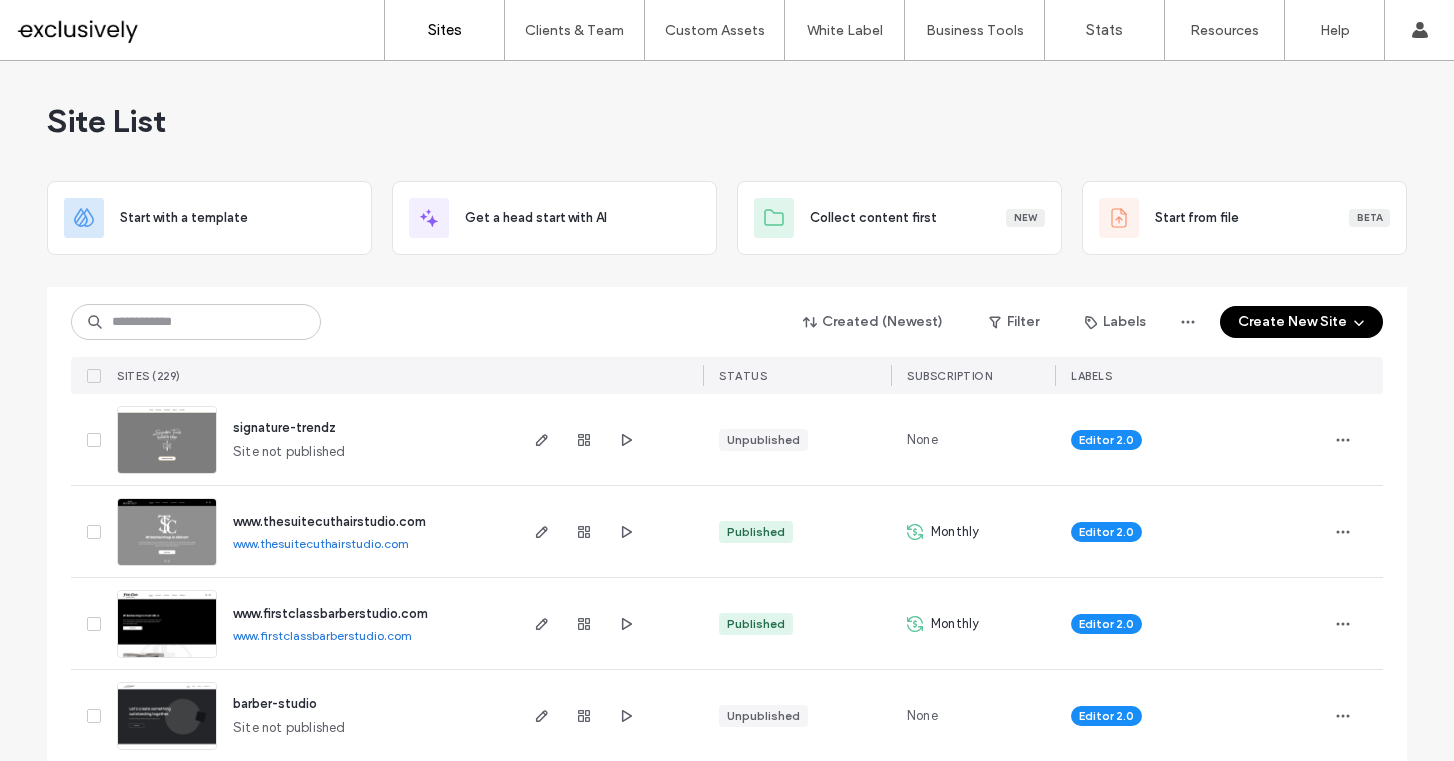 scroll, scrollTop: 0, scrollLeft: 0, axis: both 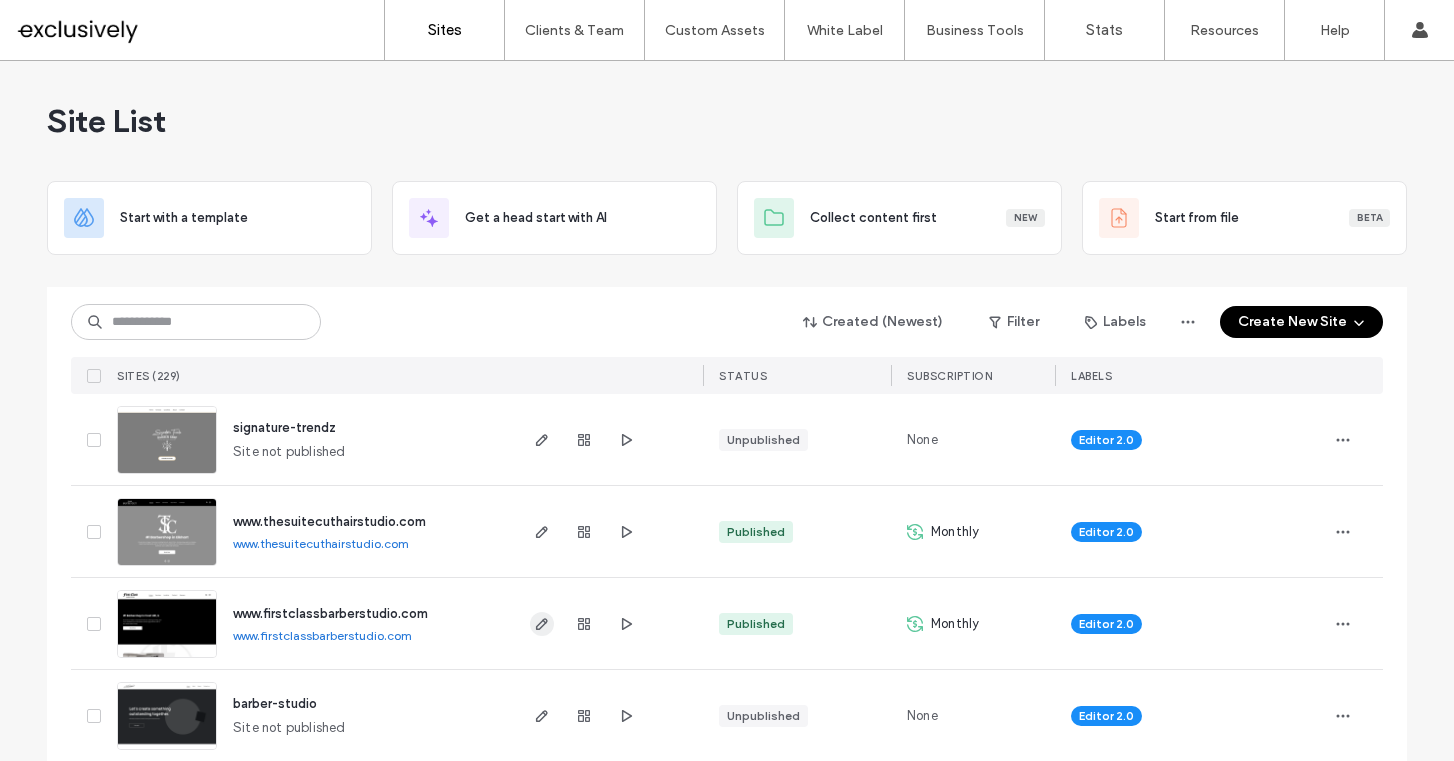 click 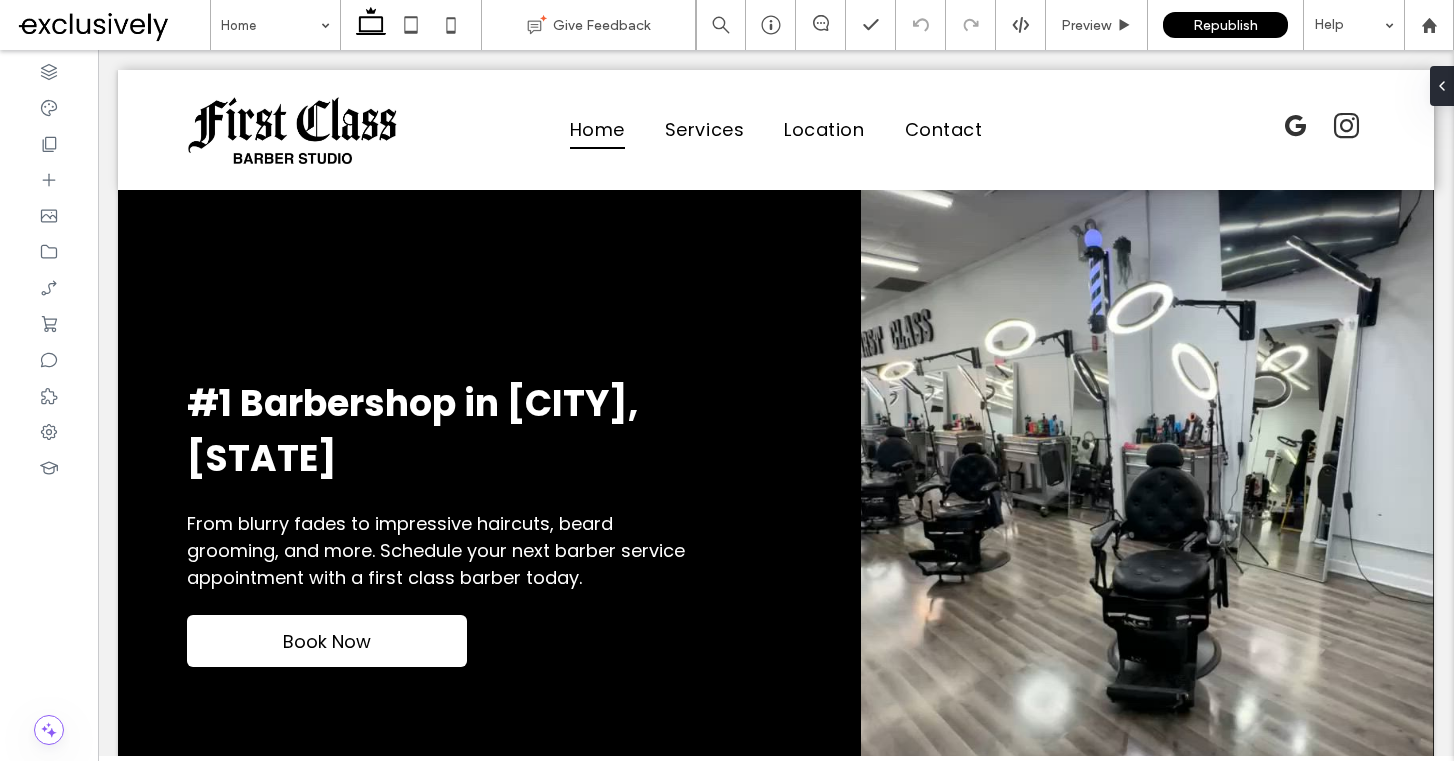 scroll, scrollTop: 1828, scrollLeft: 0, axis: vertical 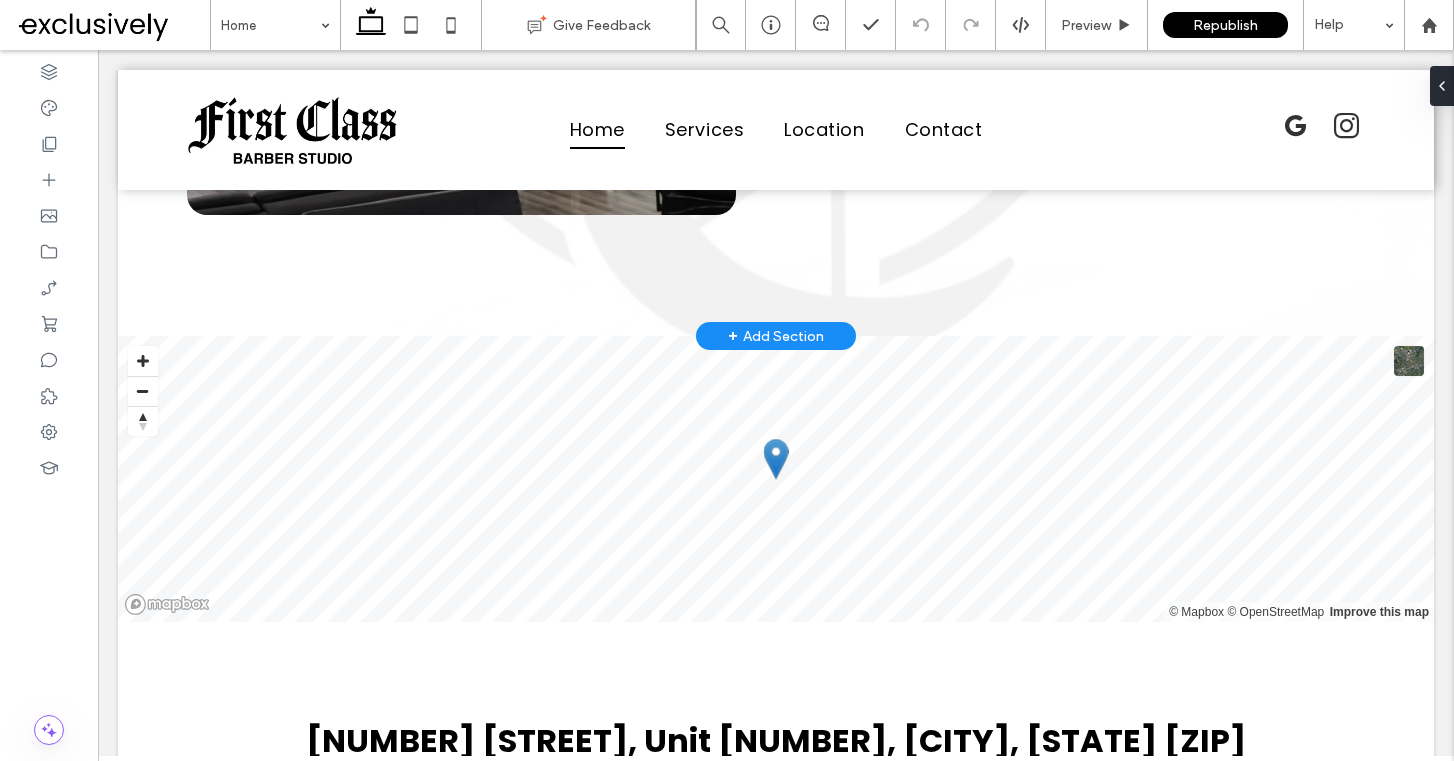 click on "+ Add Section" at bounding box center [776, 336] 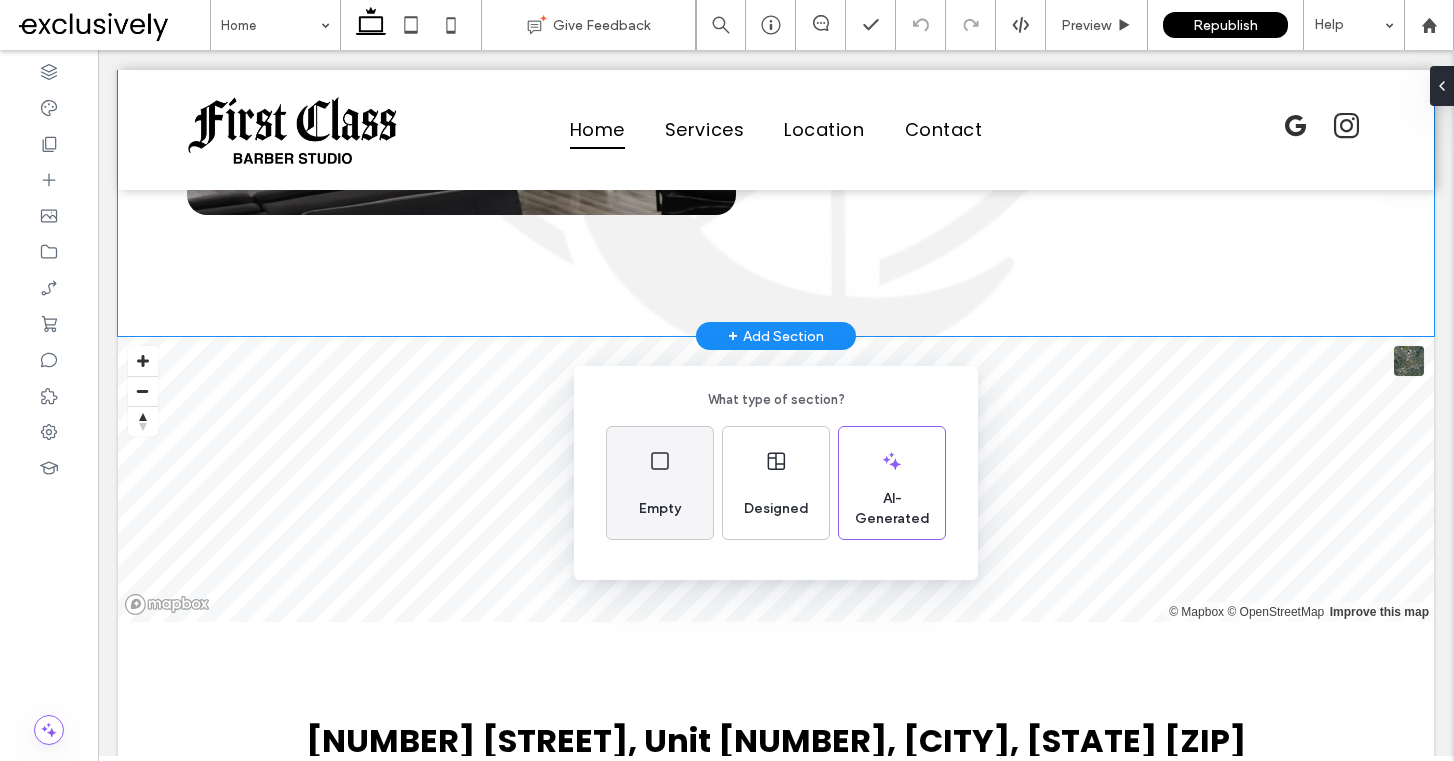 click on "Empty" at bounding box center (660, 483) 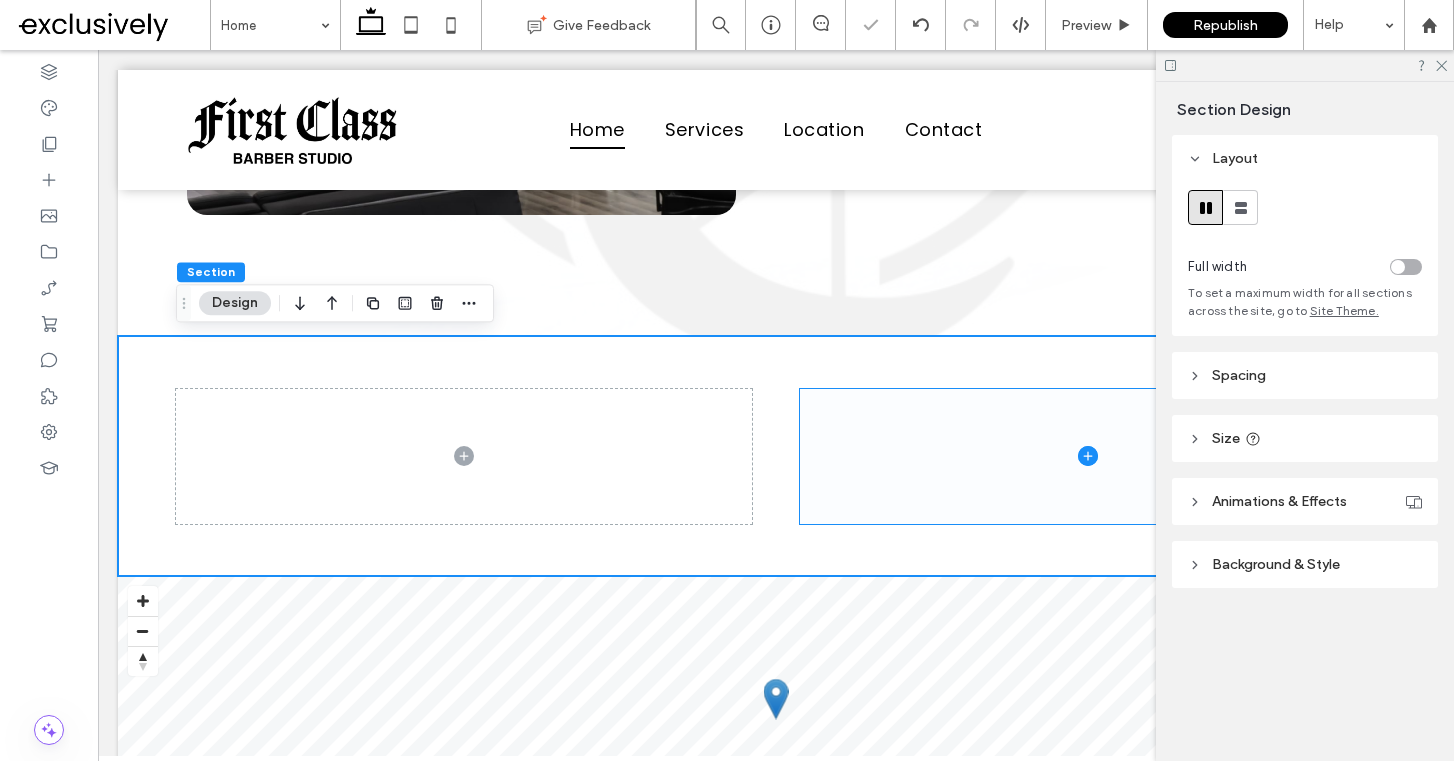 click at bounding box center [1088, 456] 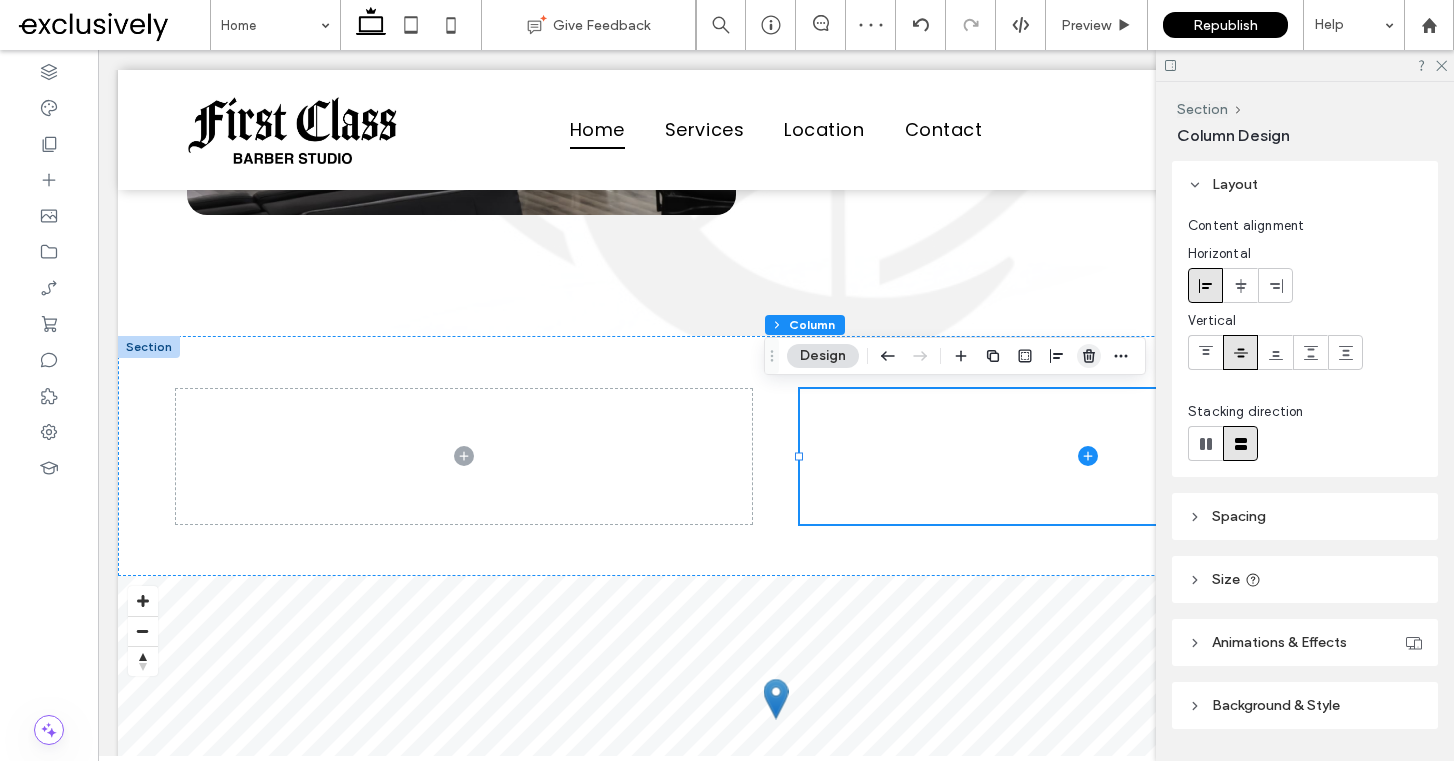 click at bounding box center [1089, 356] 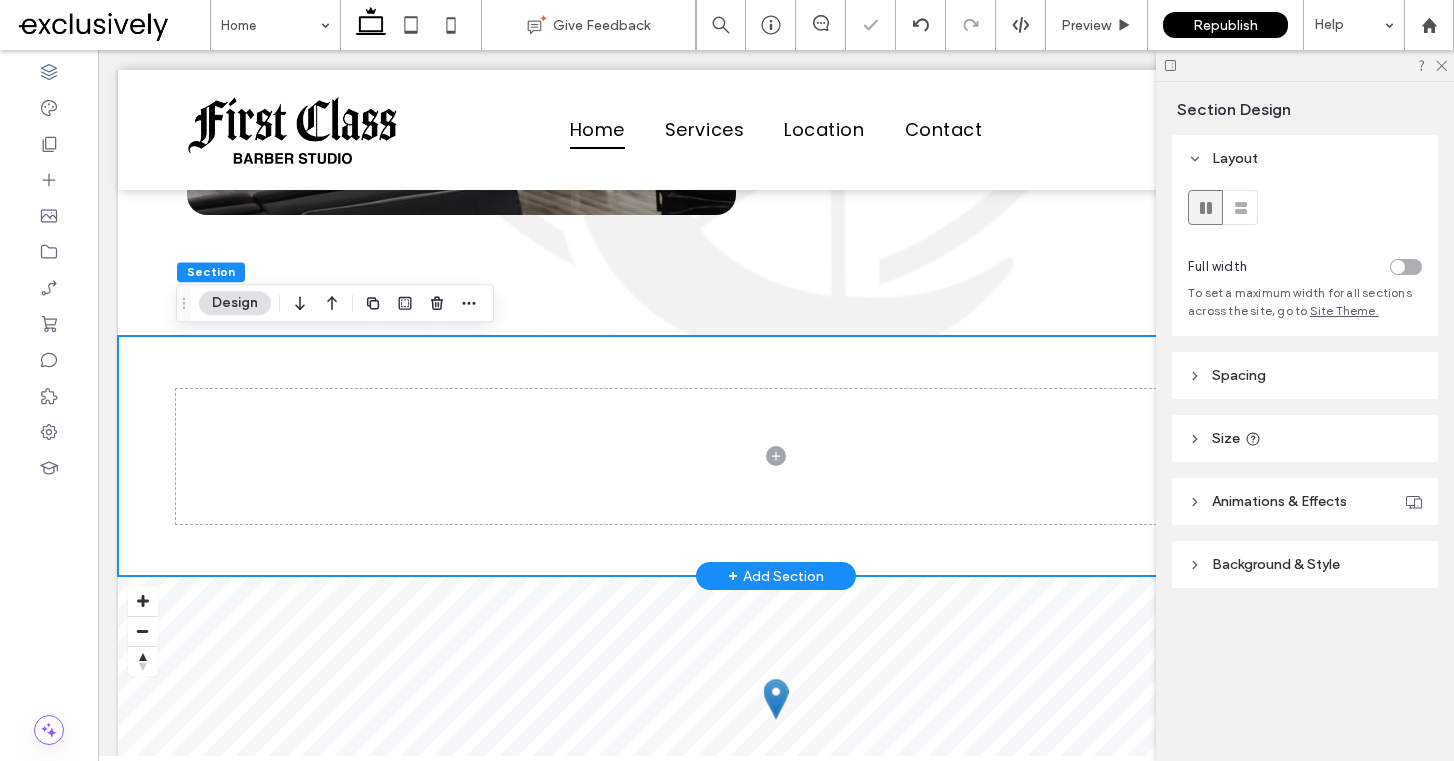 click at bounding box center [776, 456] 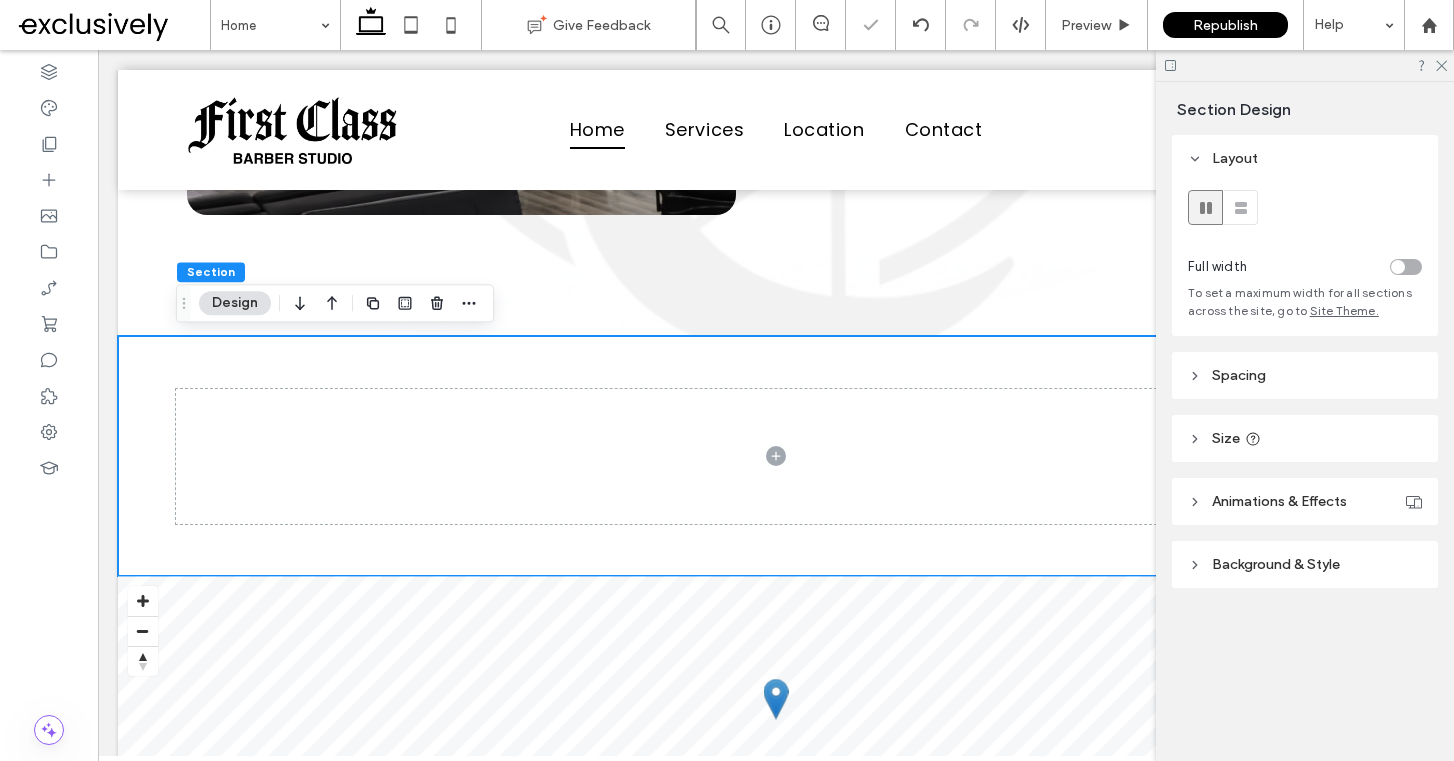 click on "Background & Style" at bounding box center [1276, 564] 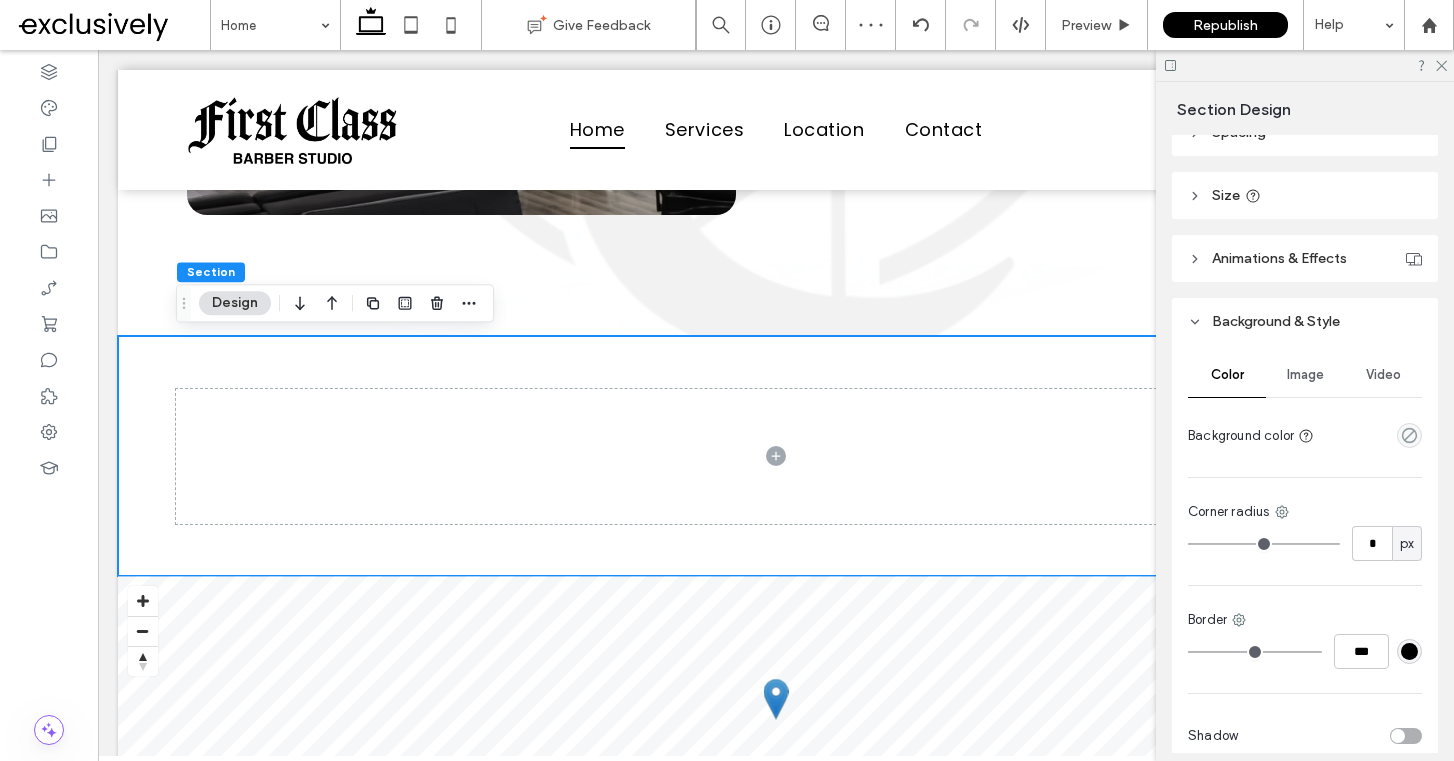 scroll, scrollTop: 301, scrollLeft: 0, axis: vertical 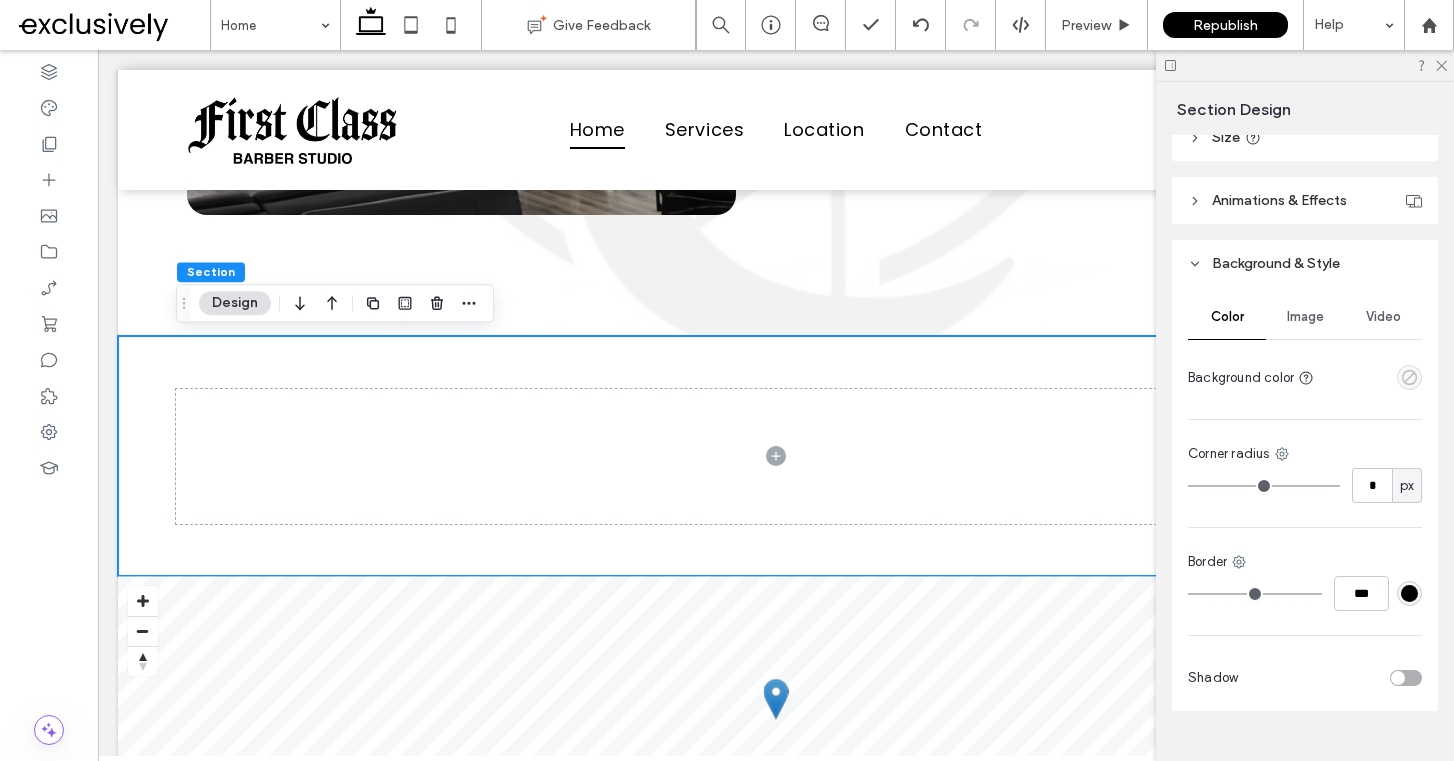 click 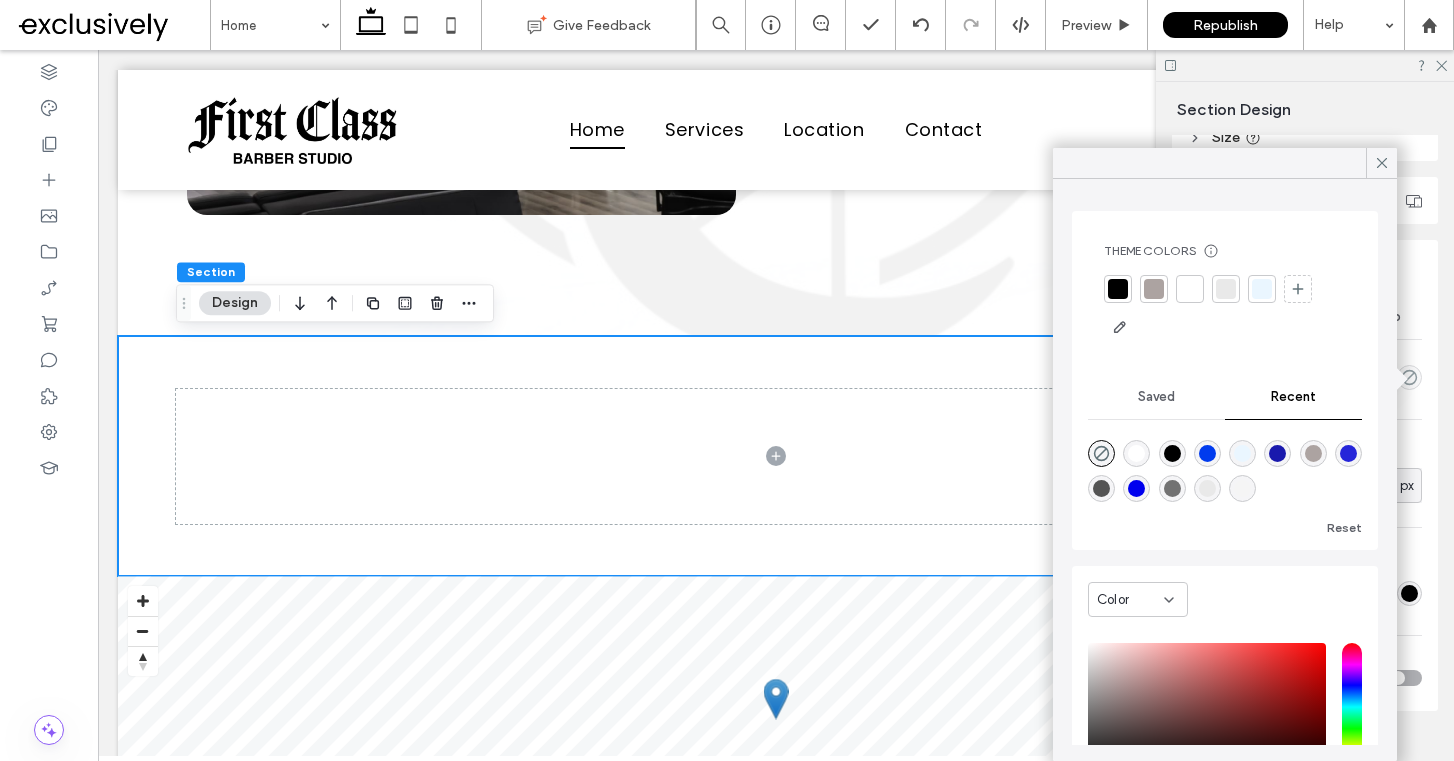 click at bounding box center [1118, 289] 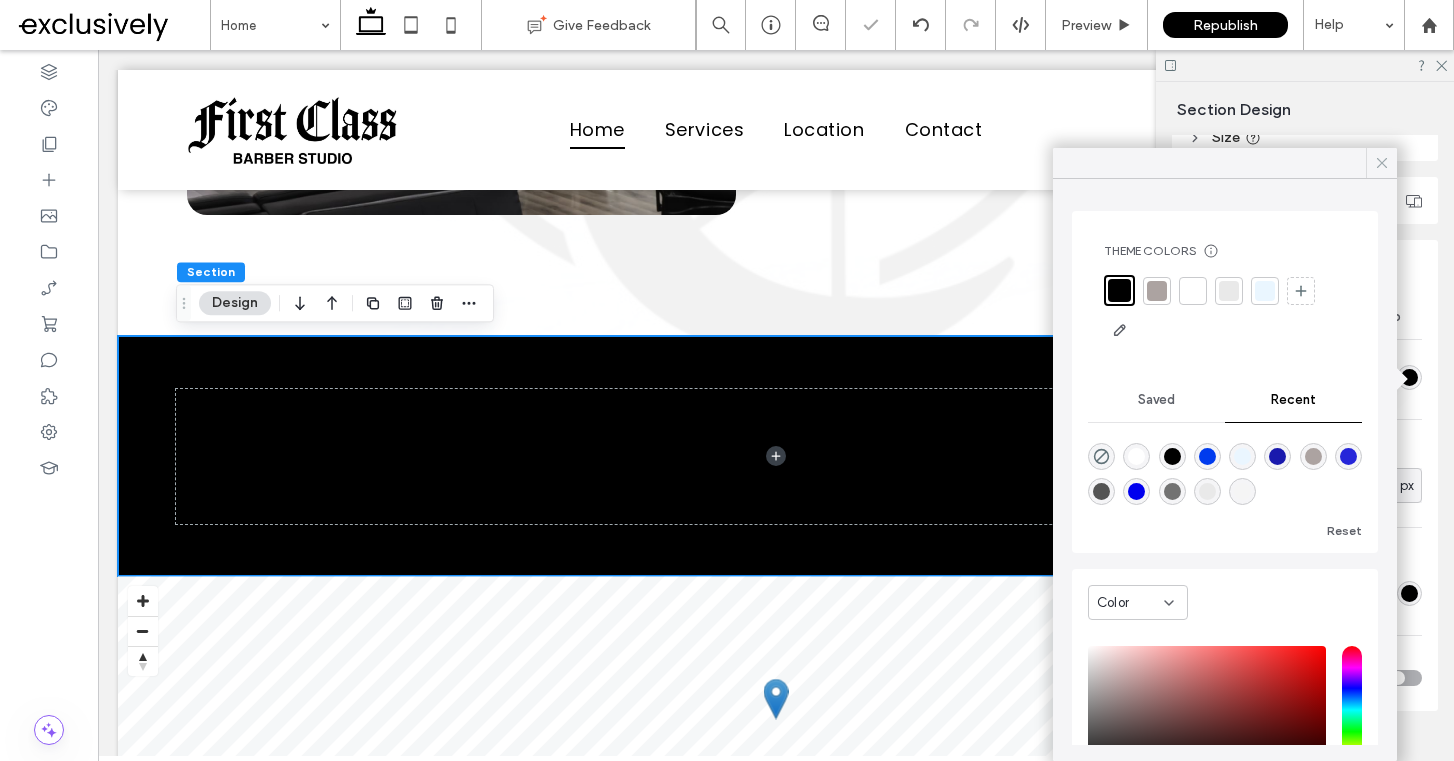 click 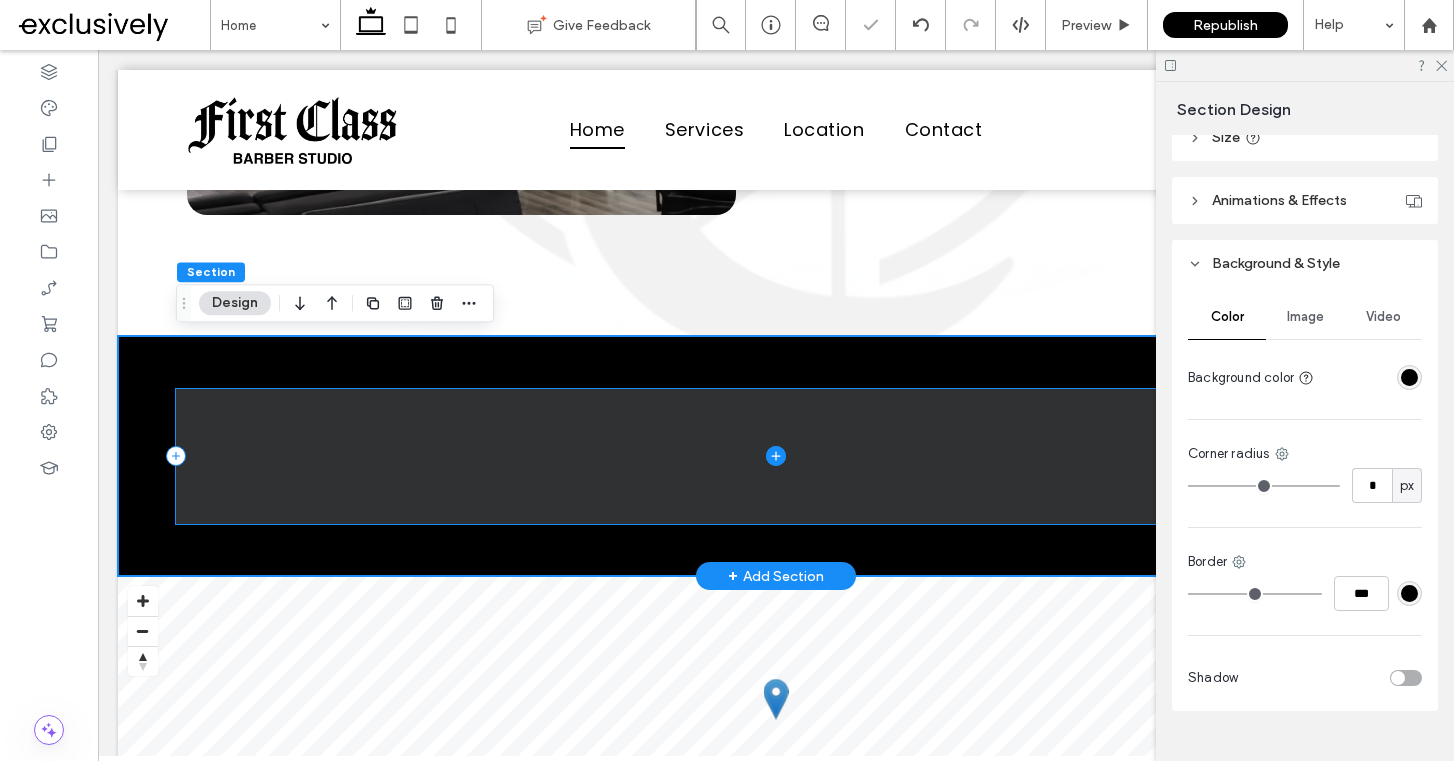 click 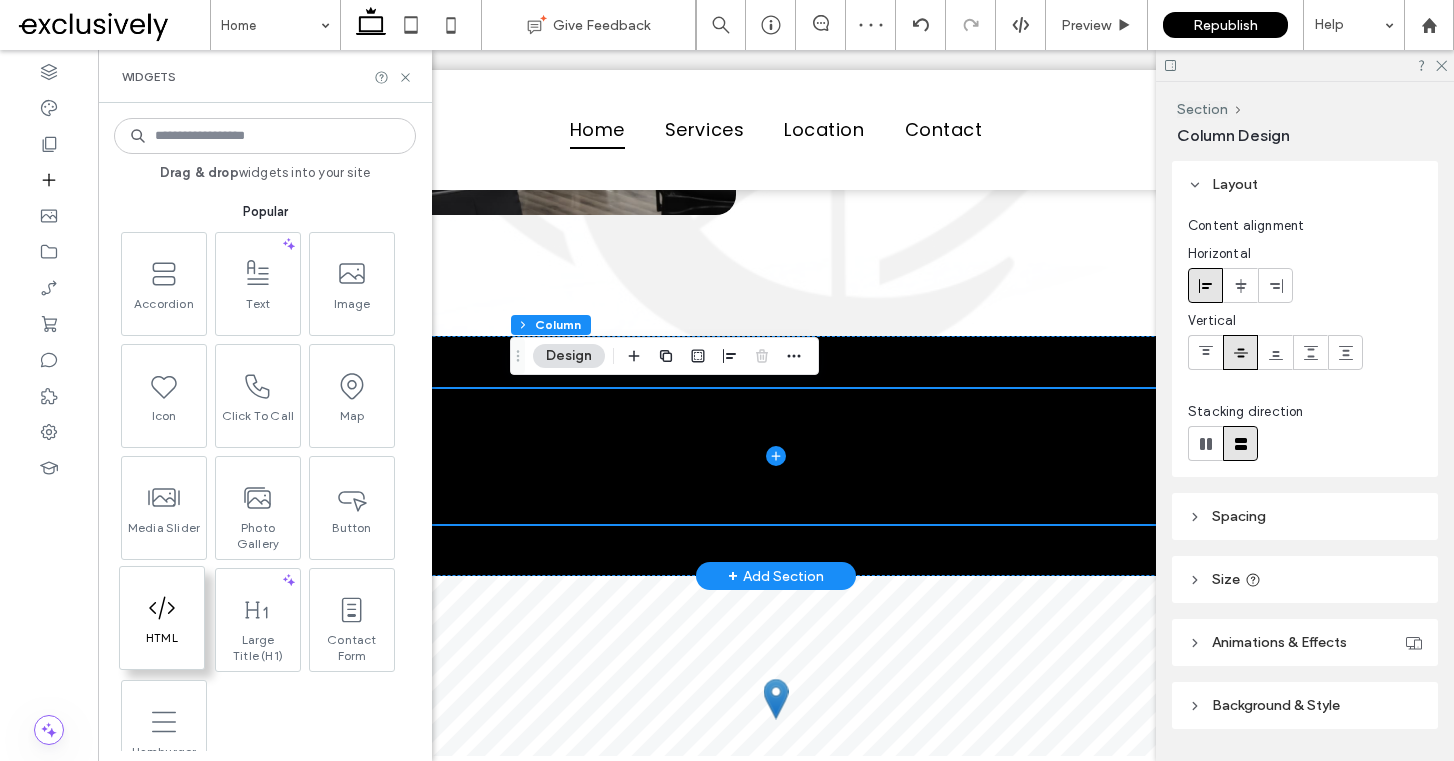 click 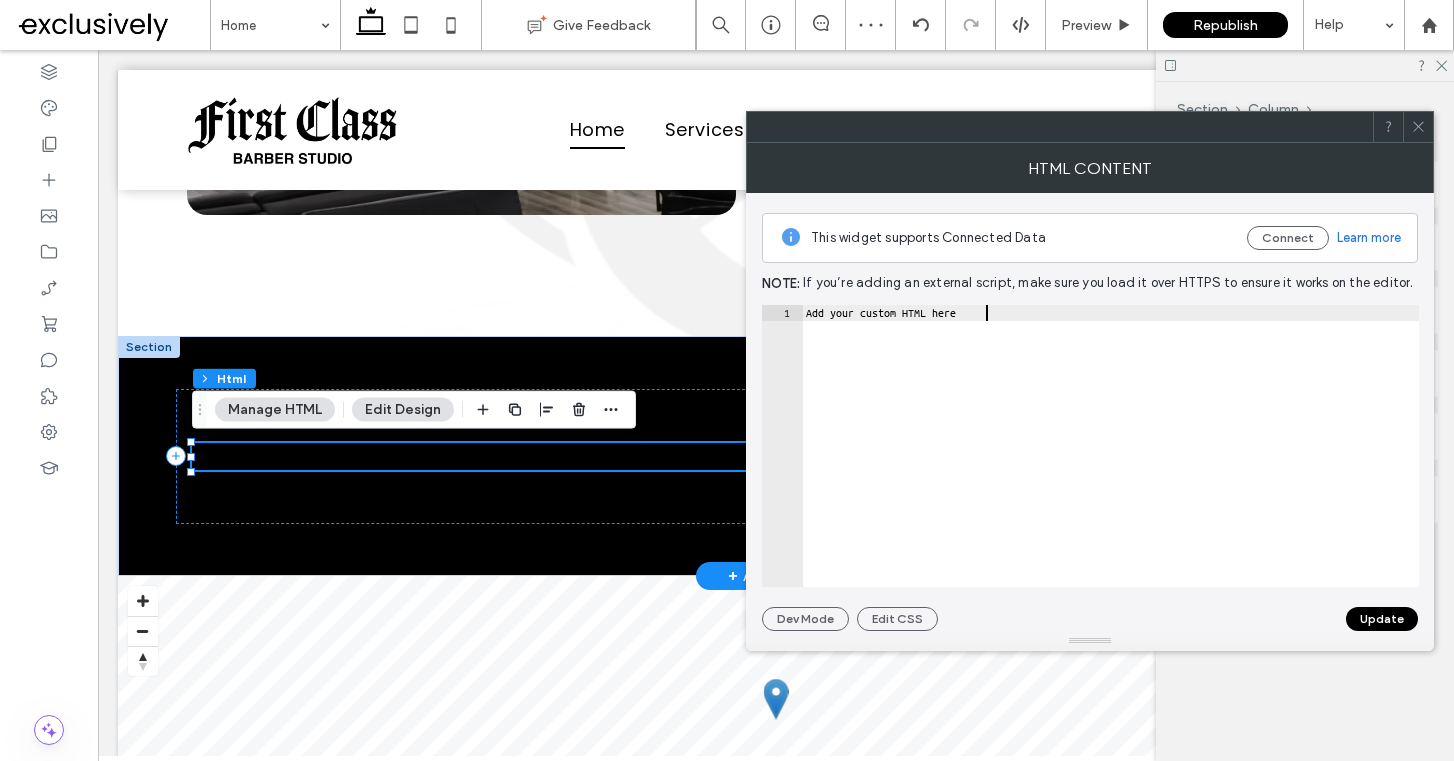 click on "Add your custom HTML here" at bounding box center [1110, 462] 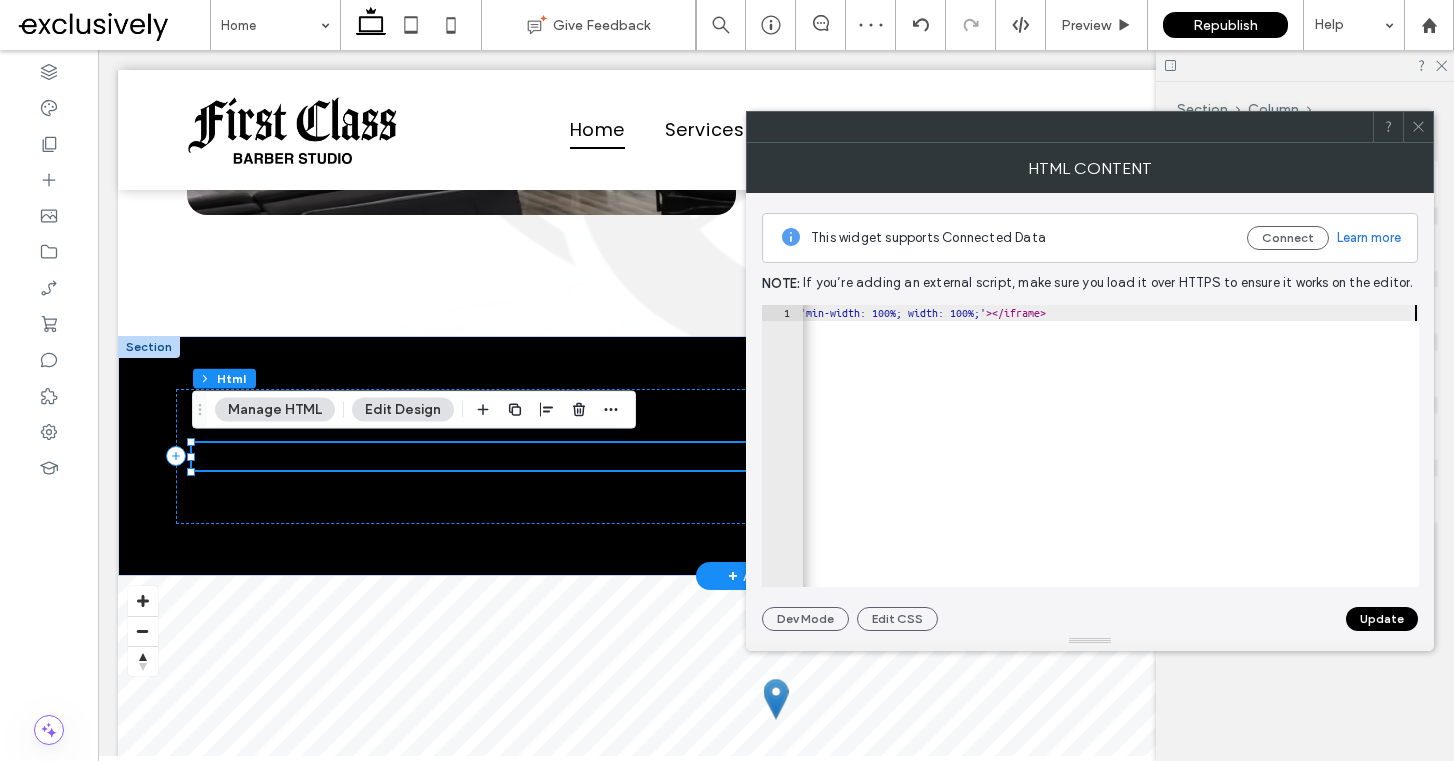 scroll, scrollTop: 0, scrollLeft: 1602, axis: horizontal 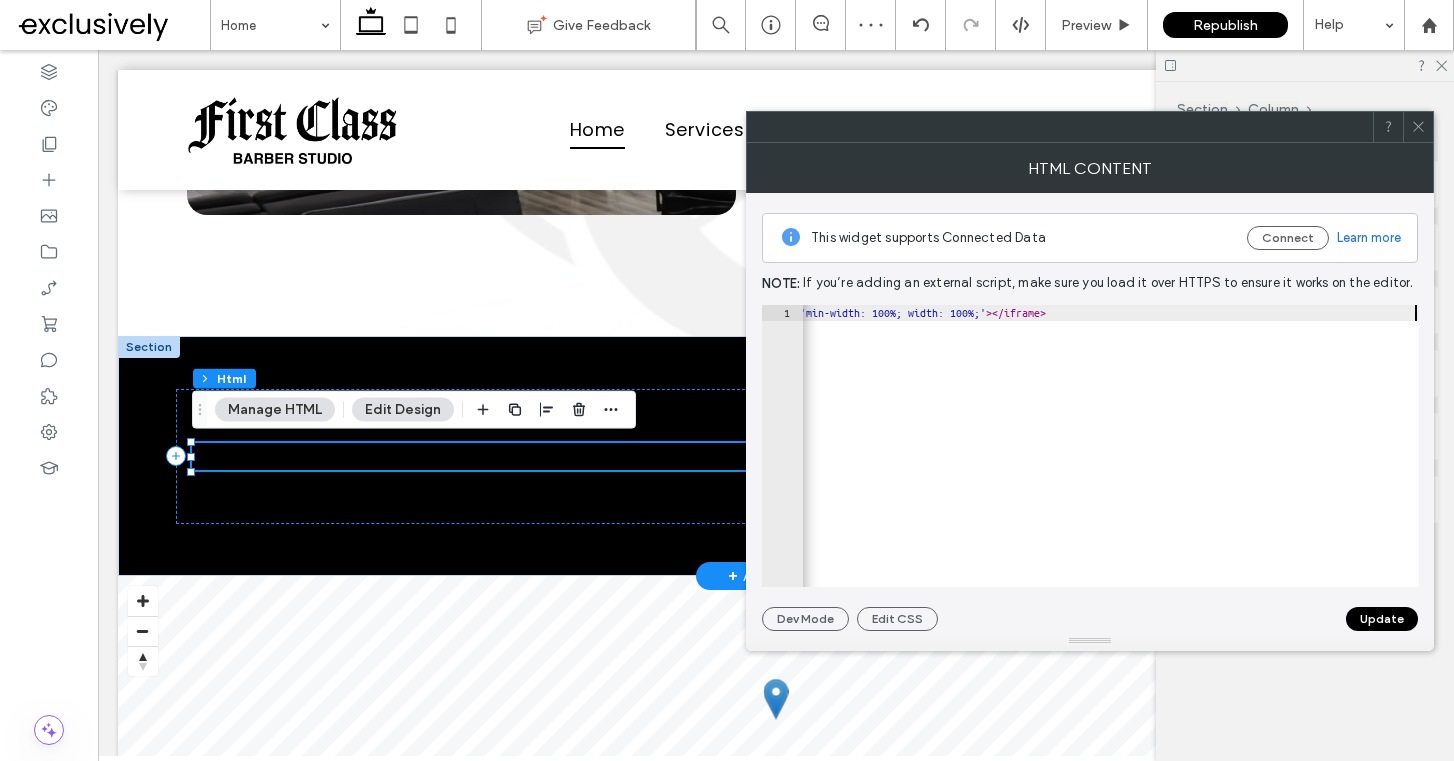 click on "Update" at bounding box center [1382, 619] 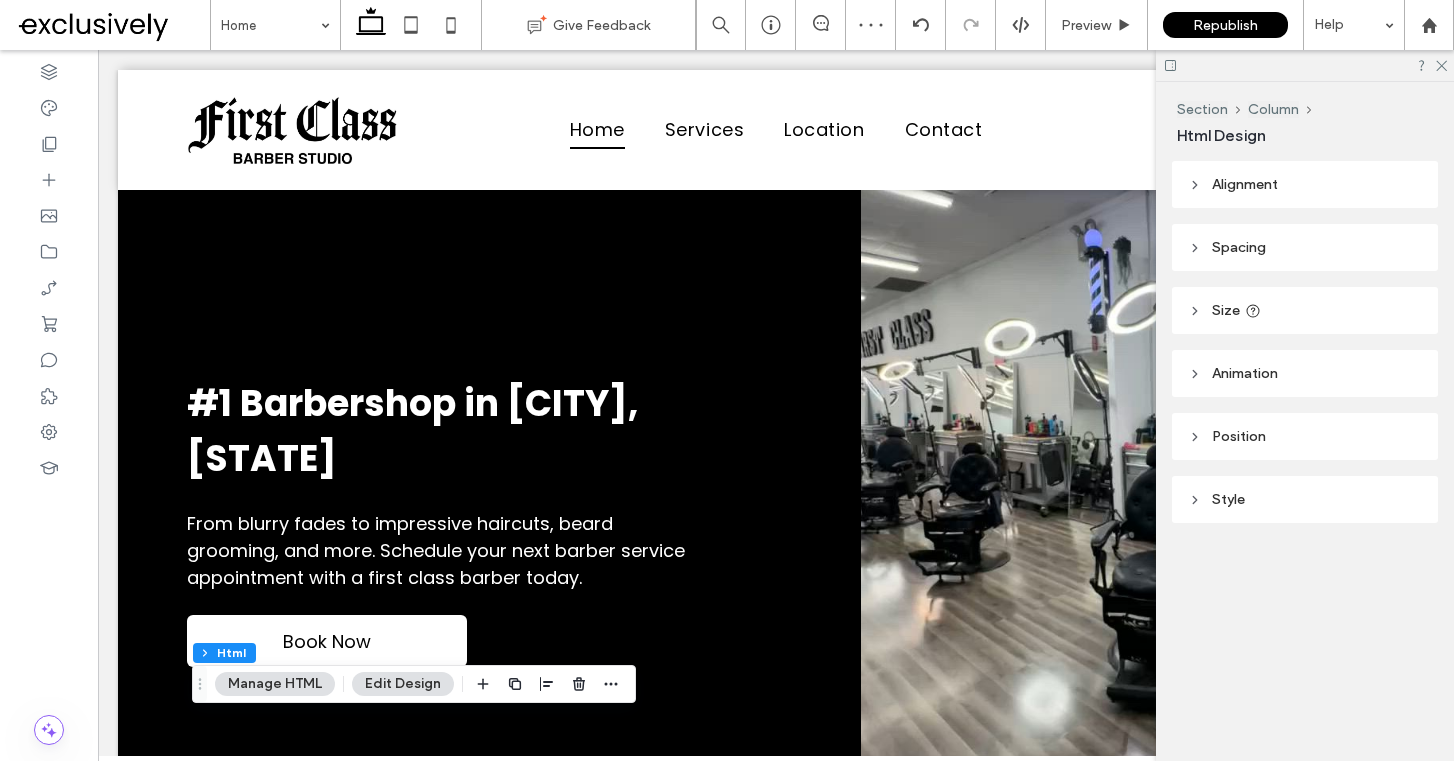 scroll, scrollTop: 315, scrollLeft: 0, axis: vertical 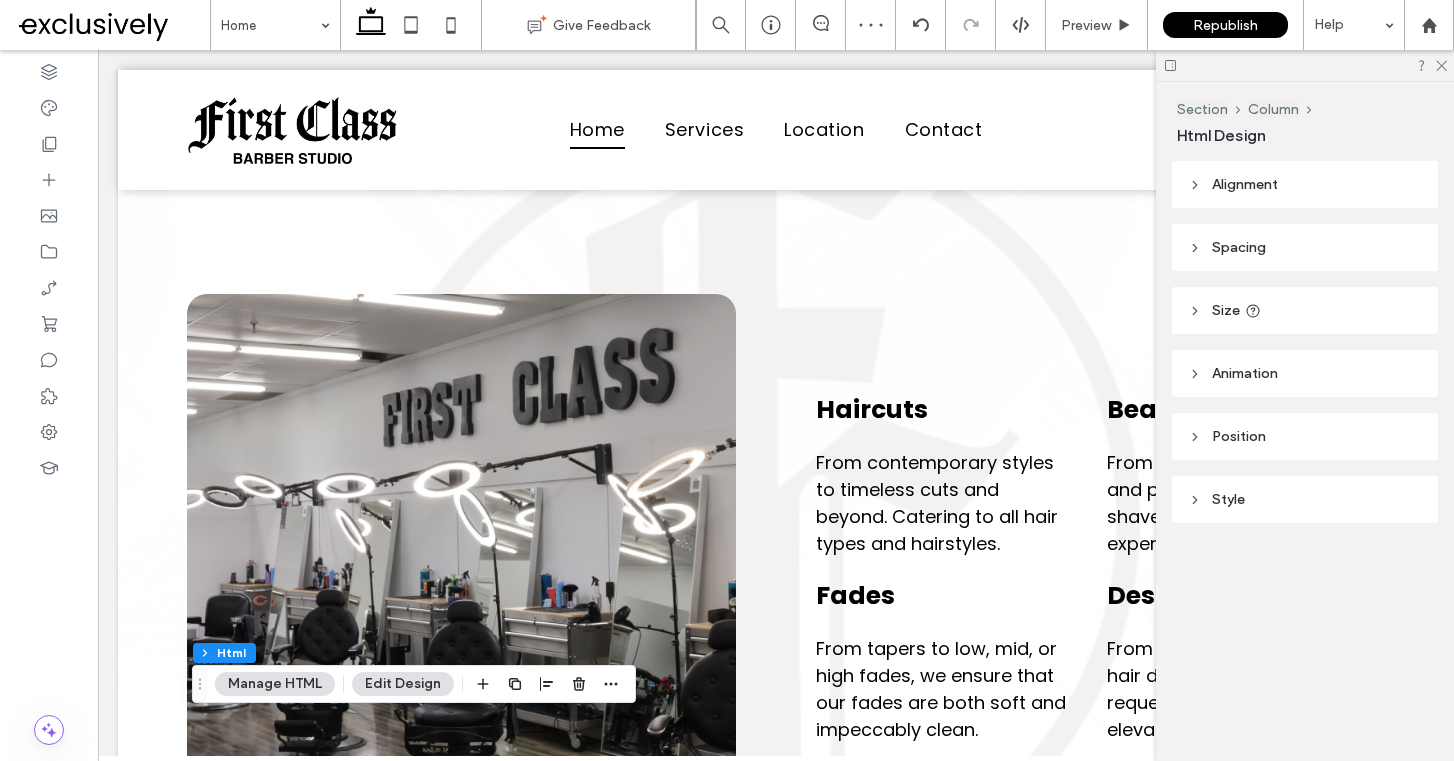 click on "Html Design" at bounding box center [1307, 135] 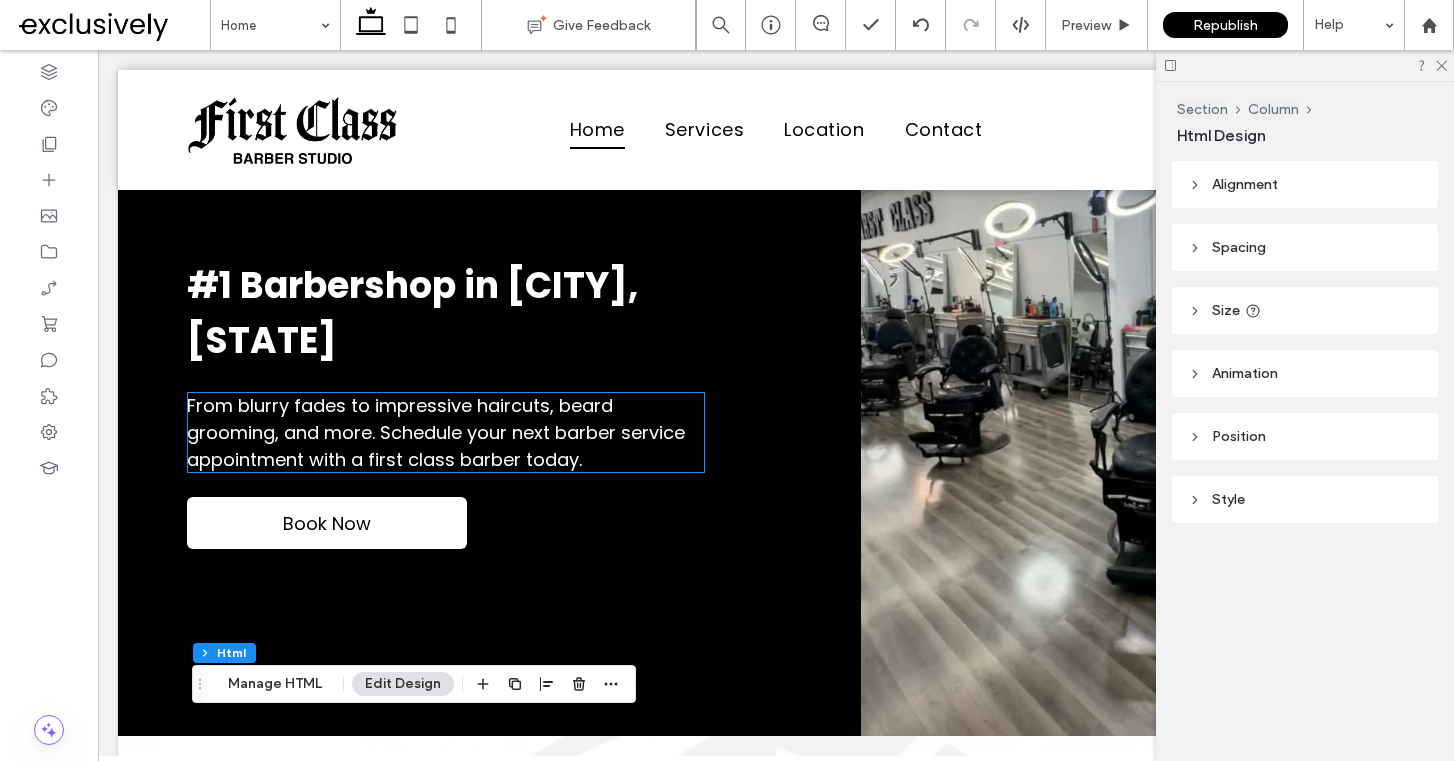 scroll, scrollTop: 0, scrollLeft: 0, axis: both 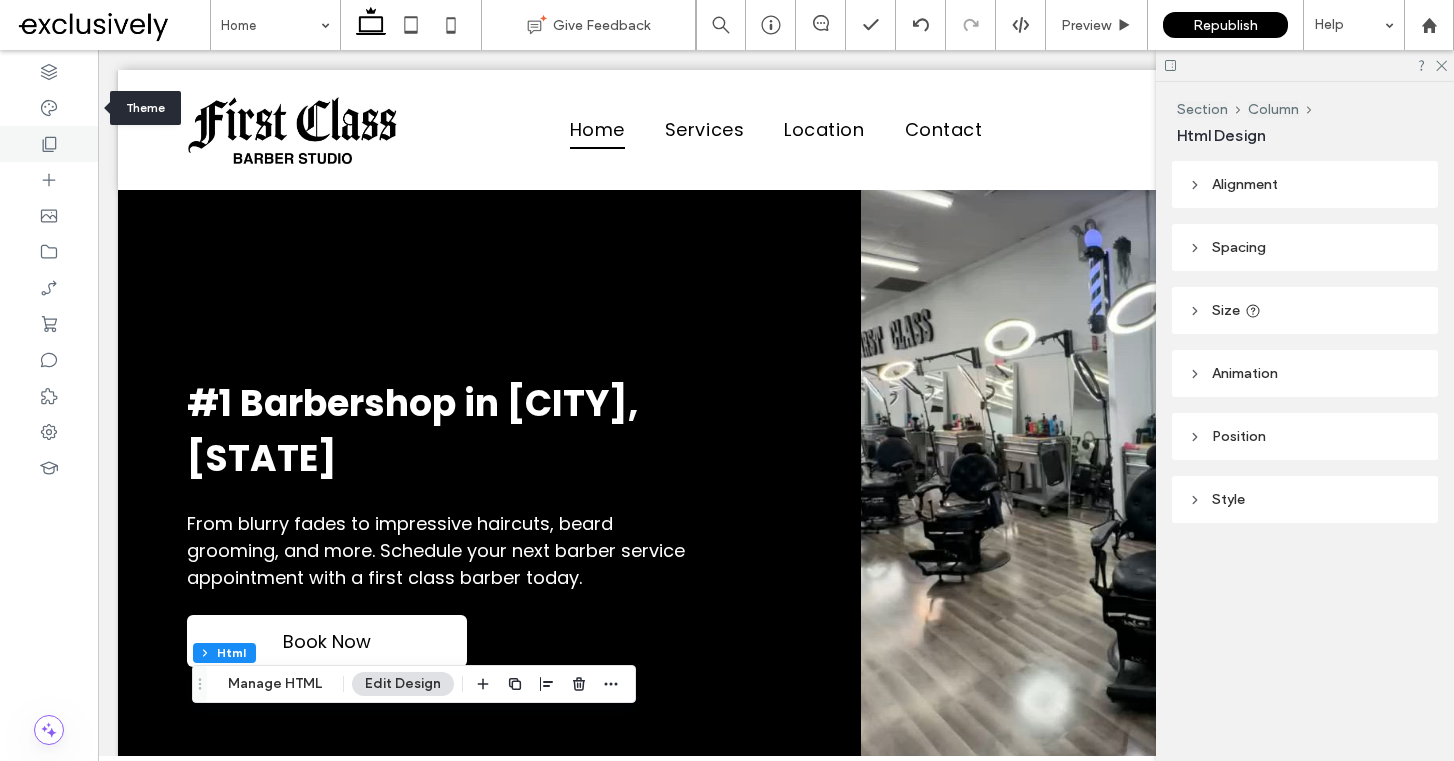click 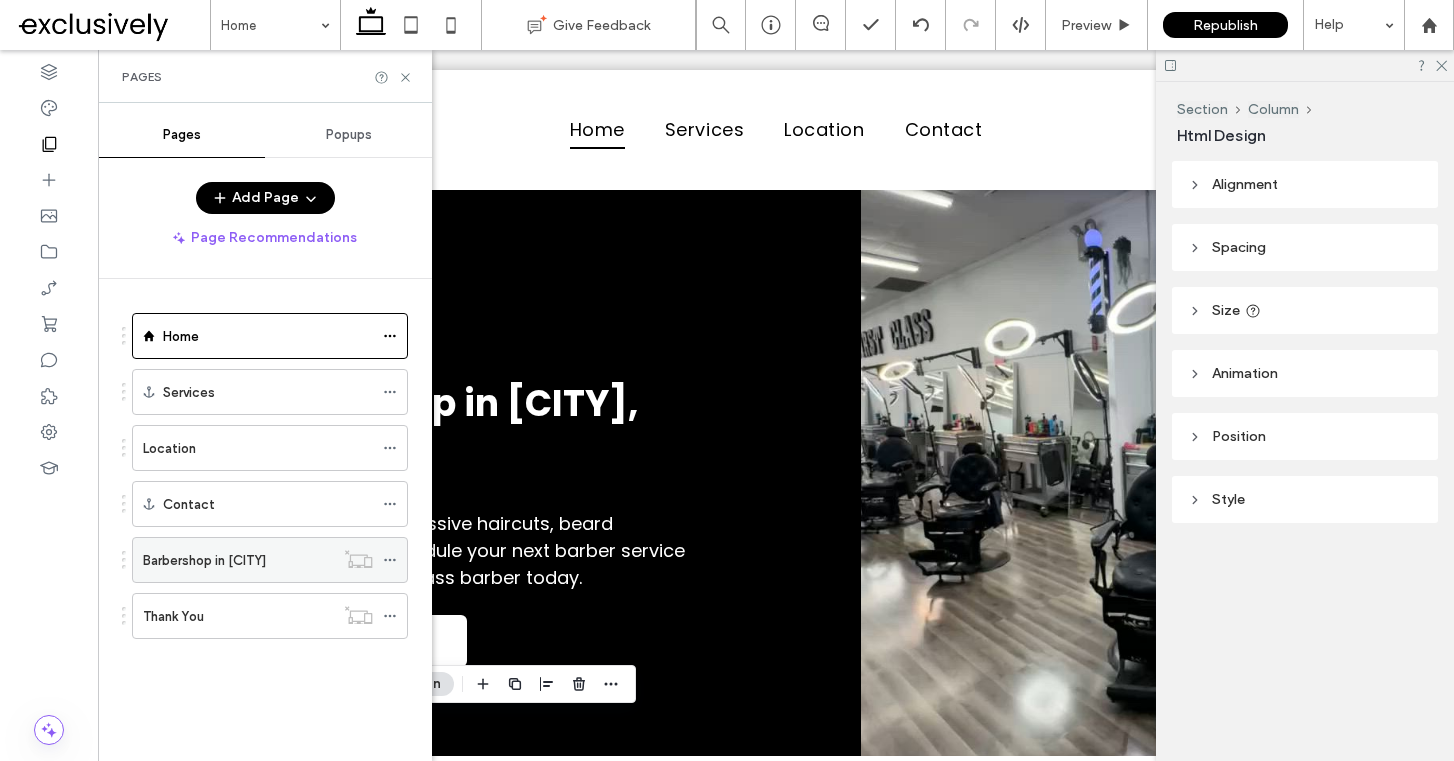 click on "Barbershop in Crest Hill" at bounding box center [238, 560] 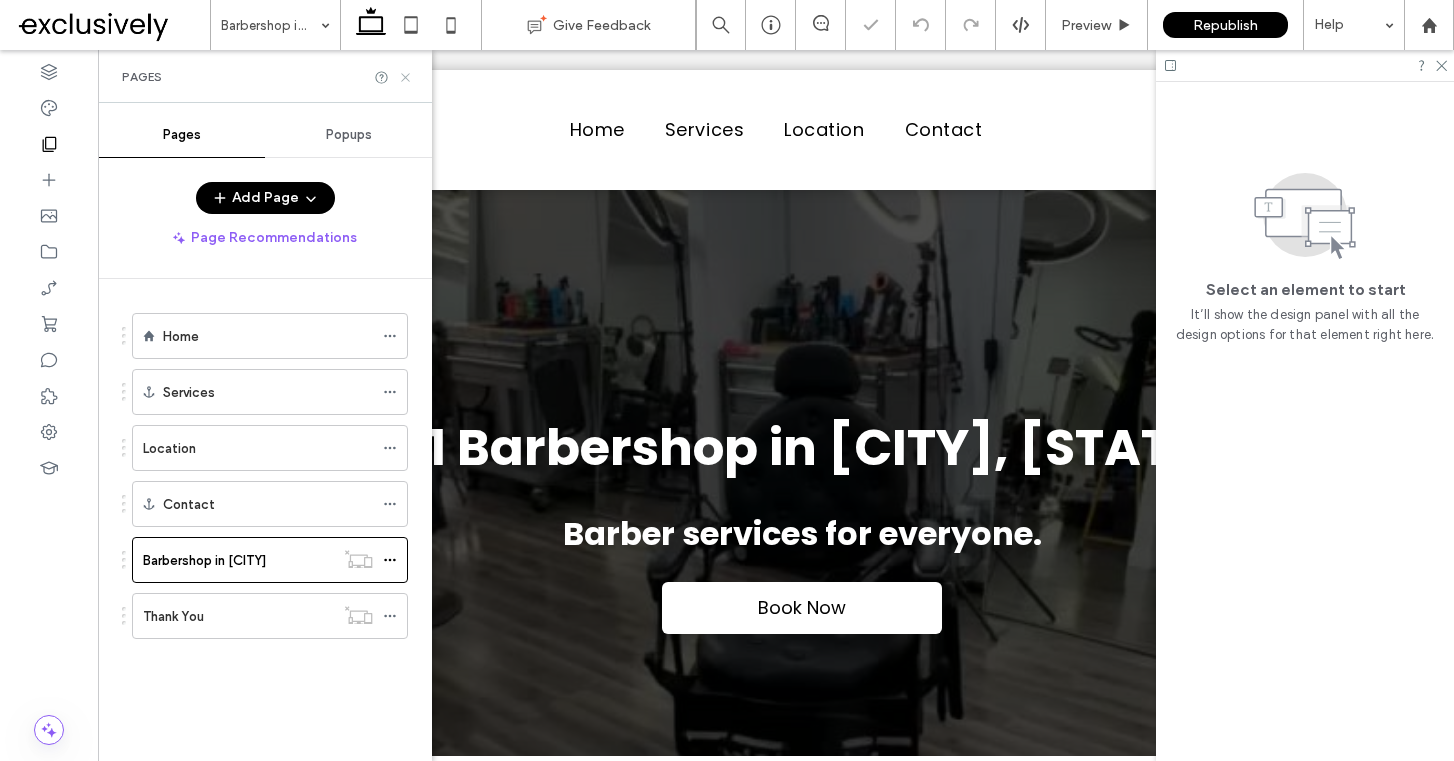 scroll, scrollTop: 0, scrollLeft: 0, axis: both 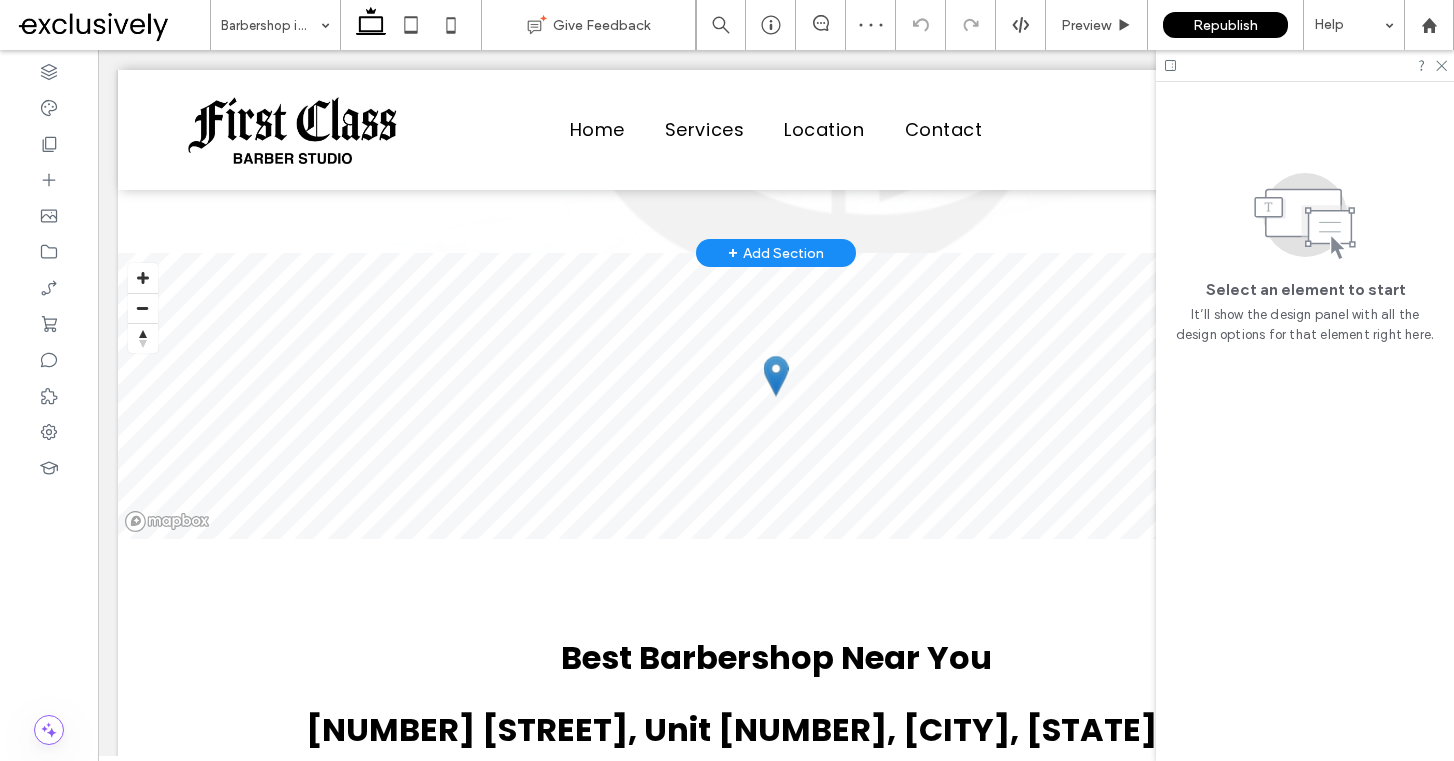 click on "+ Add Section" at bounding box center (776, 253) 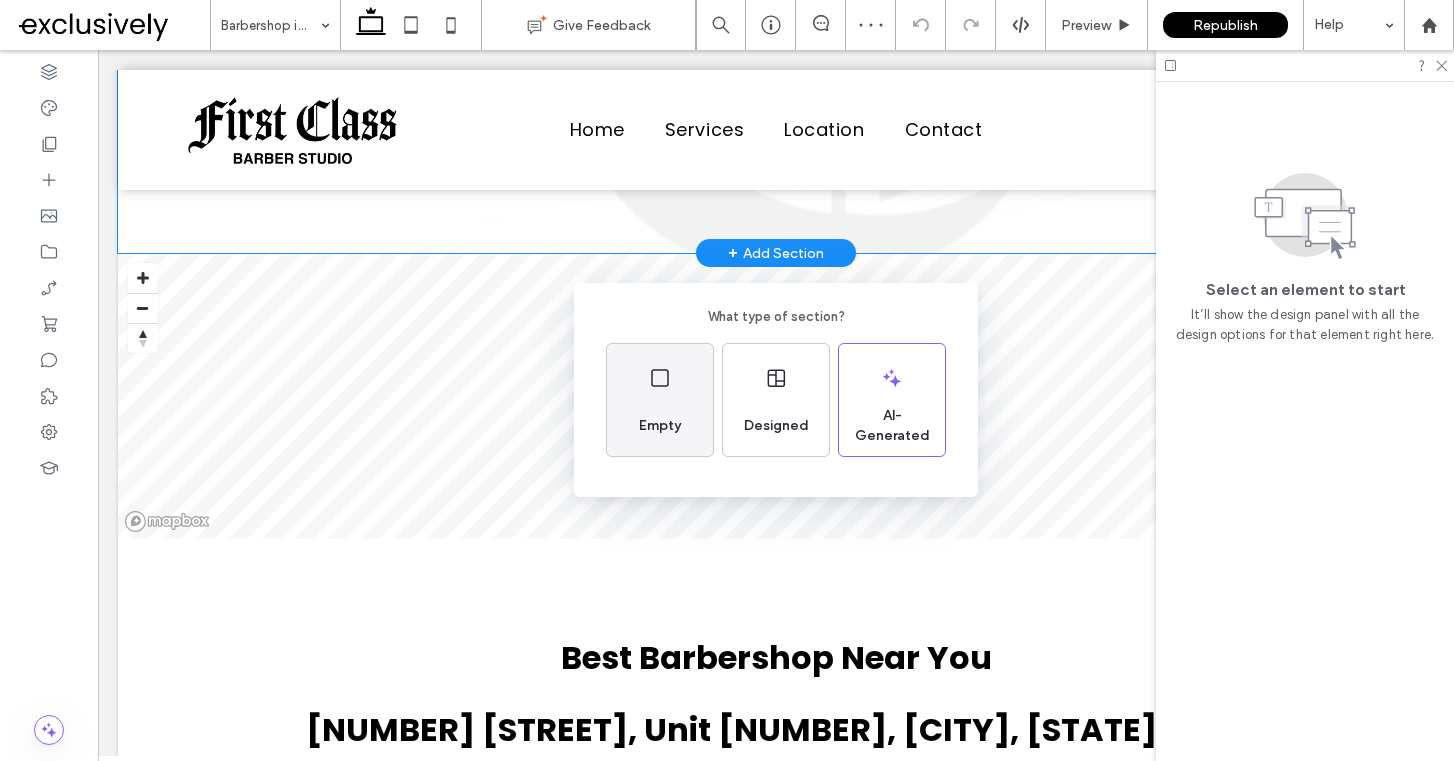 click on "Empty" at bounding box center (660, 426) 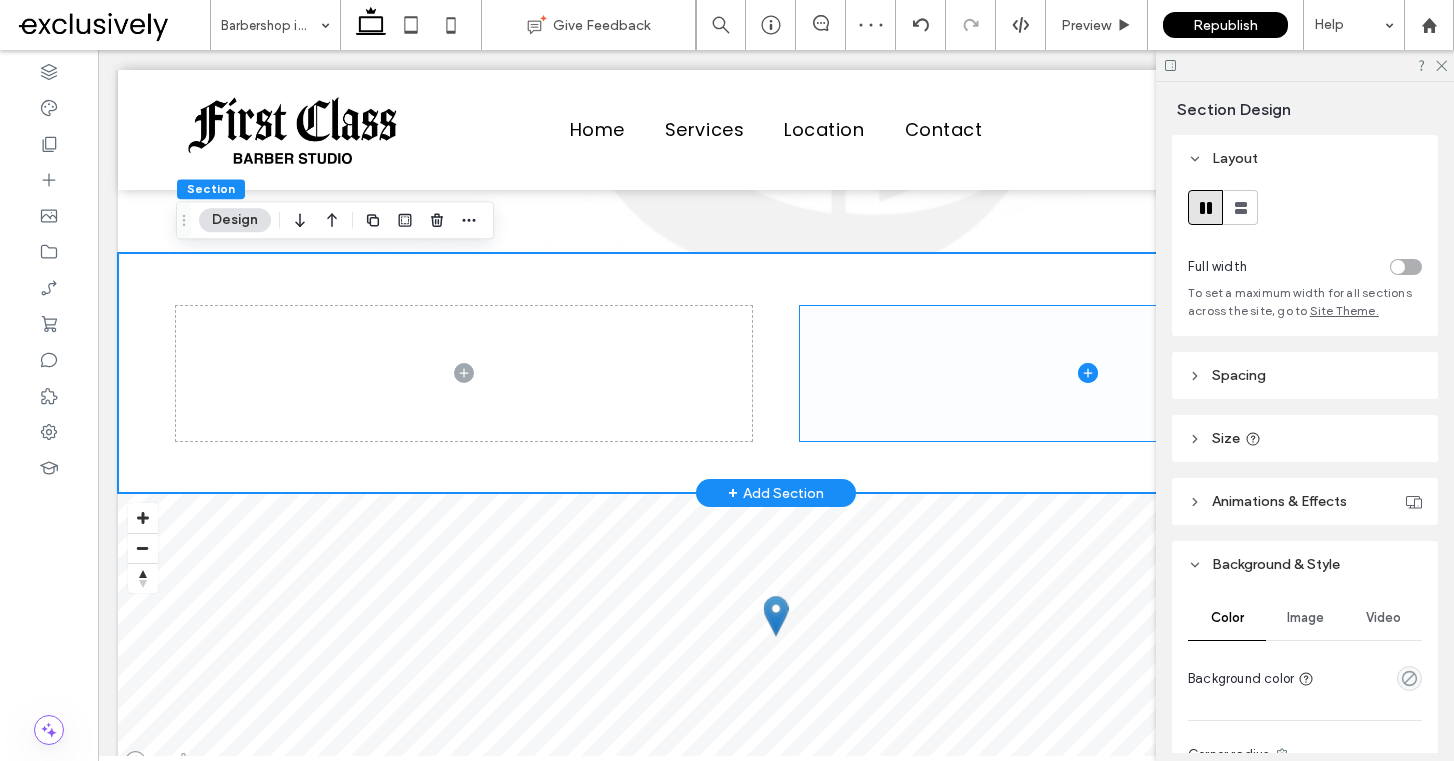 click at bounding box center (1088, 373) 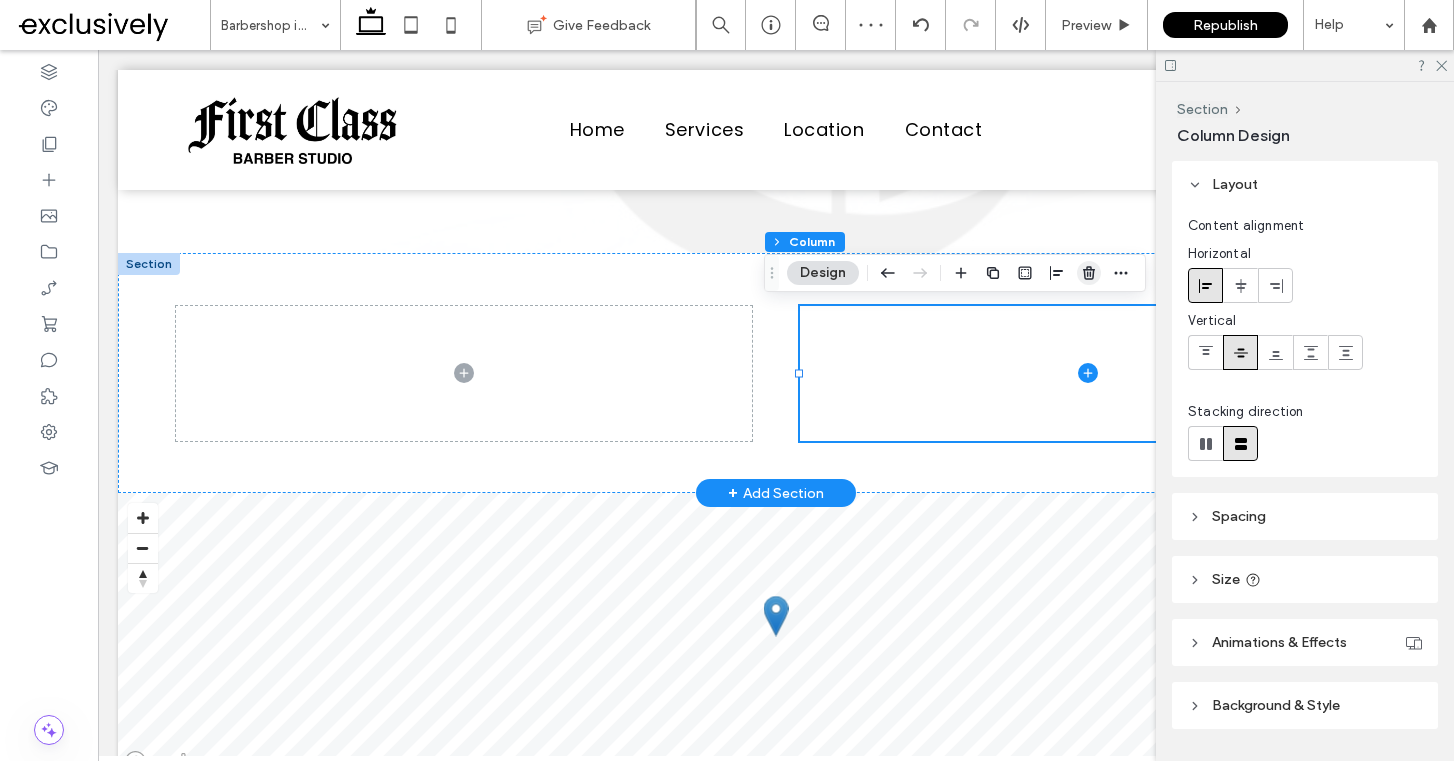 click 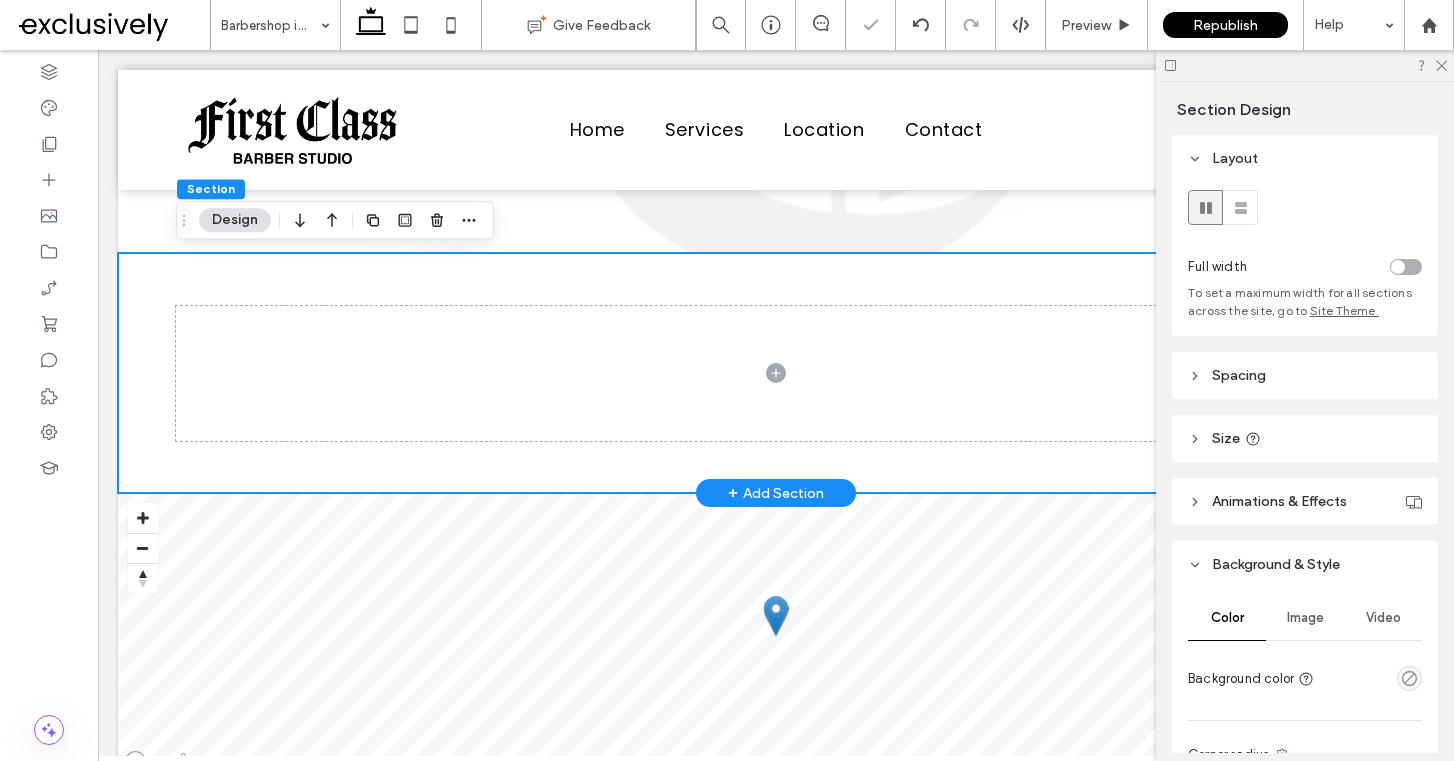 click at bounding box center (776, 373) 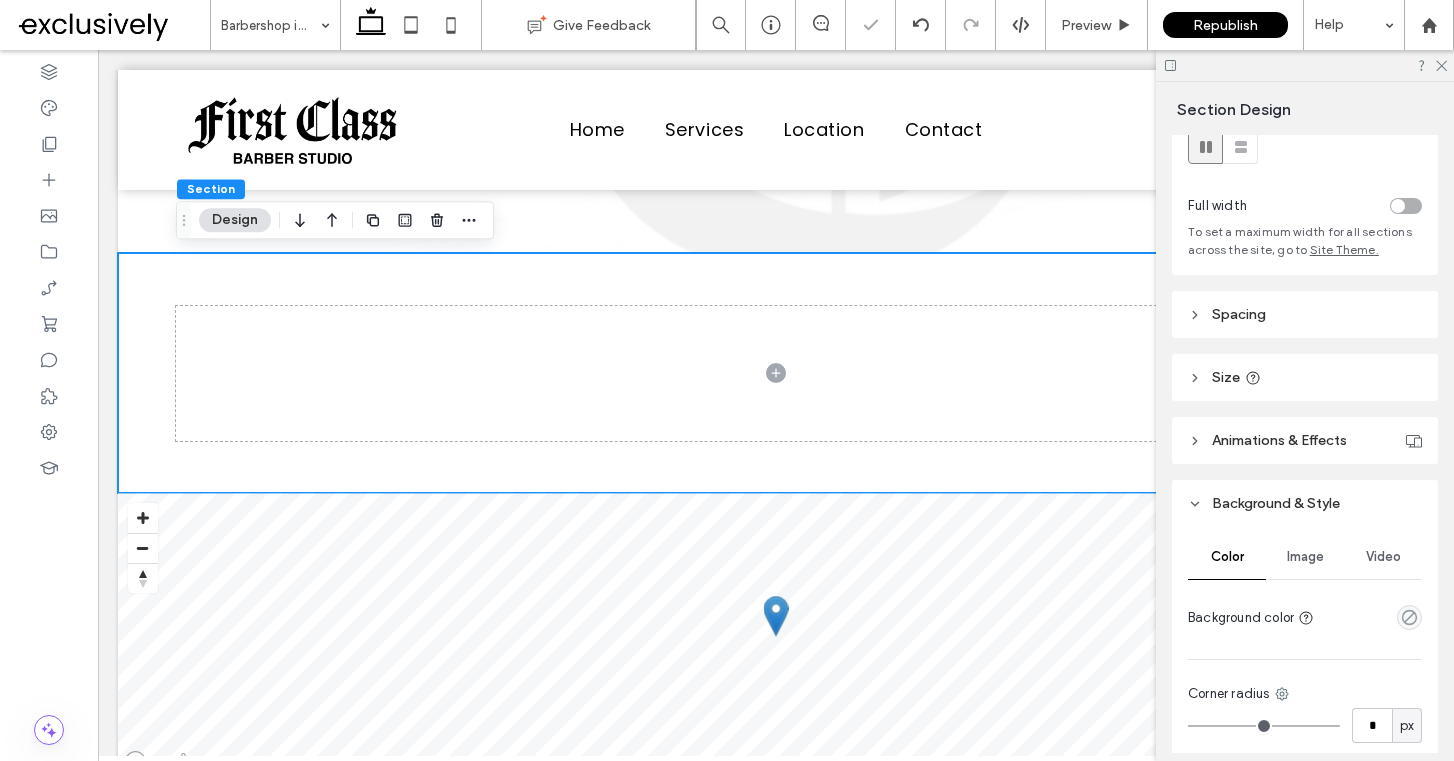 scroll, scrollTop: 82, scrollLeft: 0, axis: vertical 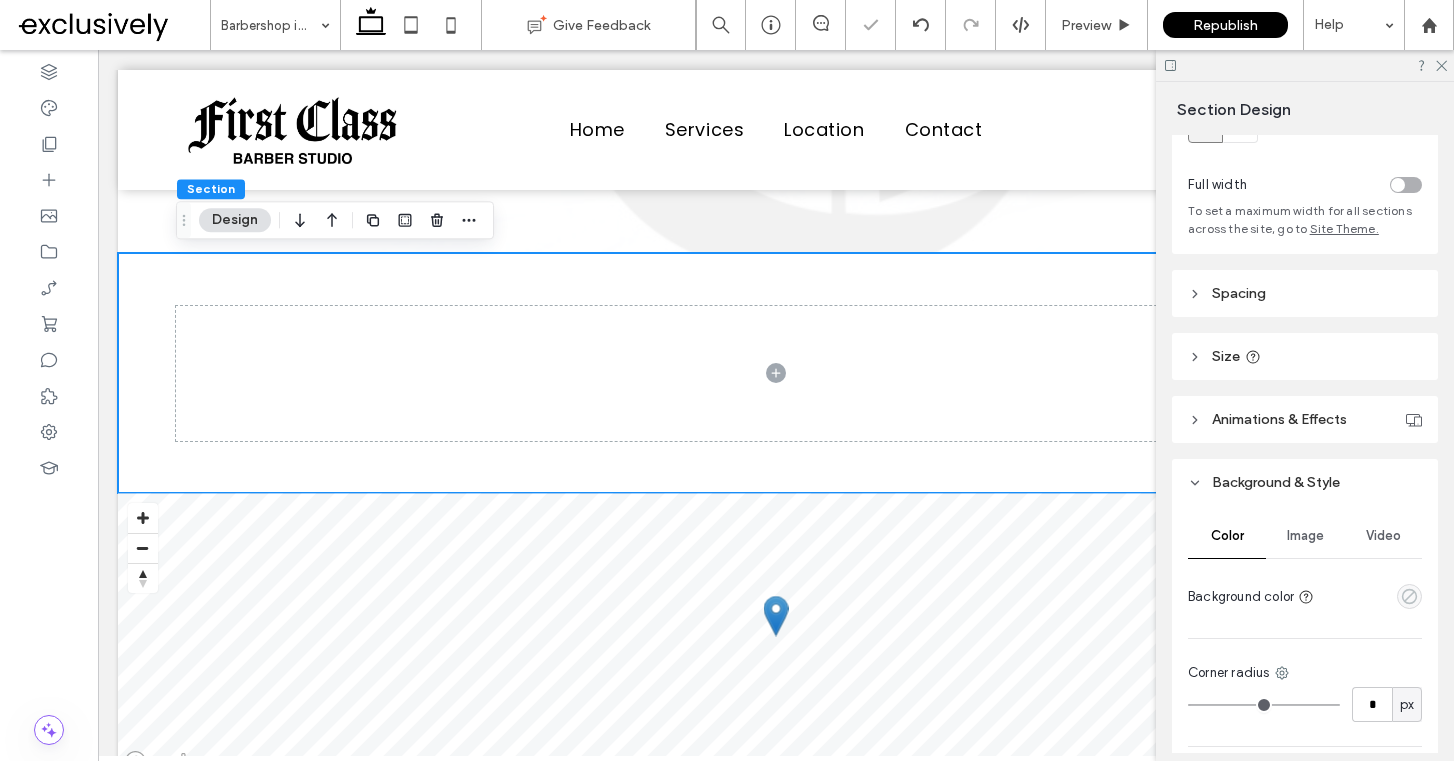 click 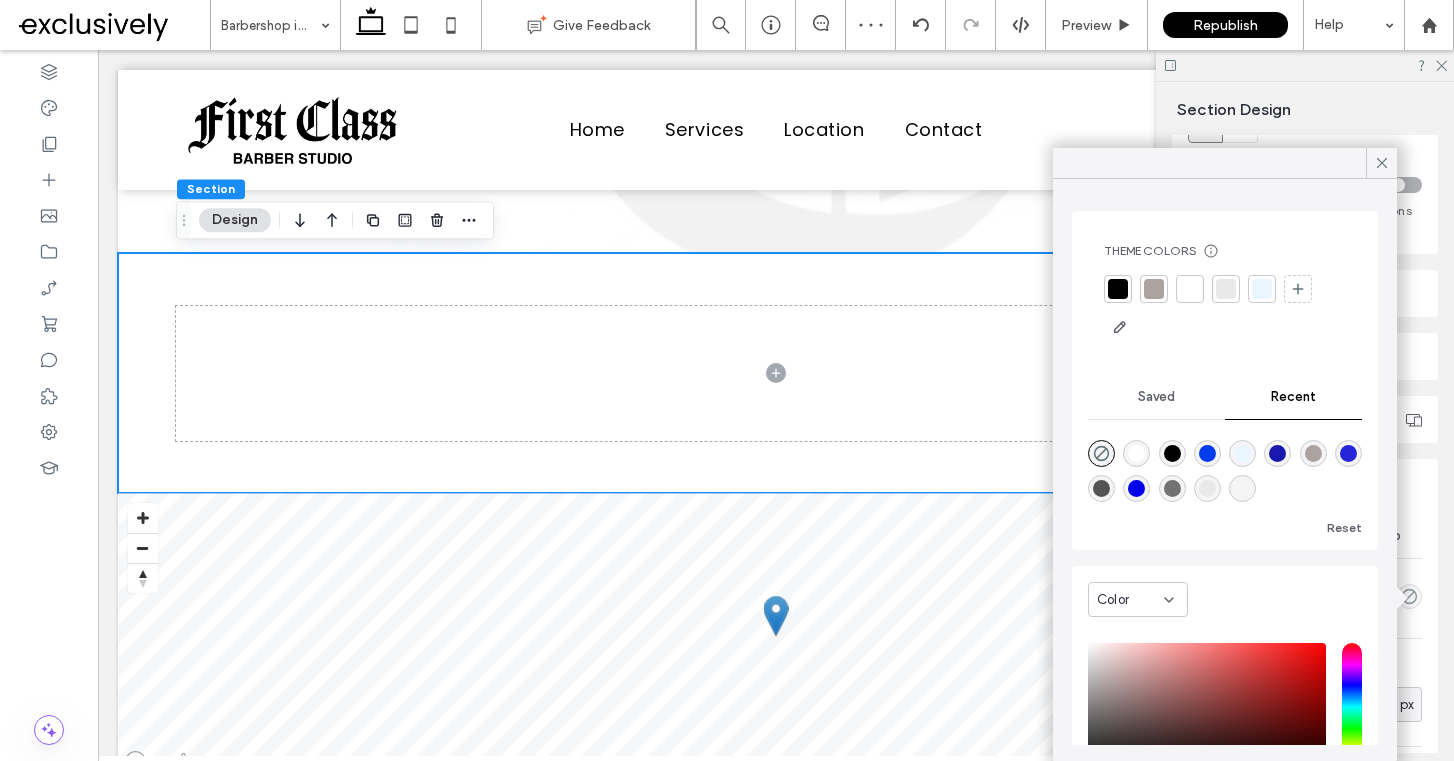 click at bounding box center [1118, 289] 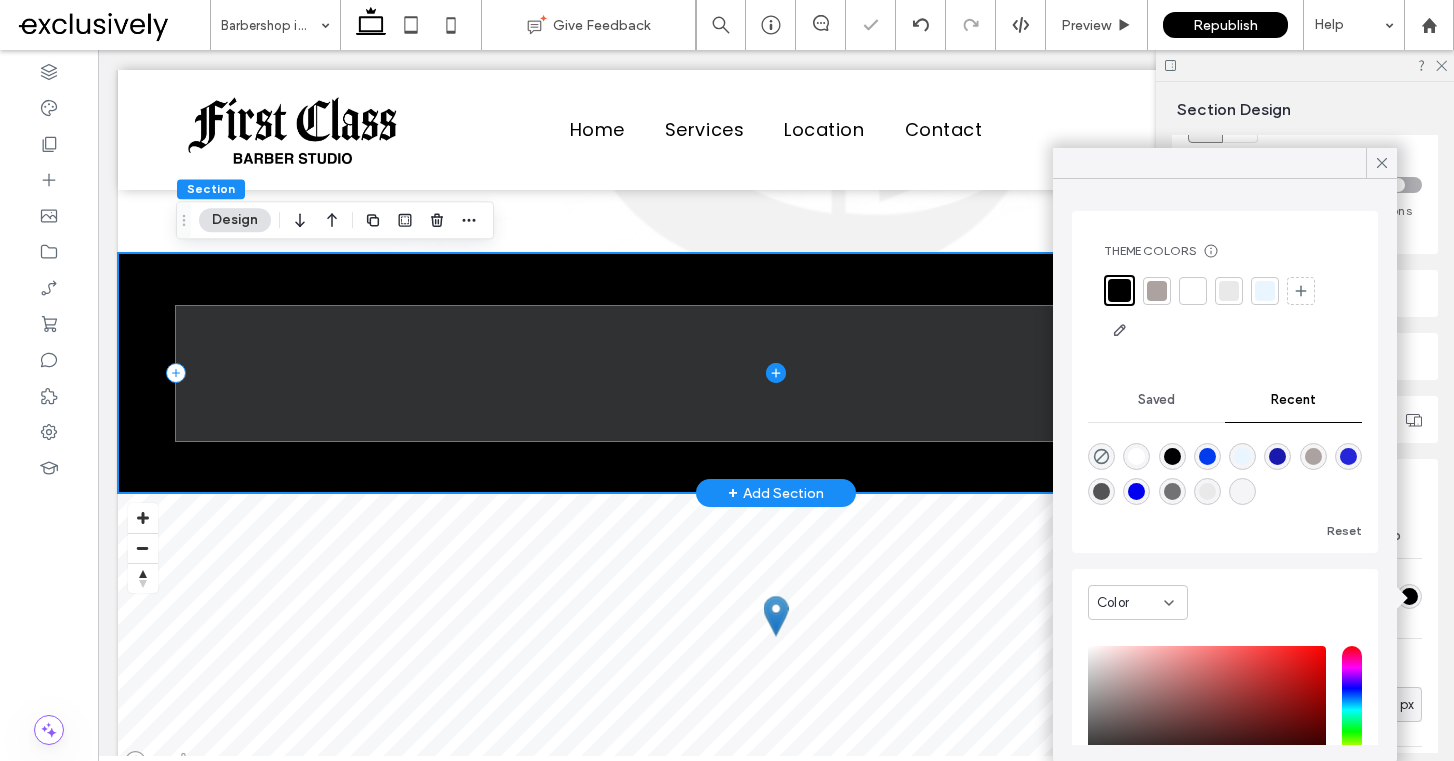 click at bounding box center [776, 373] 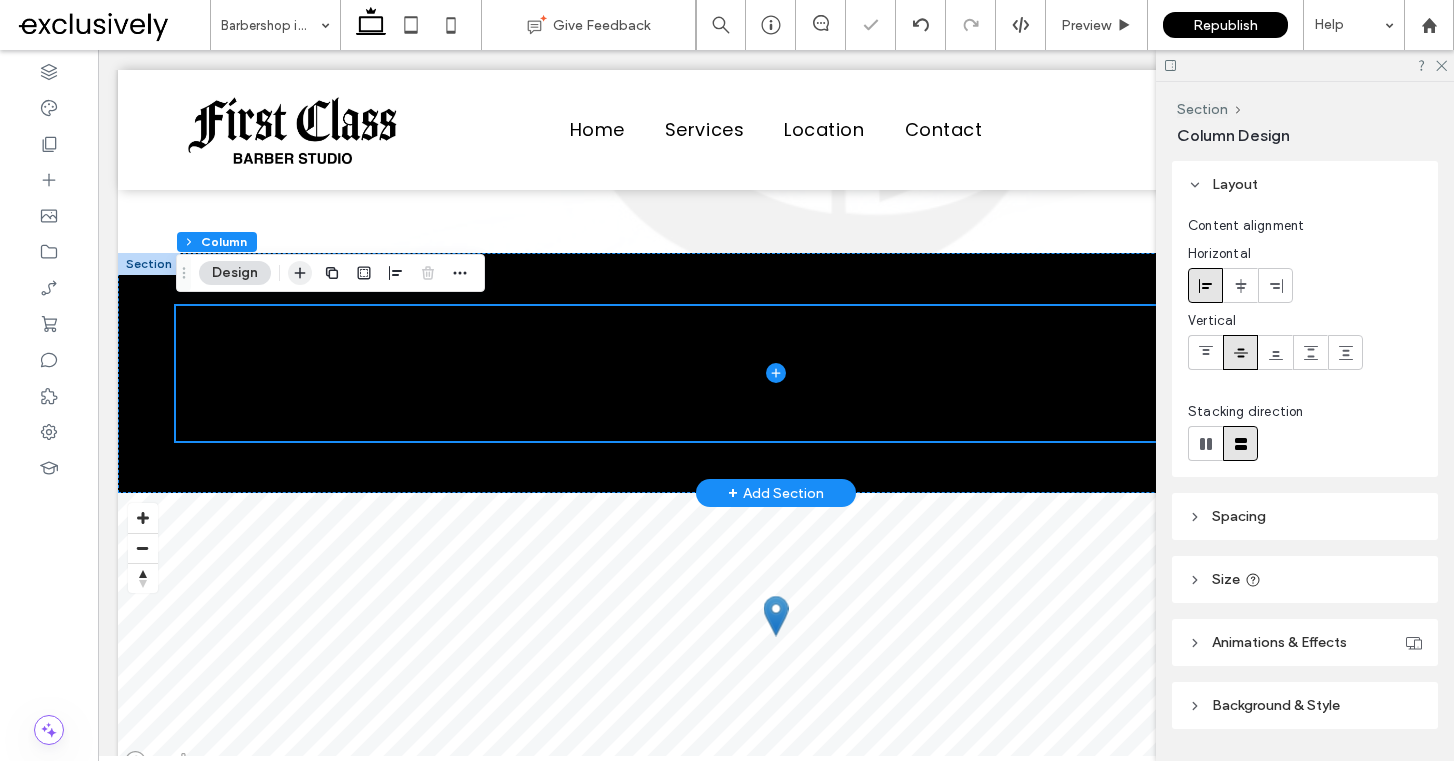 click 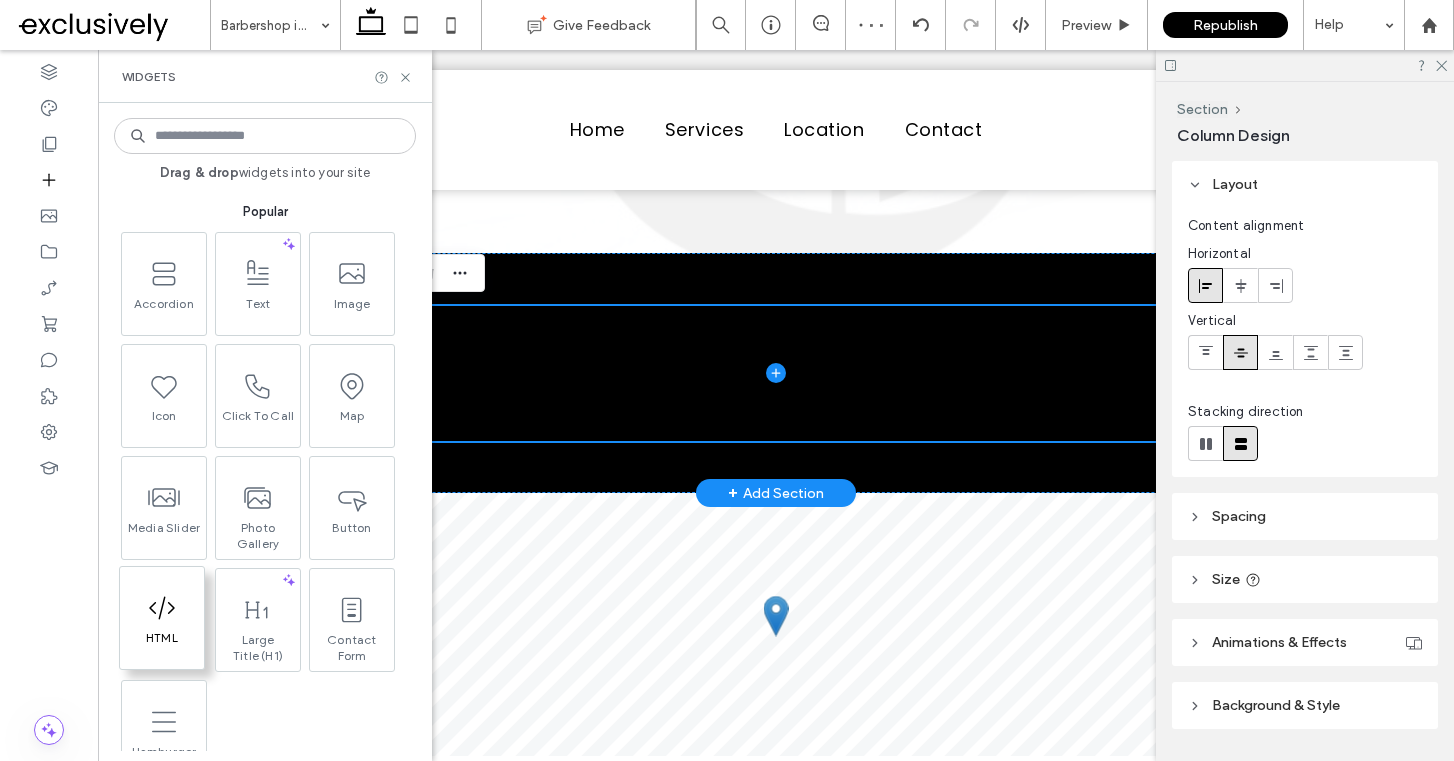 click at bounding box center [162, 607] 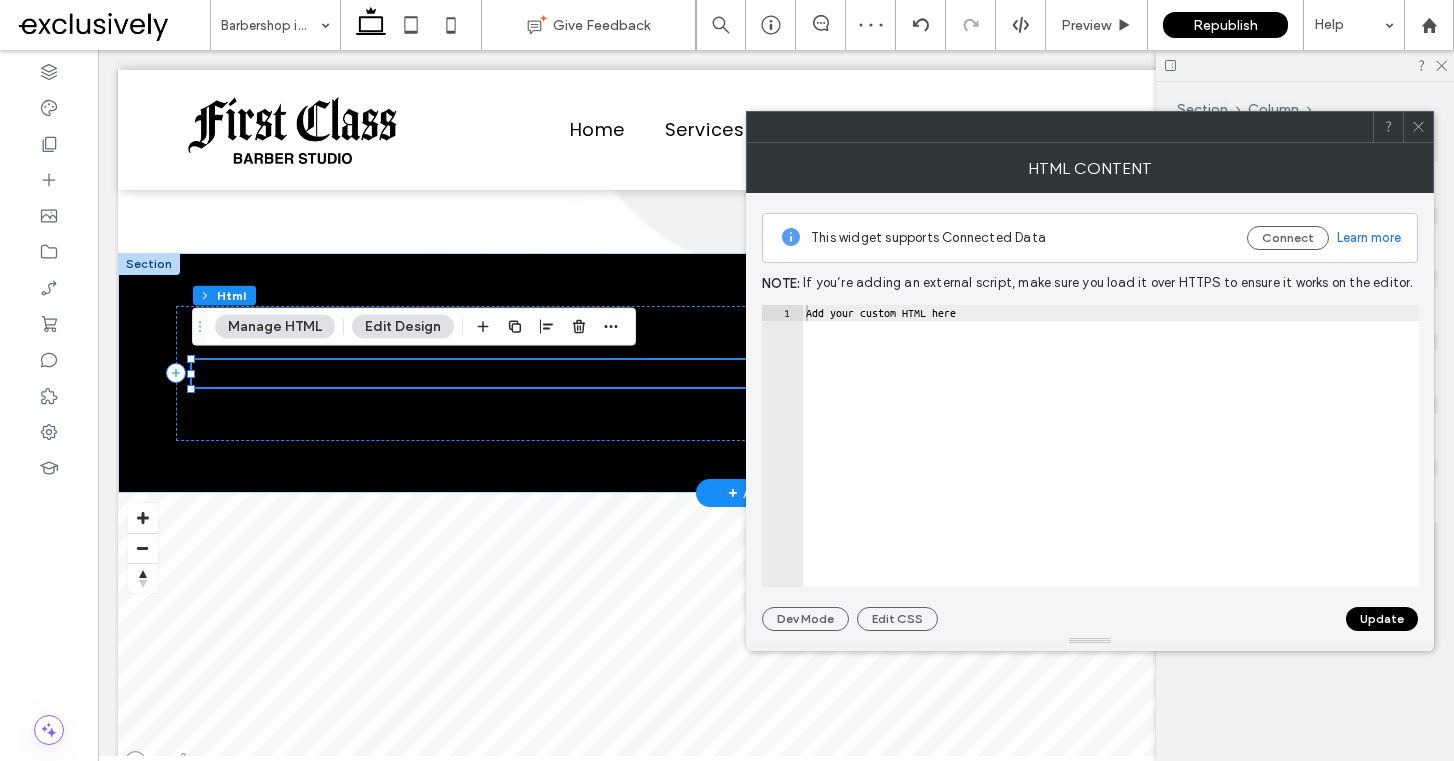 click on "Add your custom HTML here" at bounding box center [1110, 462] 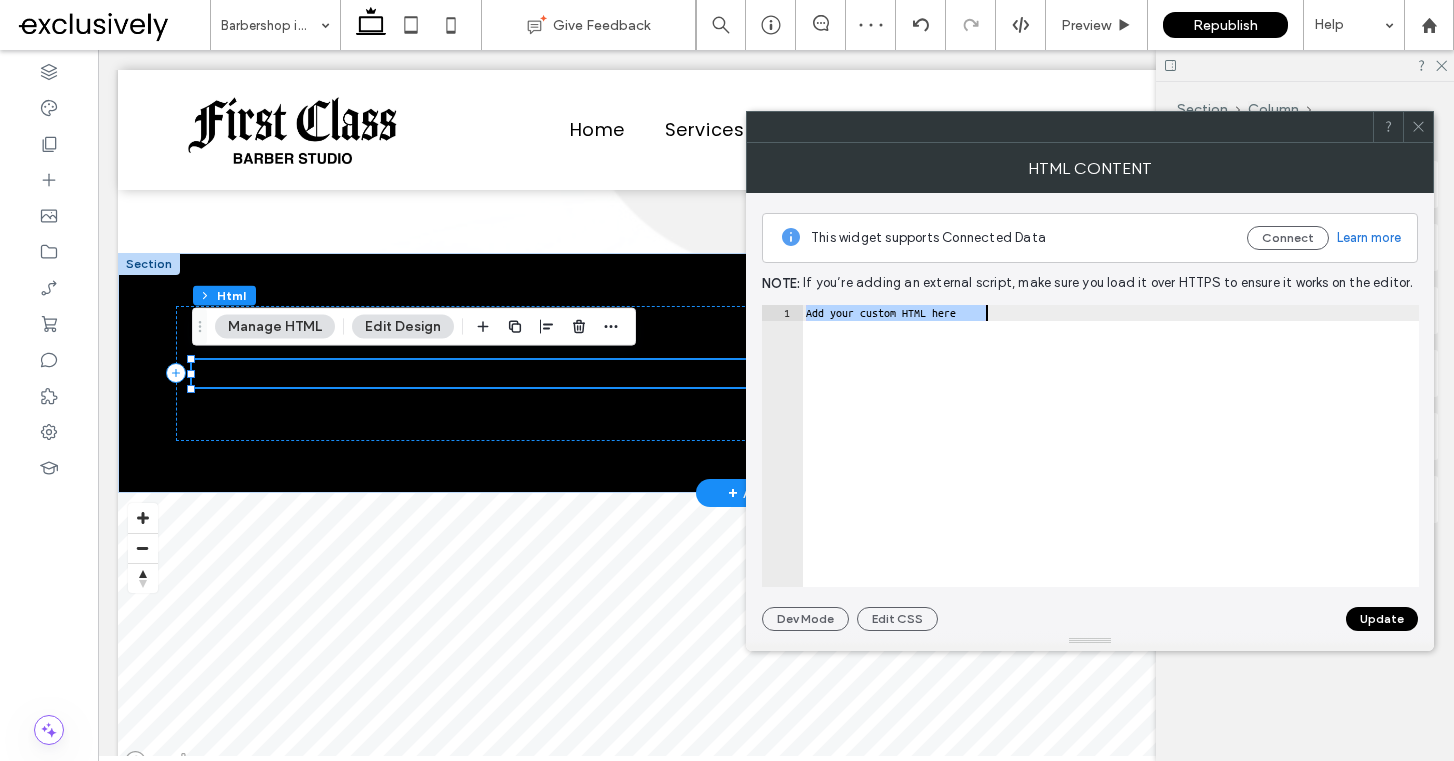 paste on "**********" 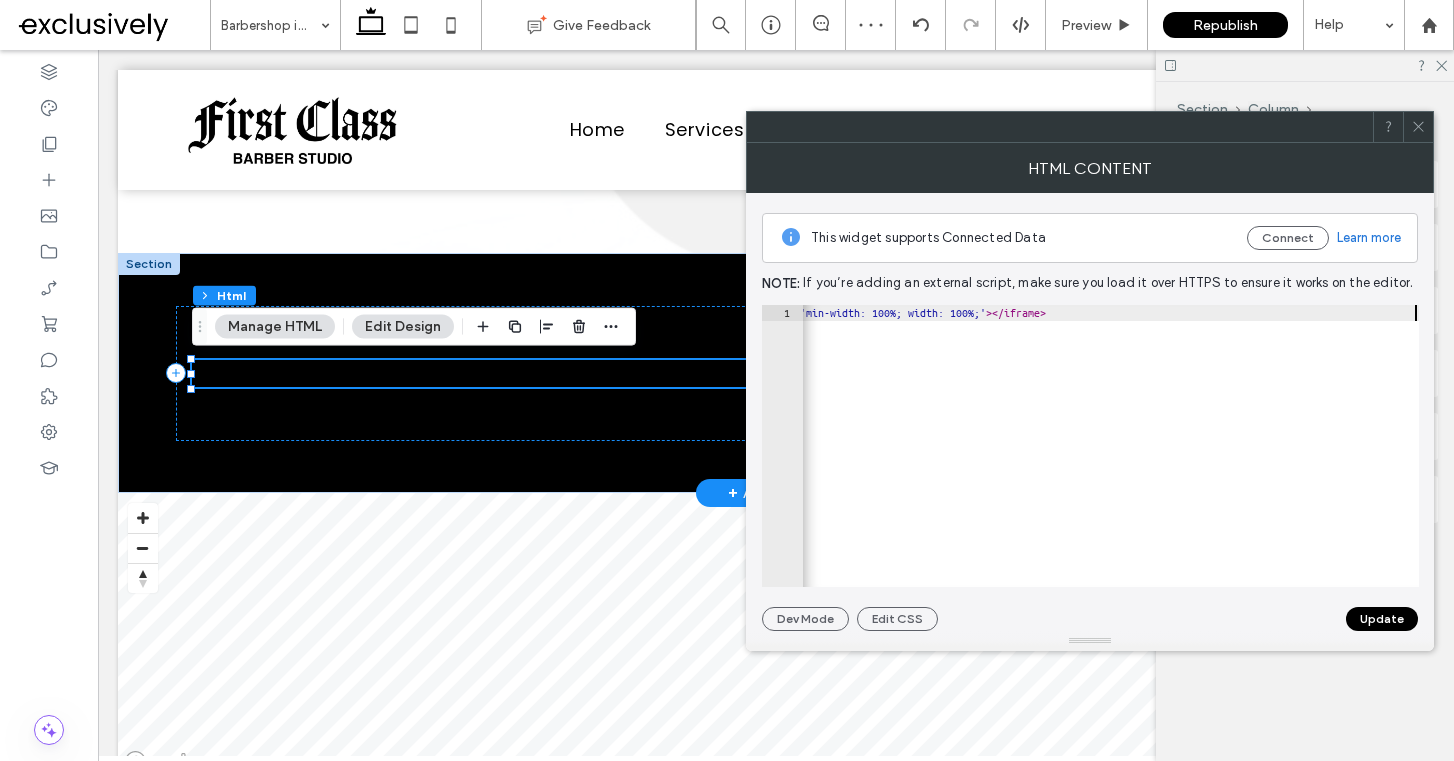 click on "Update" at bounding box center [1382, 619] 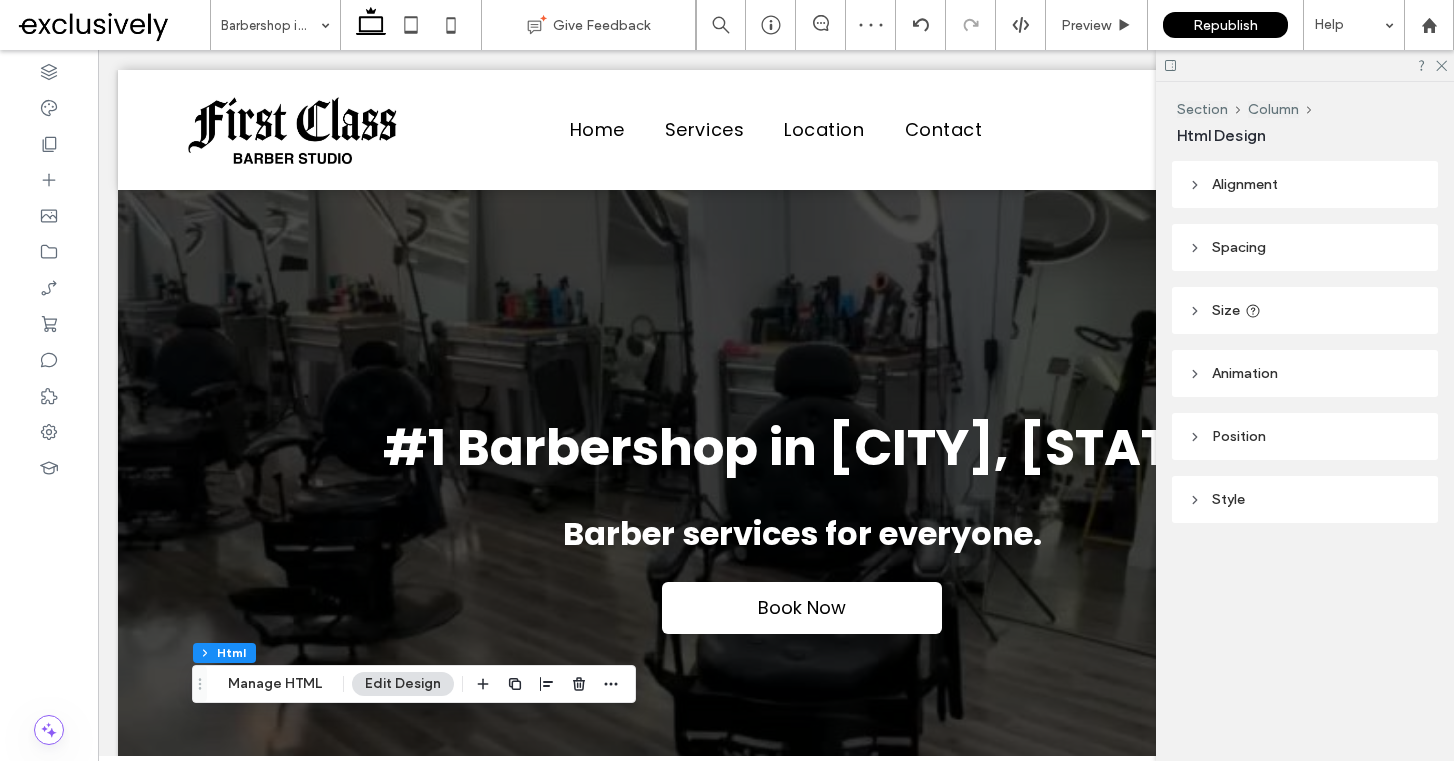 scroll, scrollTop: 1131, scrollLeft: 0, axis: vertical 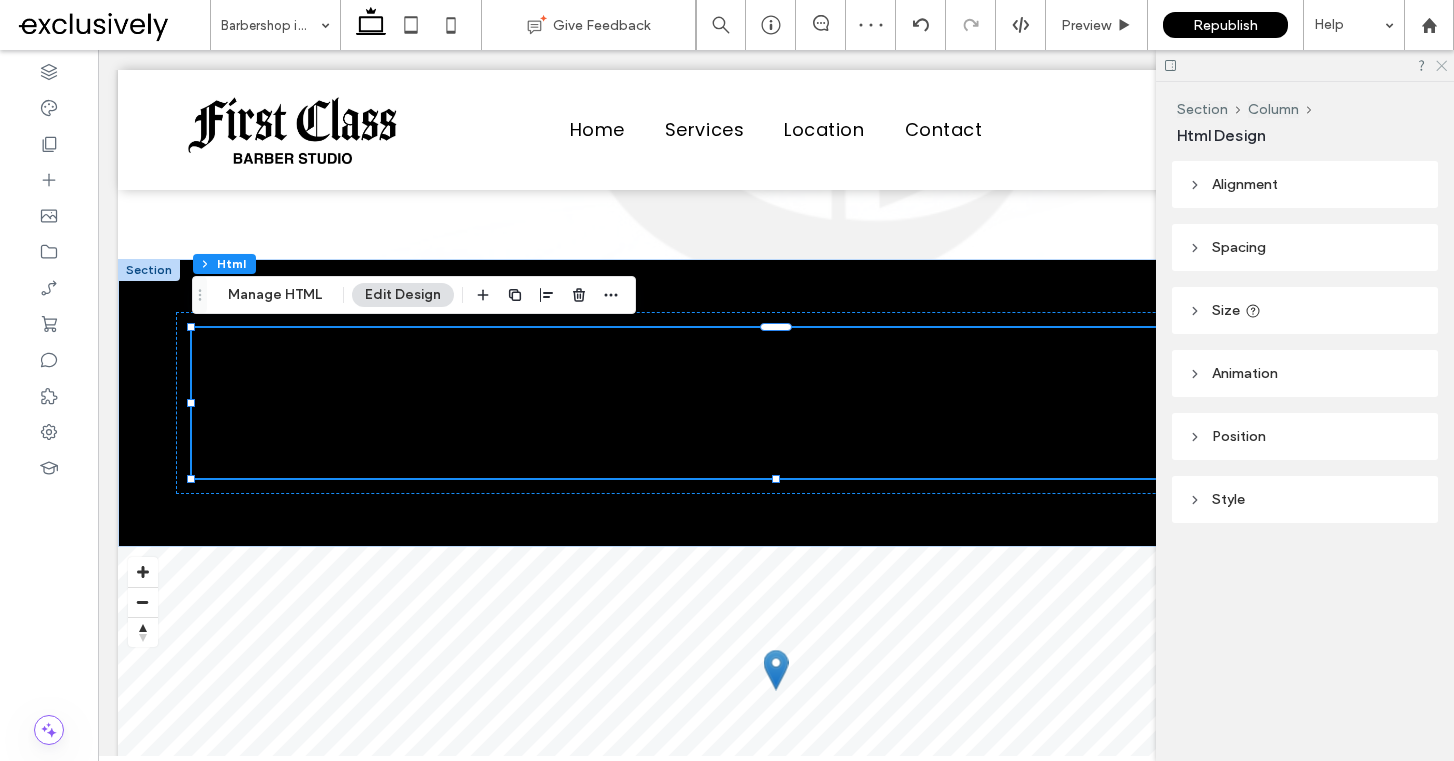 click 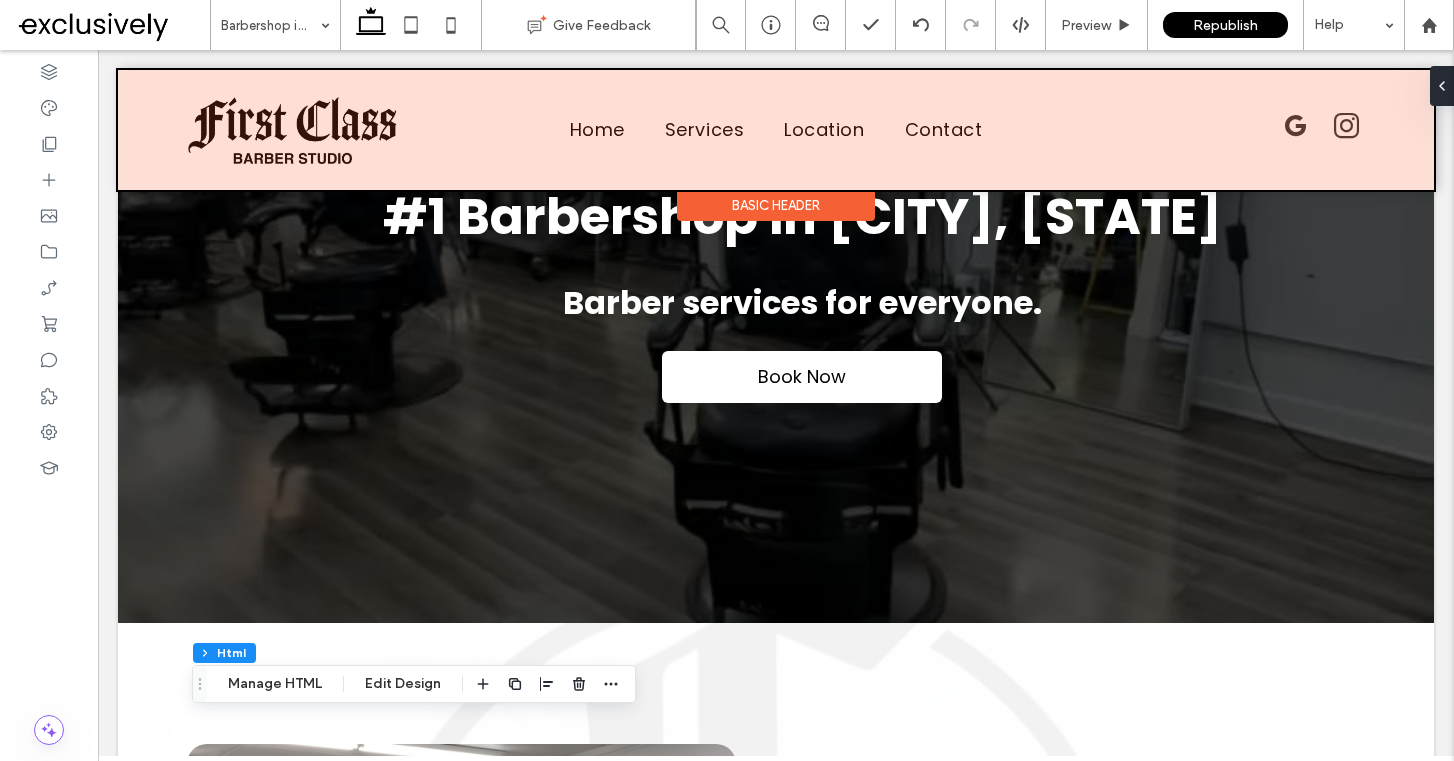 scroll, scrollTop: 0, scrollLeft: 0, axis: both 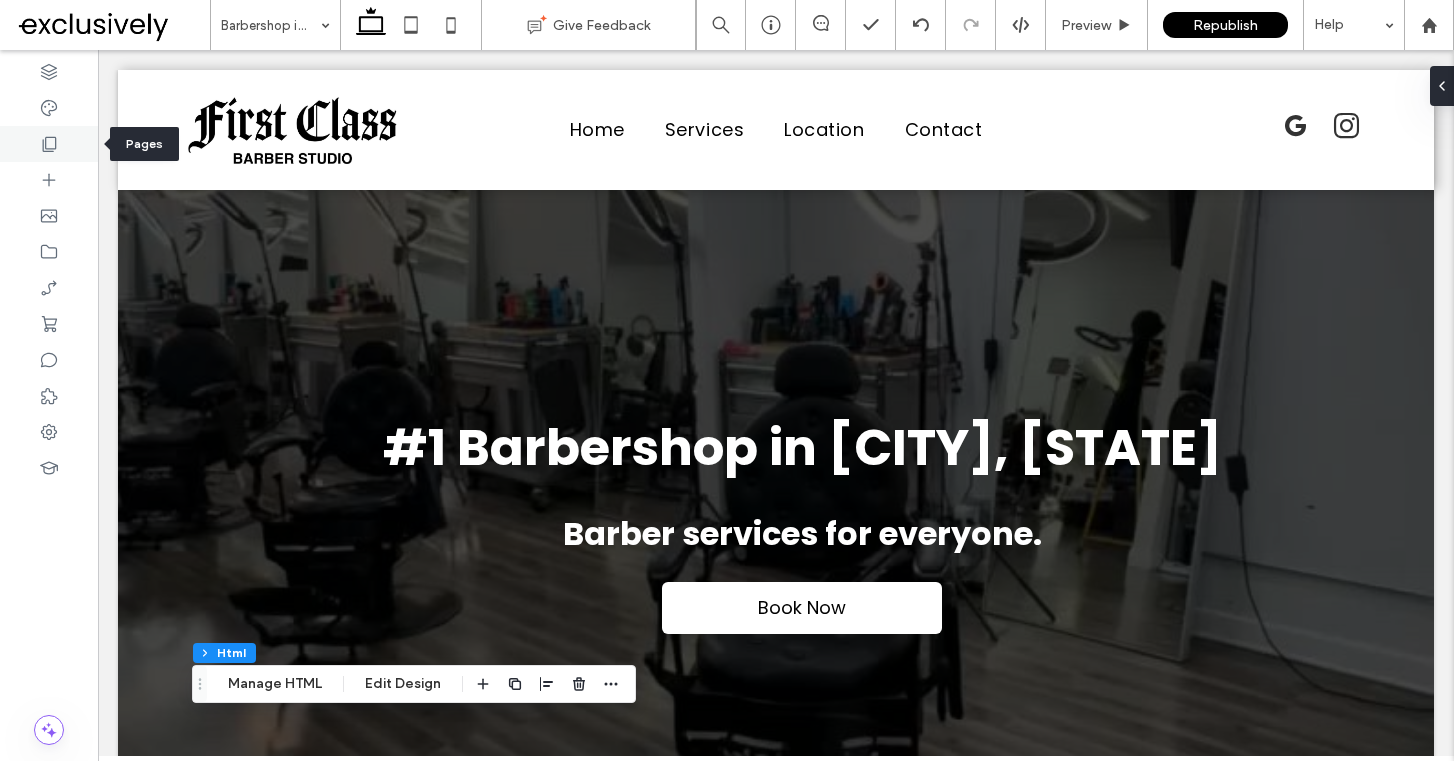 click 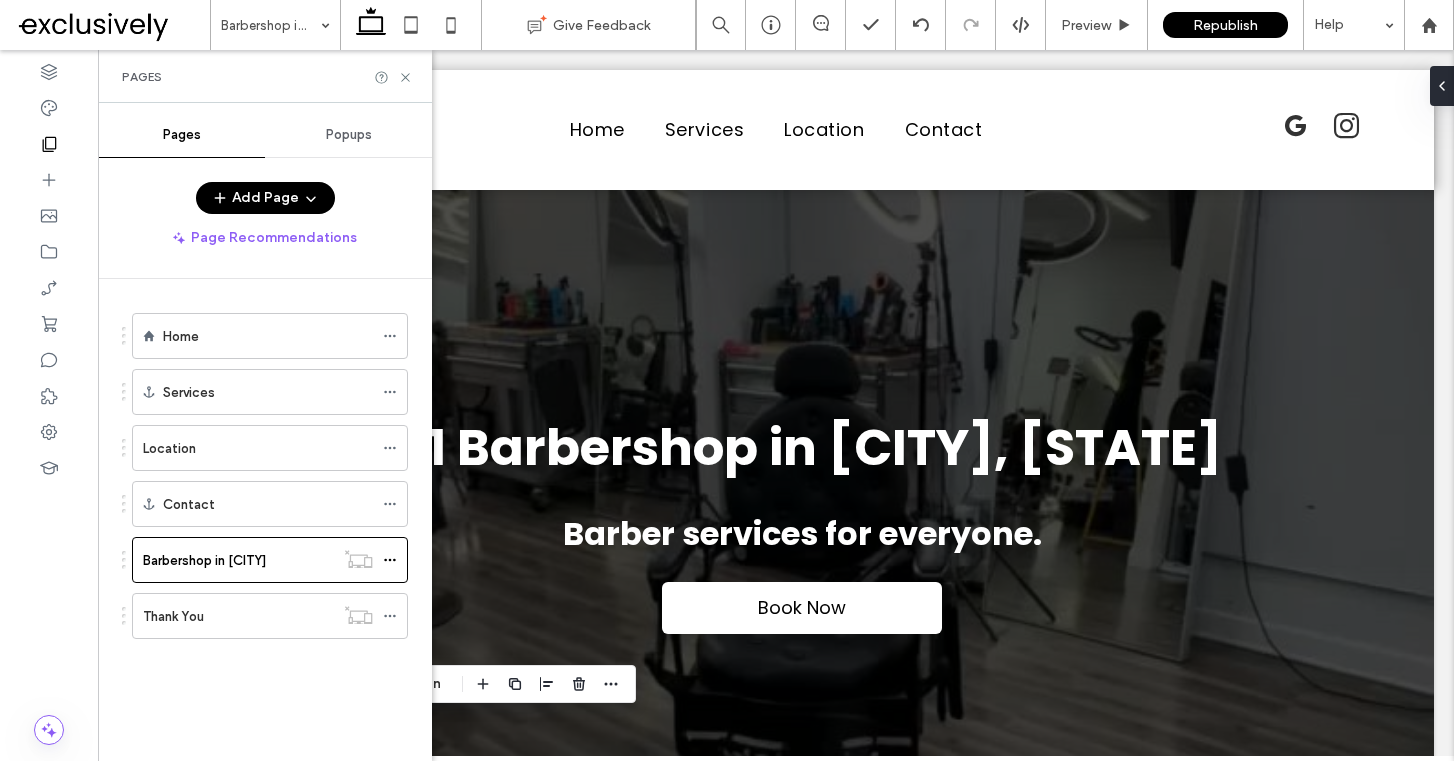 click on "Add Page" at bounding box center (265, 198) 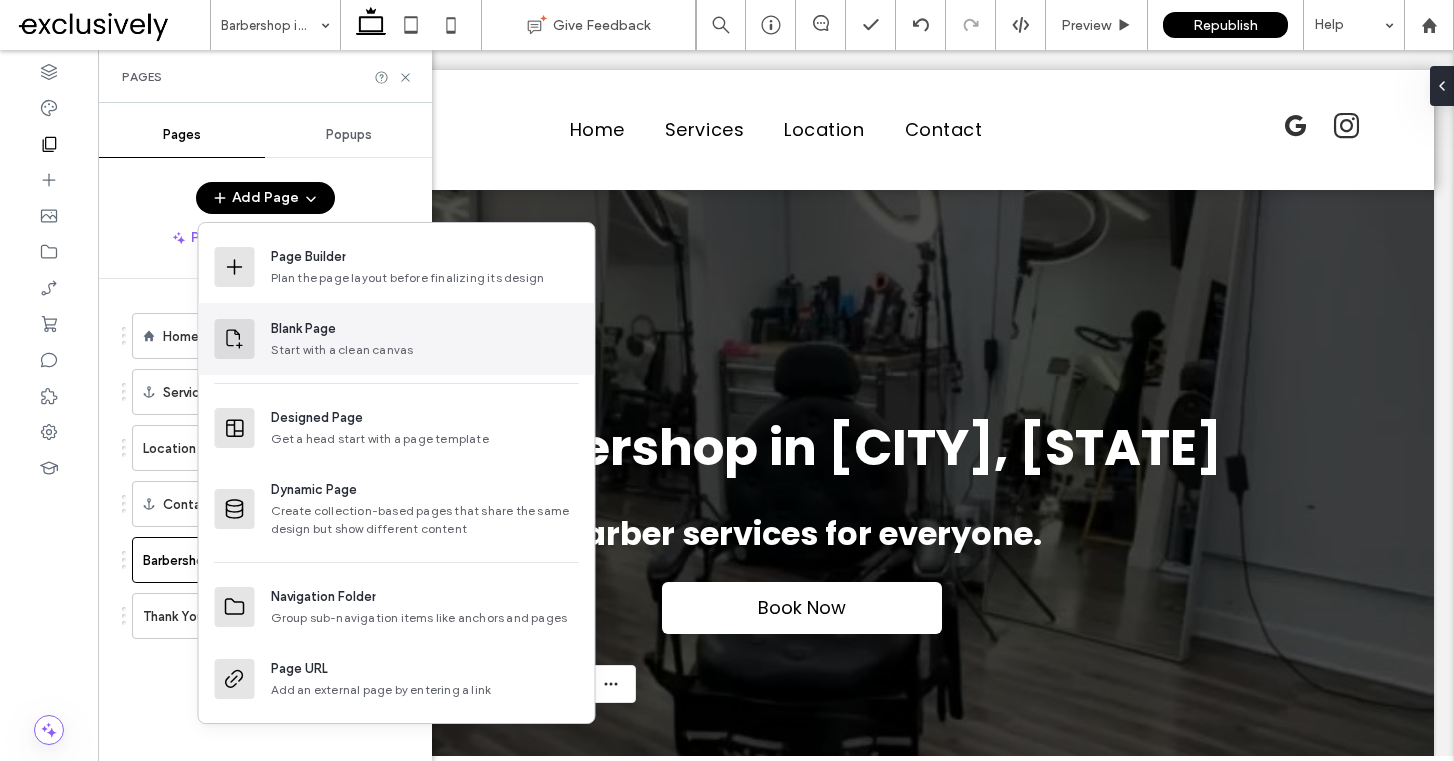 click on "Start with a clean canvas" at bounding box center [425, 350] 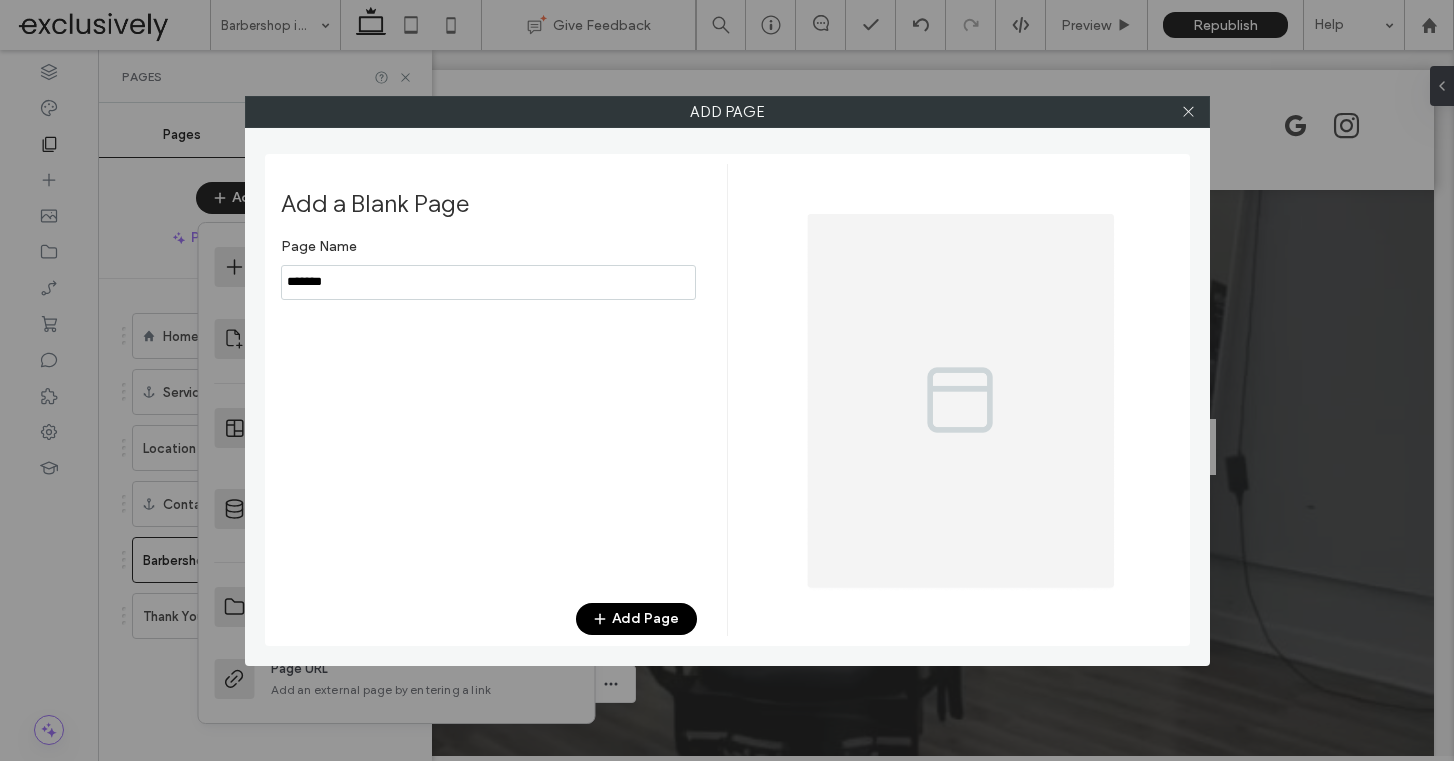 type on "*******" 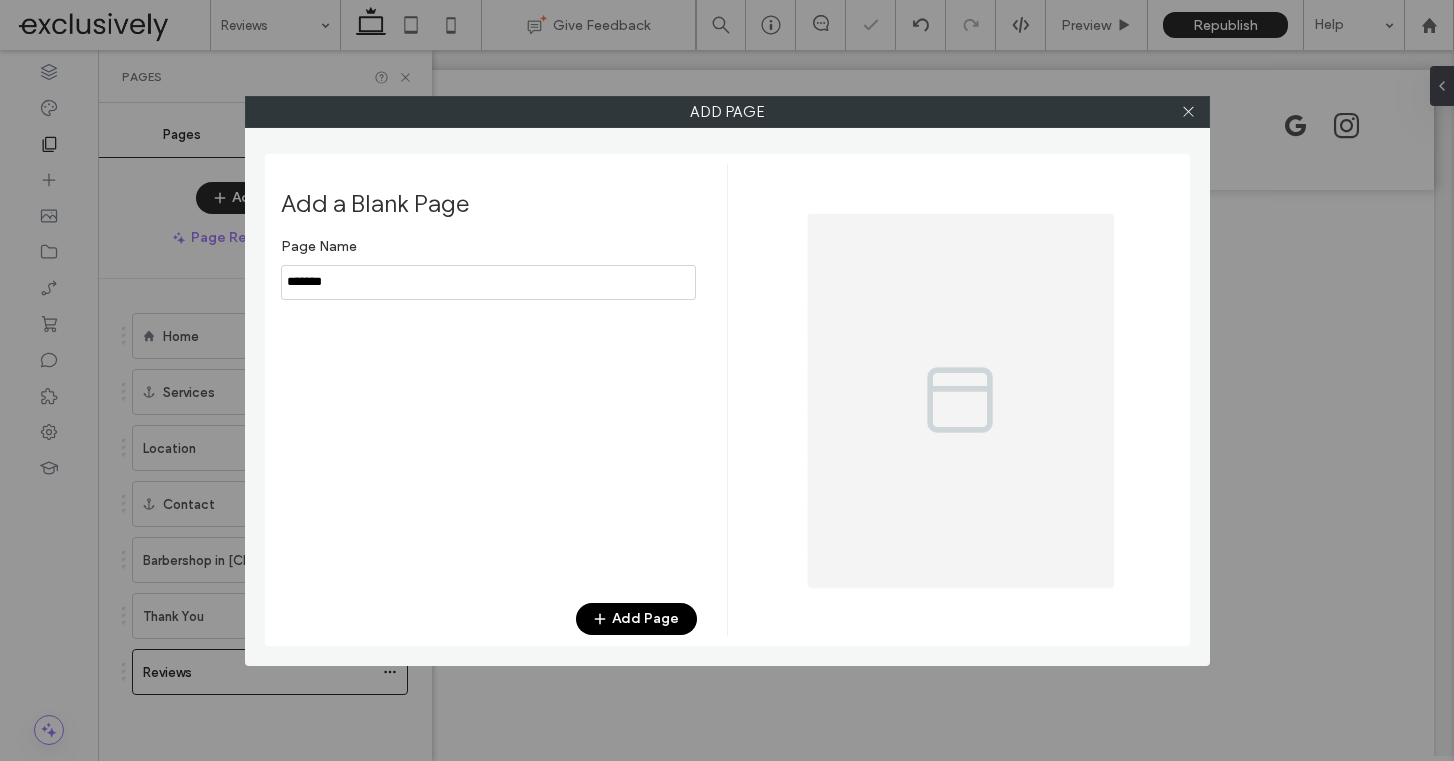 scroll, scrollTop: 0, scrollLeft: 0, axis: both 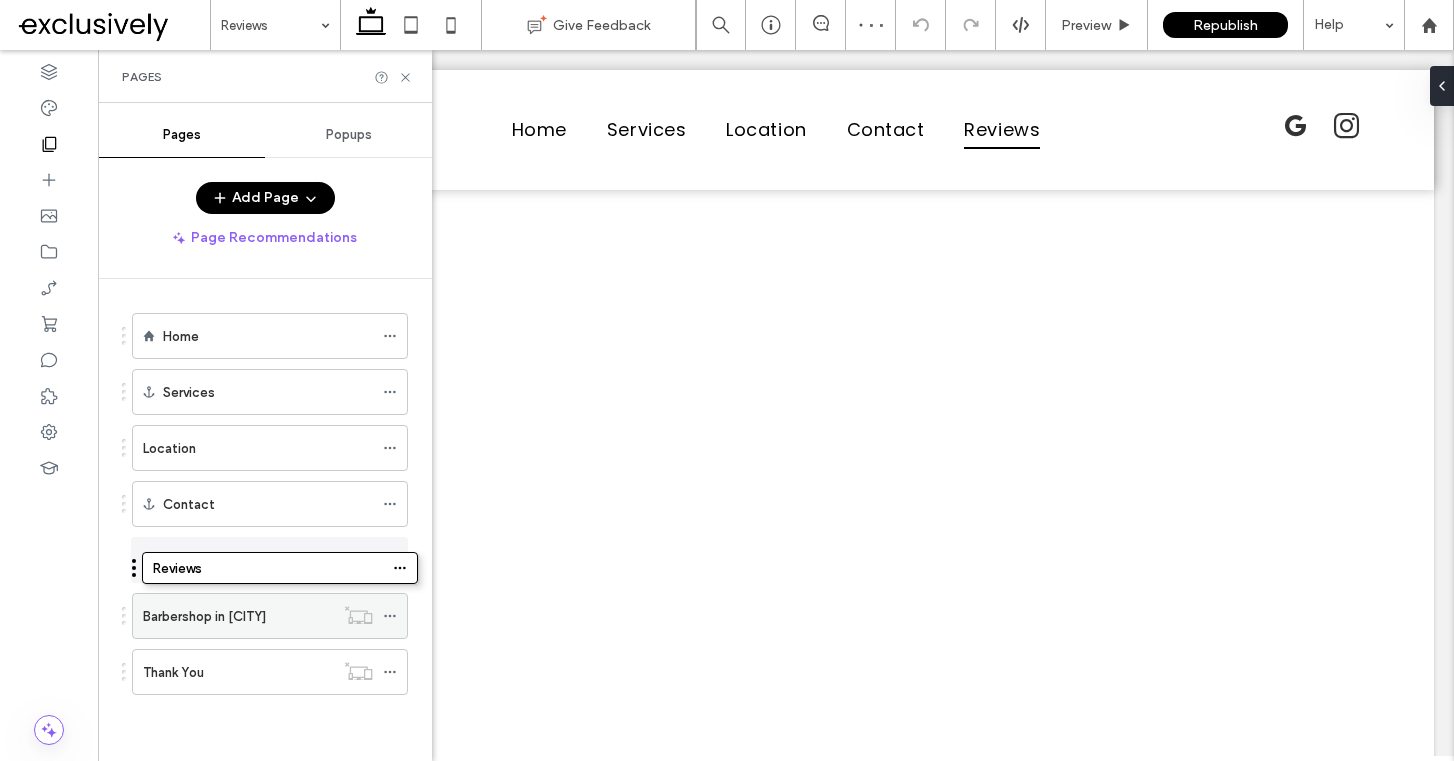 drag, startPoint x: 298, startPoint y: 672, endPoint x: 307, endPoint y: 571, distance: 101.4002 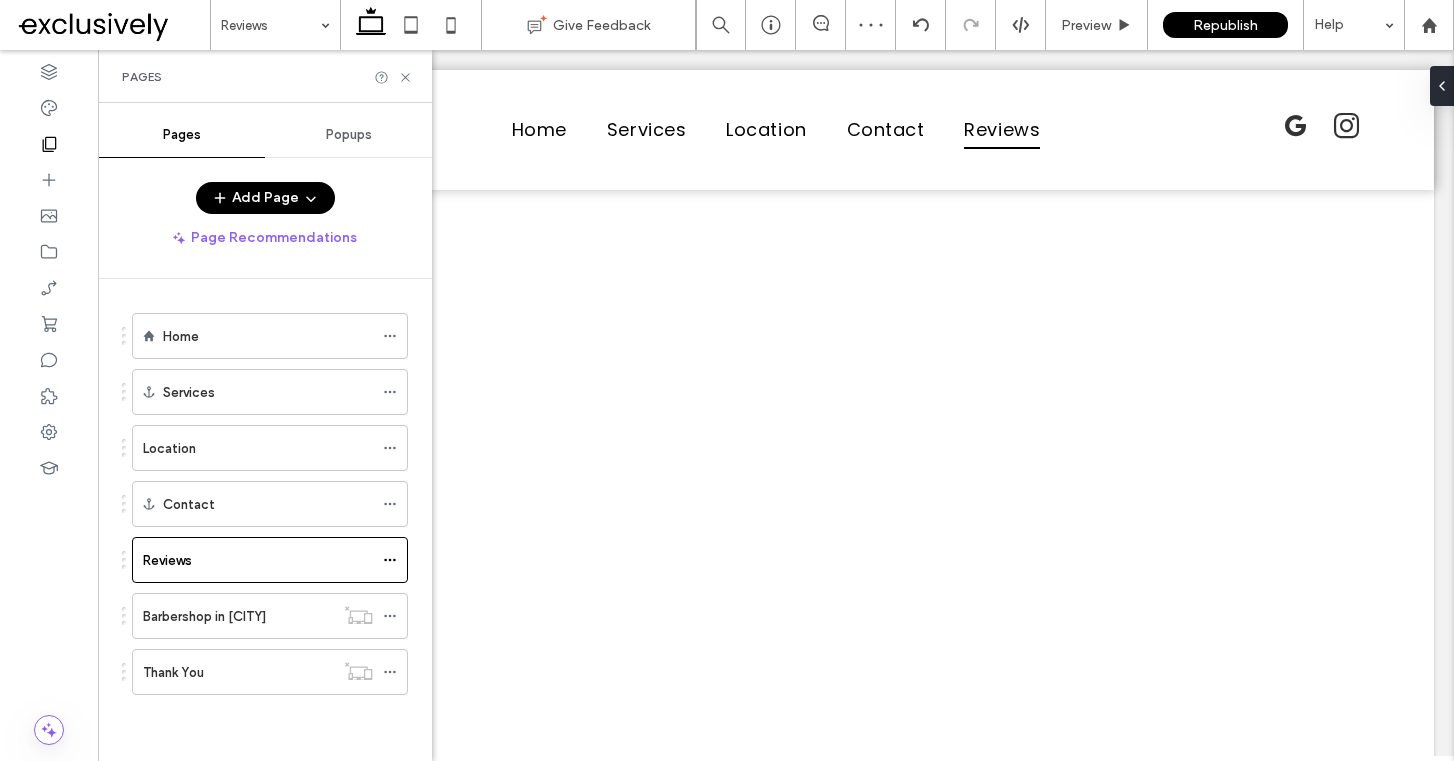 click on "Pages" at bounding box center [265, 76] 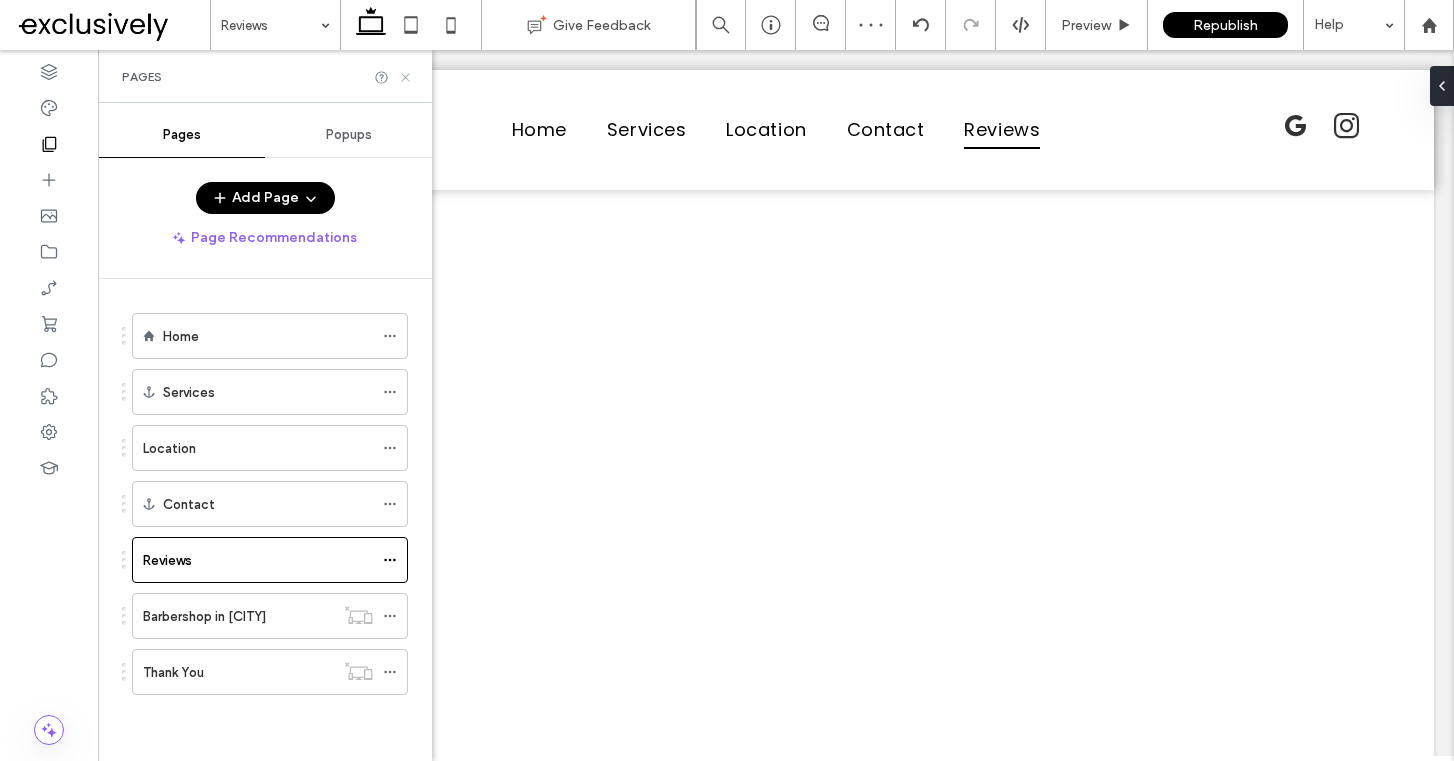 click 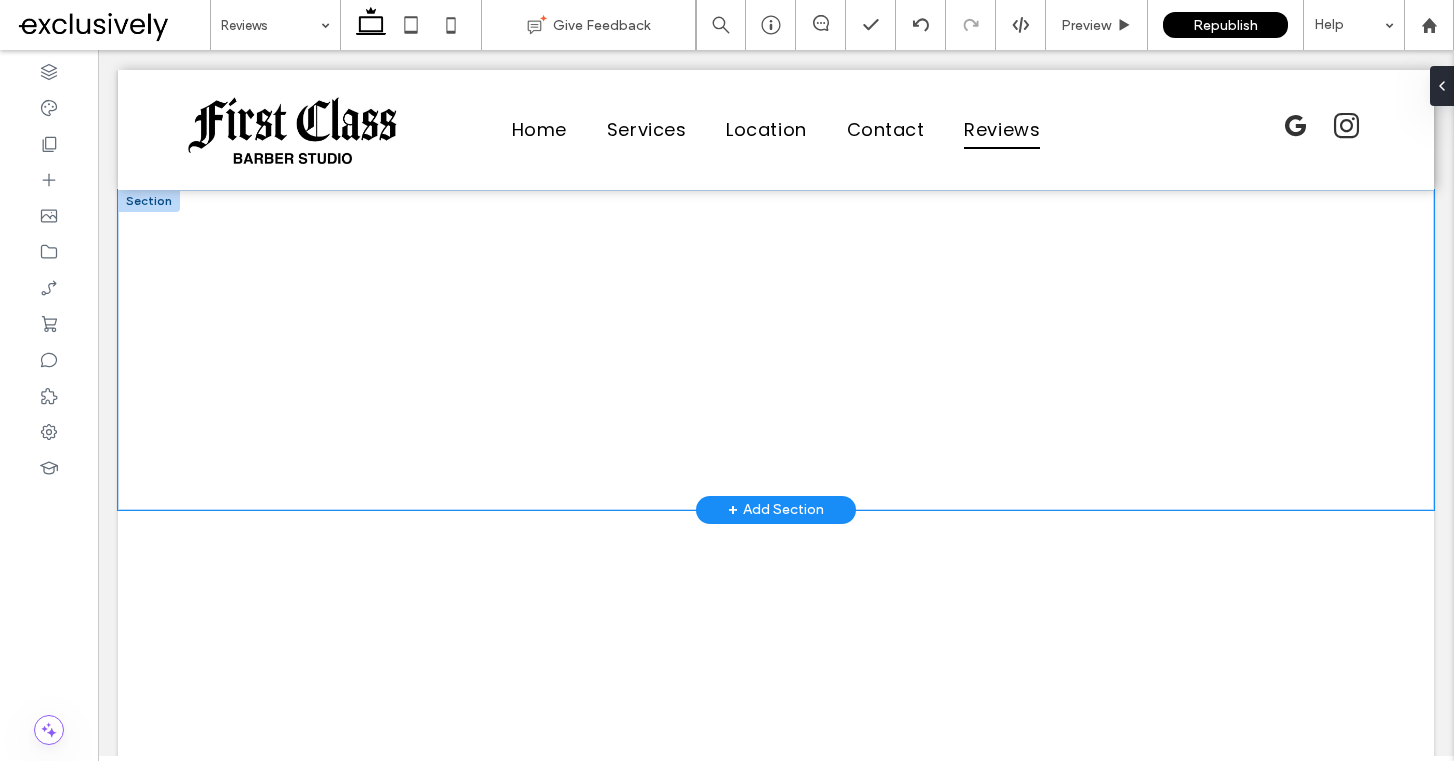 click at bounding box center (776, 350) 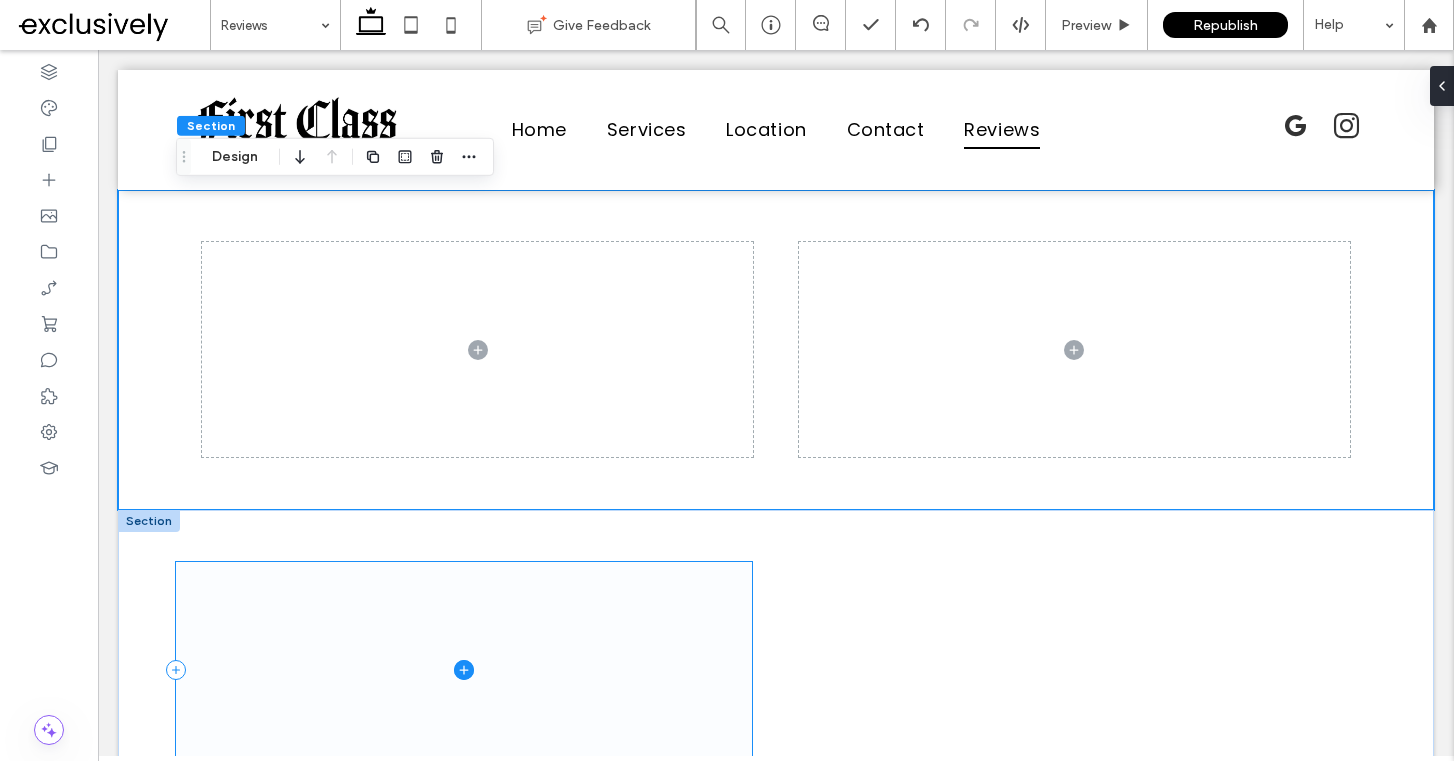 click at bounding box center (464, 669) 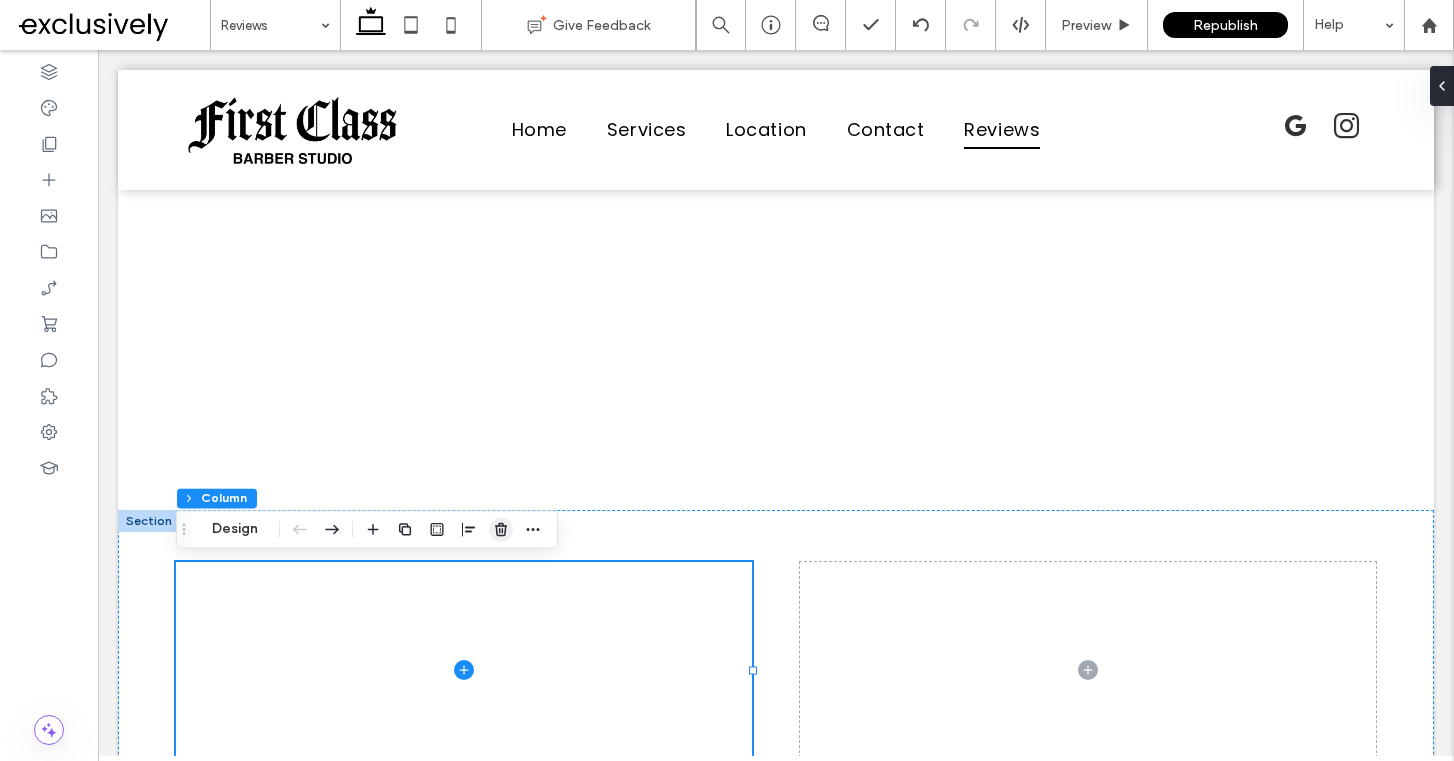 click 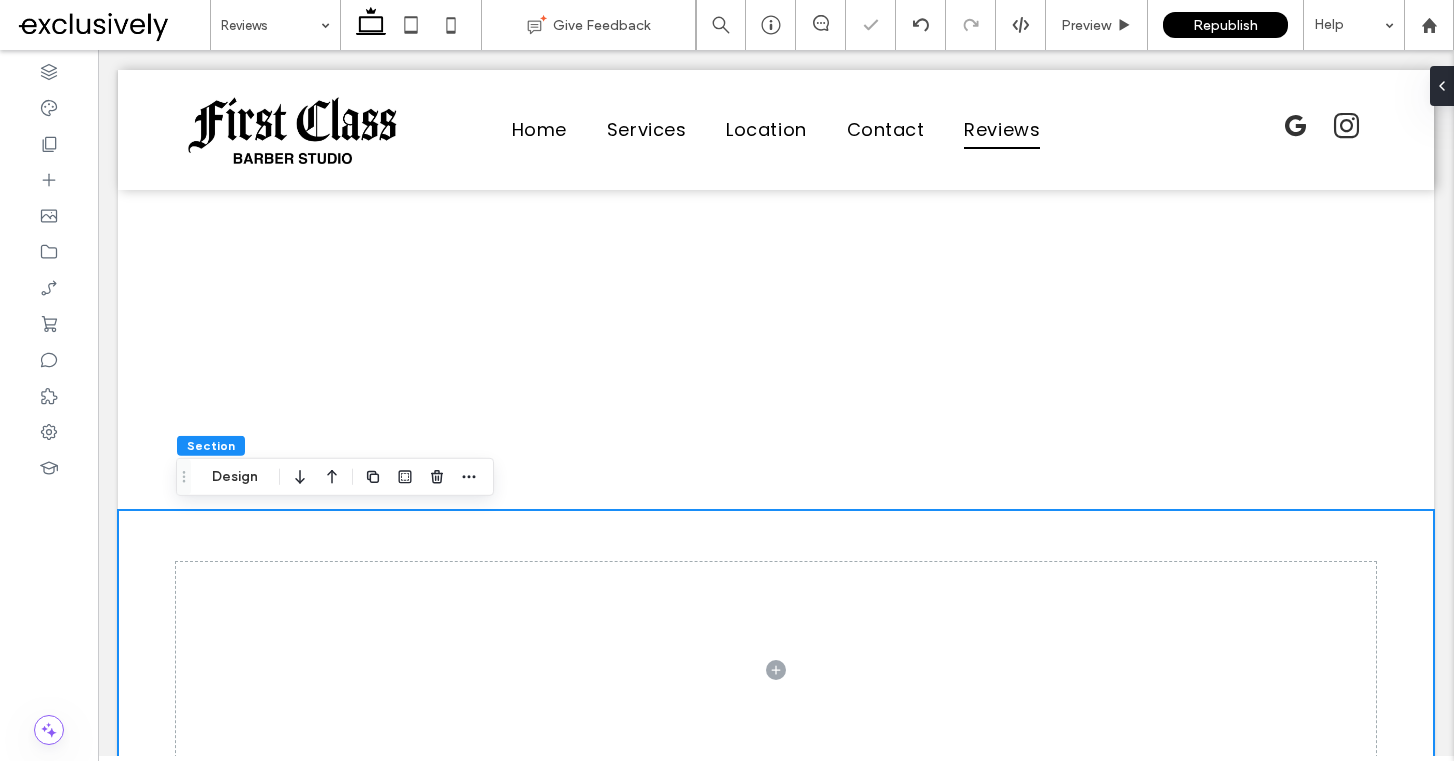 click at bounding box center (776, 670) 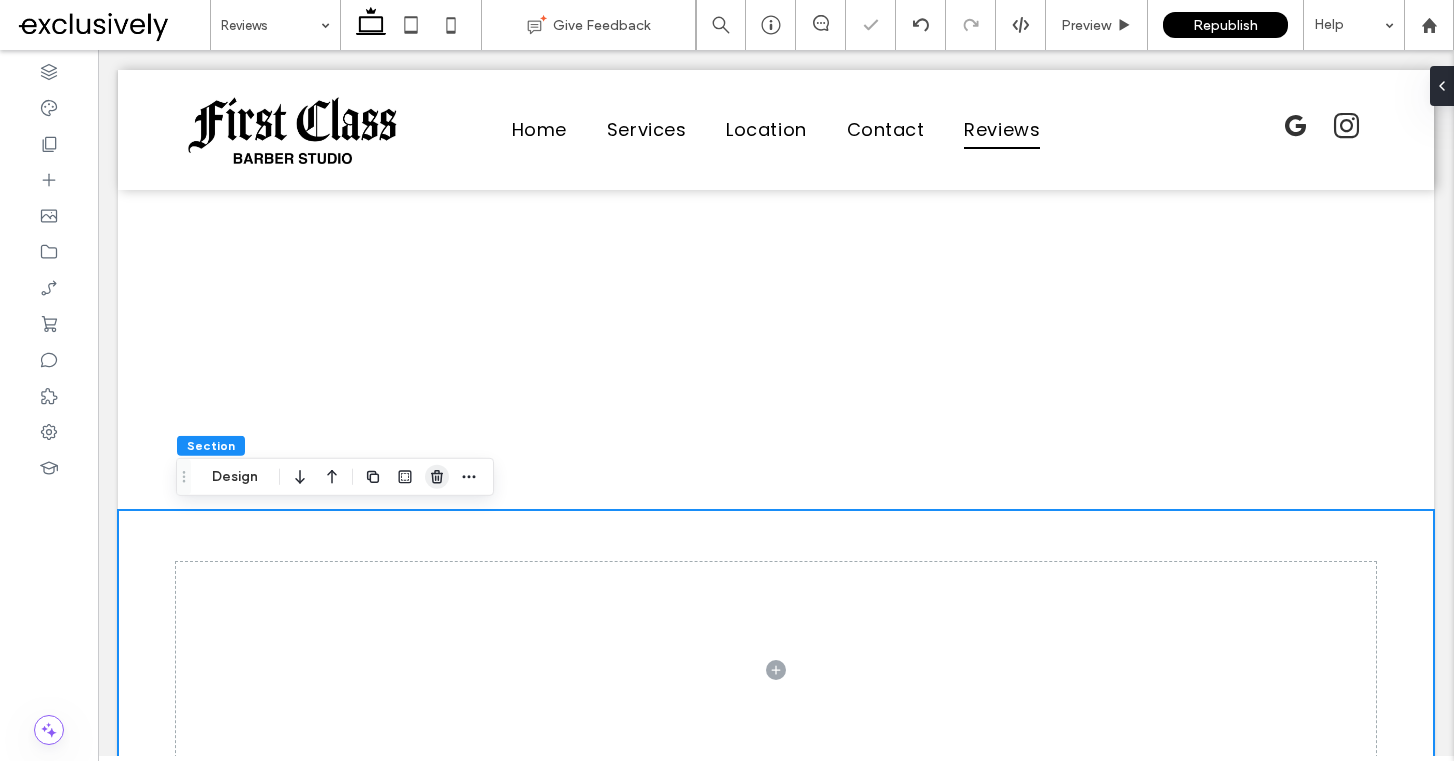 click 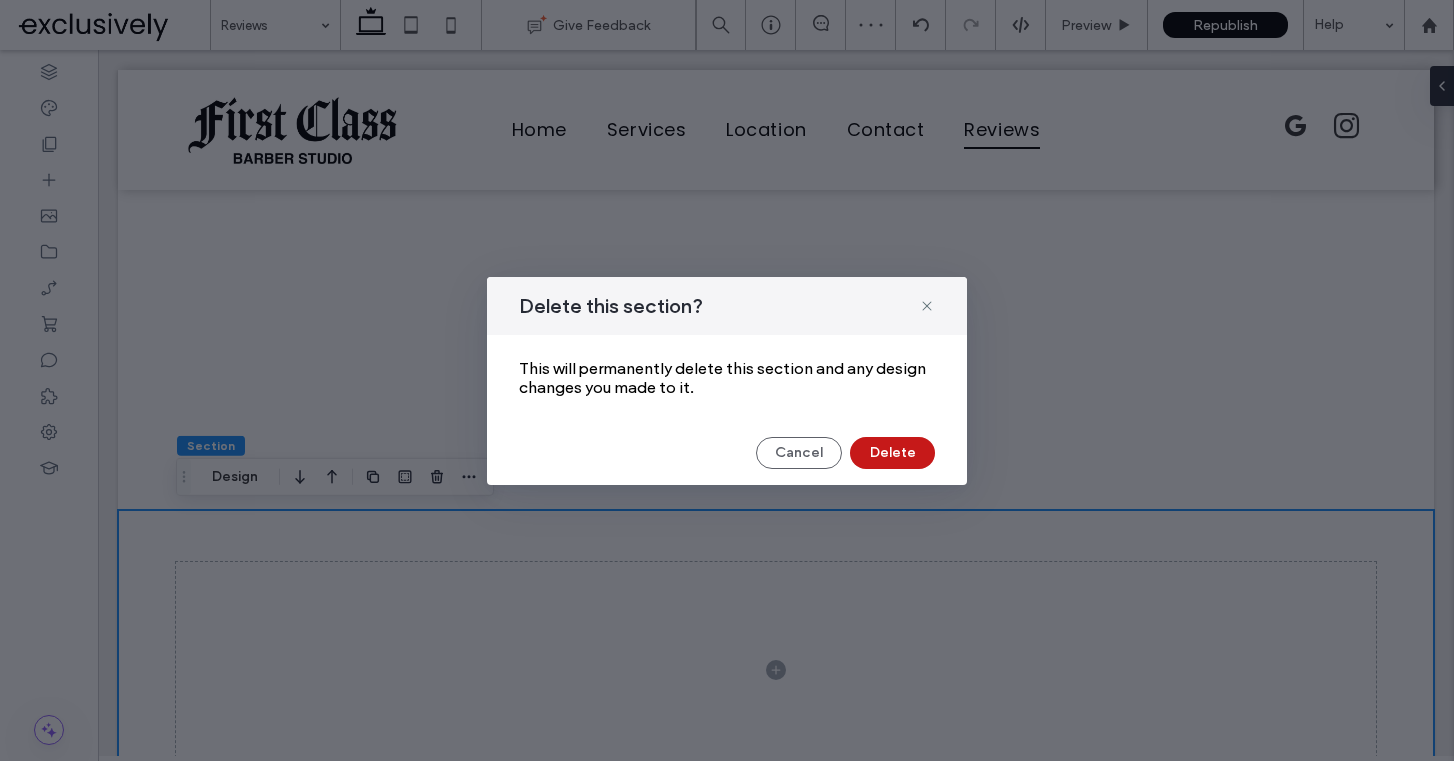 click on "Delete" at bounding box center (892, 453) 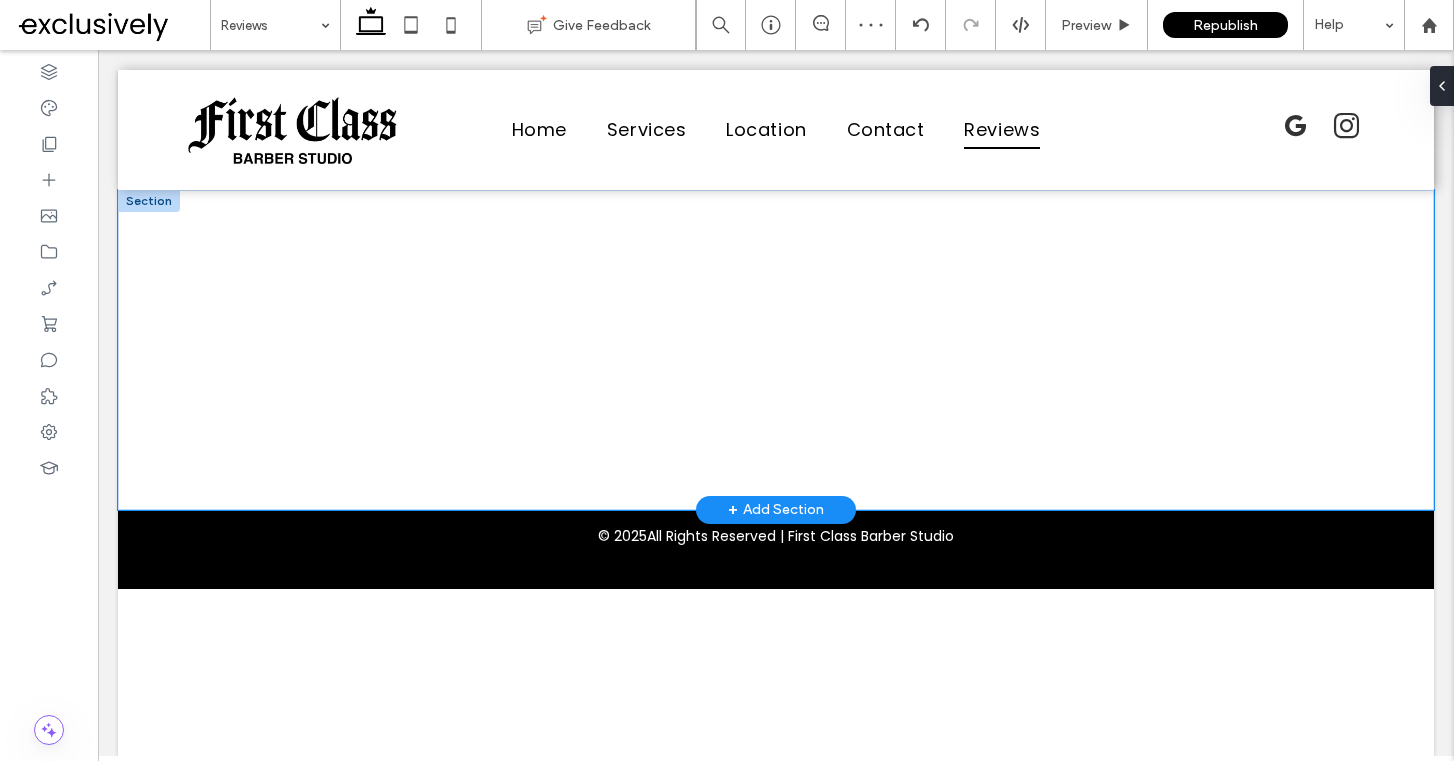 click at bounding box center (776, 350) 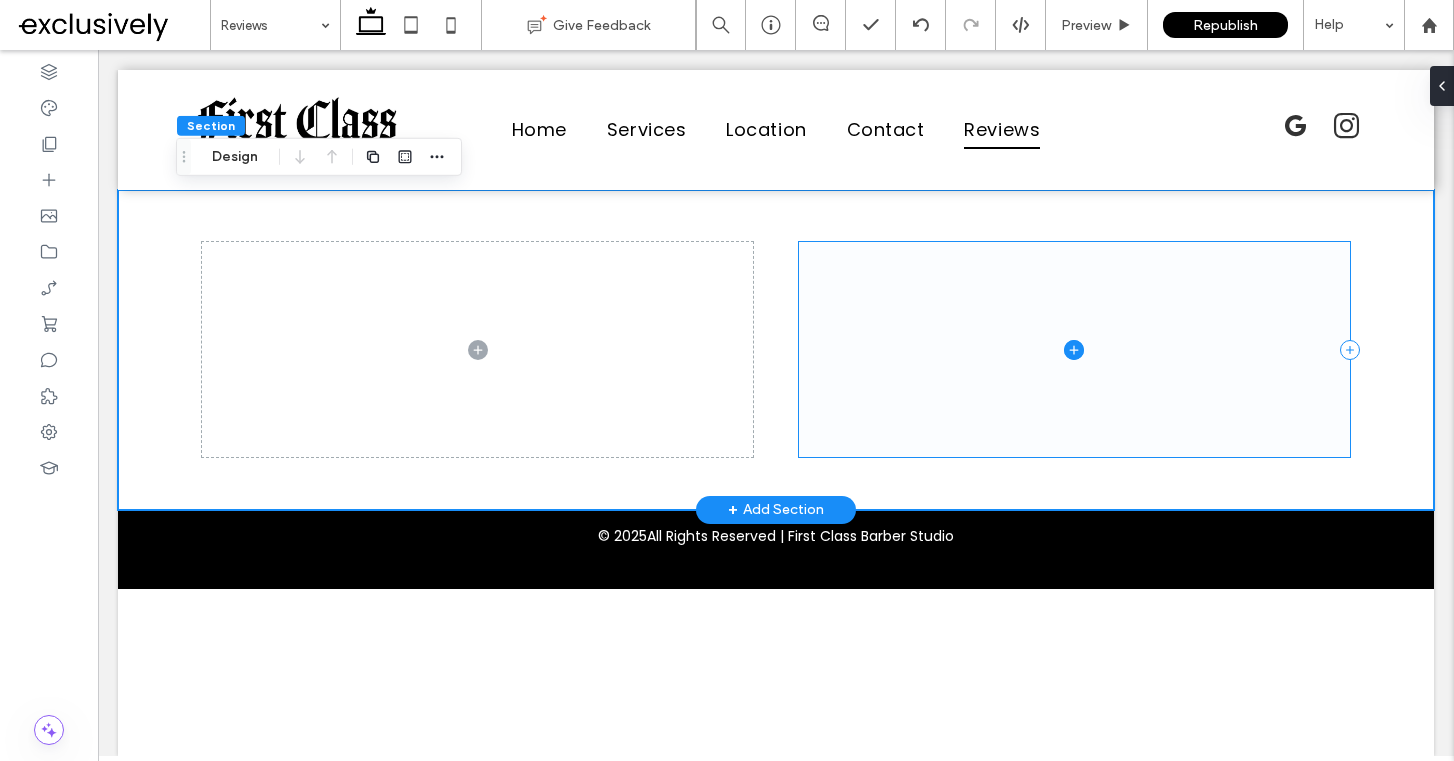 click at bounding box center (1074, 349) 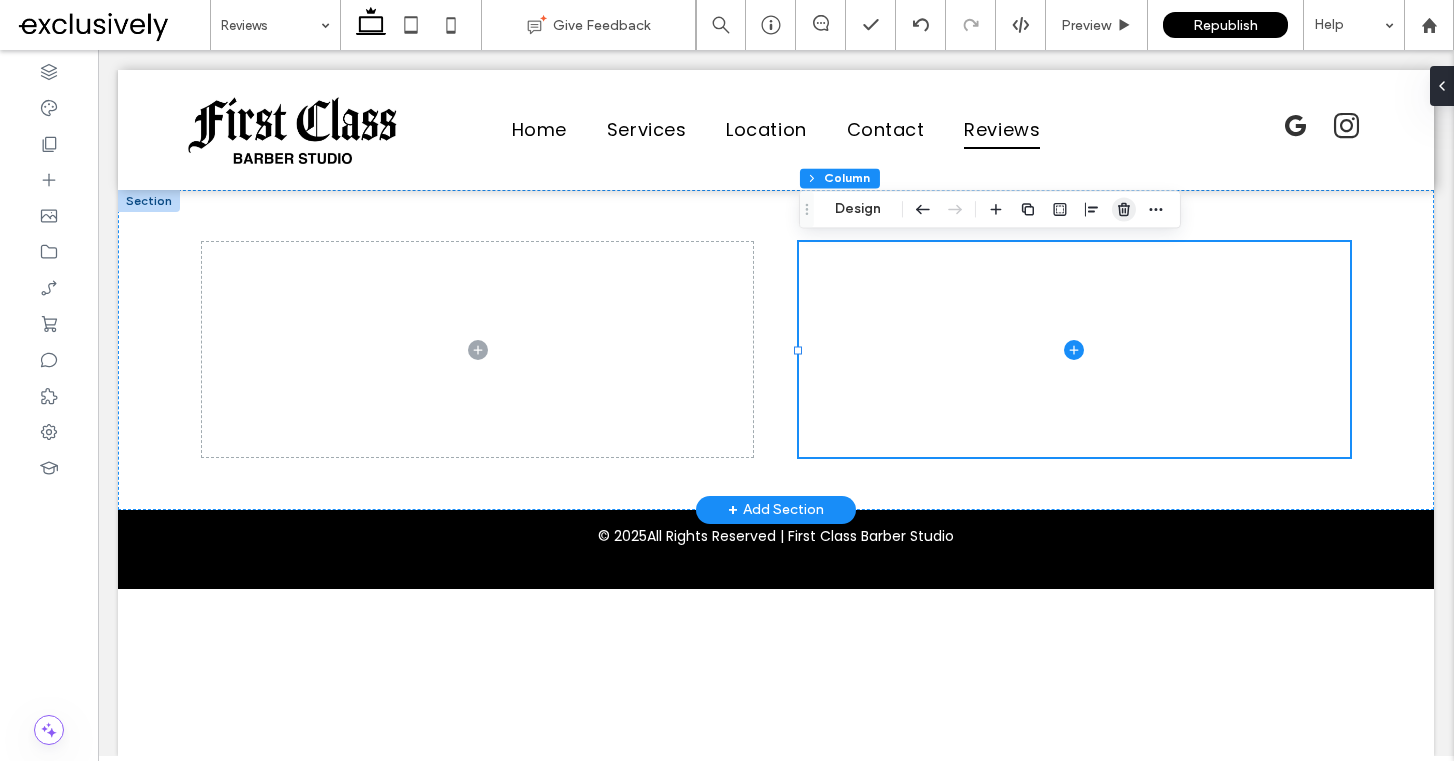 click 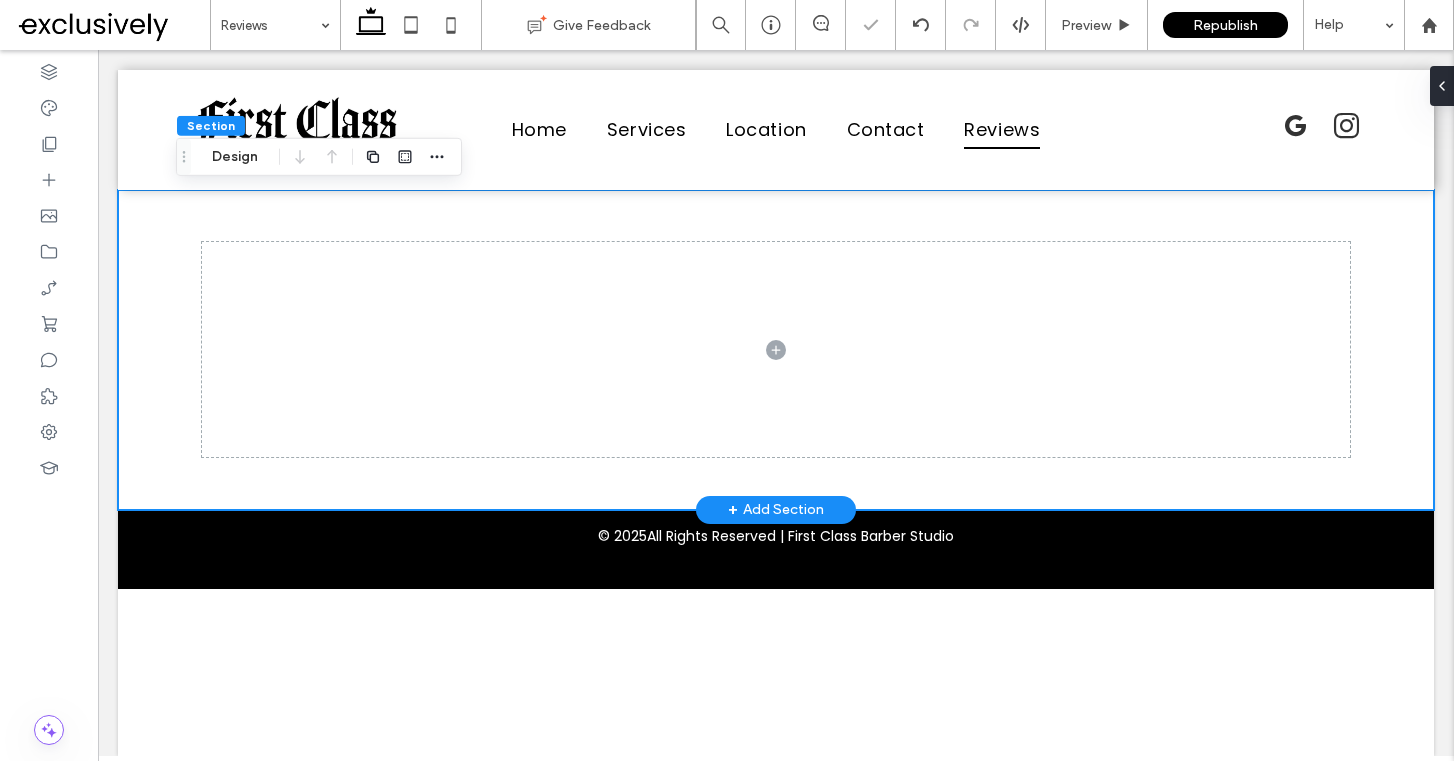 click at bounding box center (776, 350) 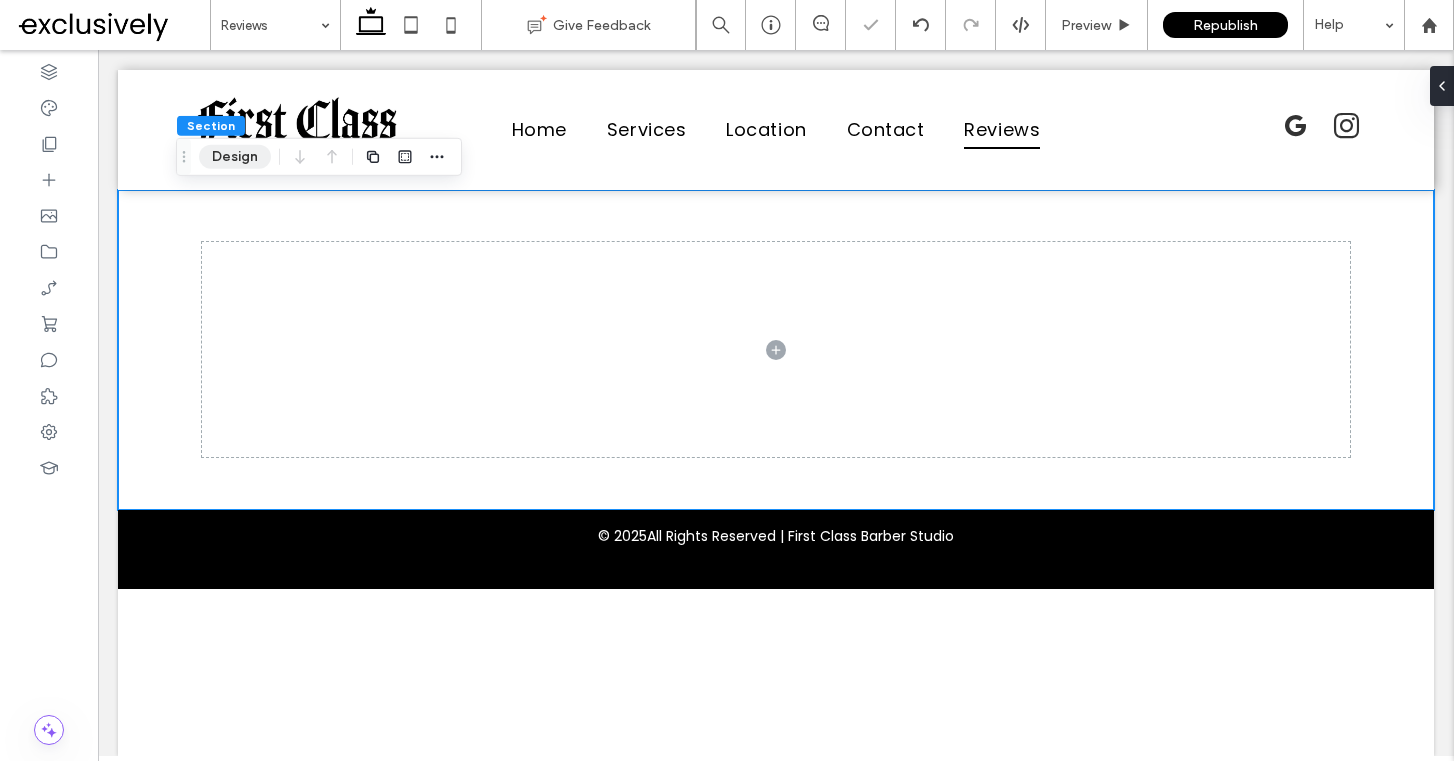 click on "Design" at bounding box center (235, 157) 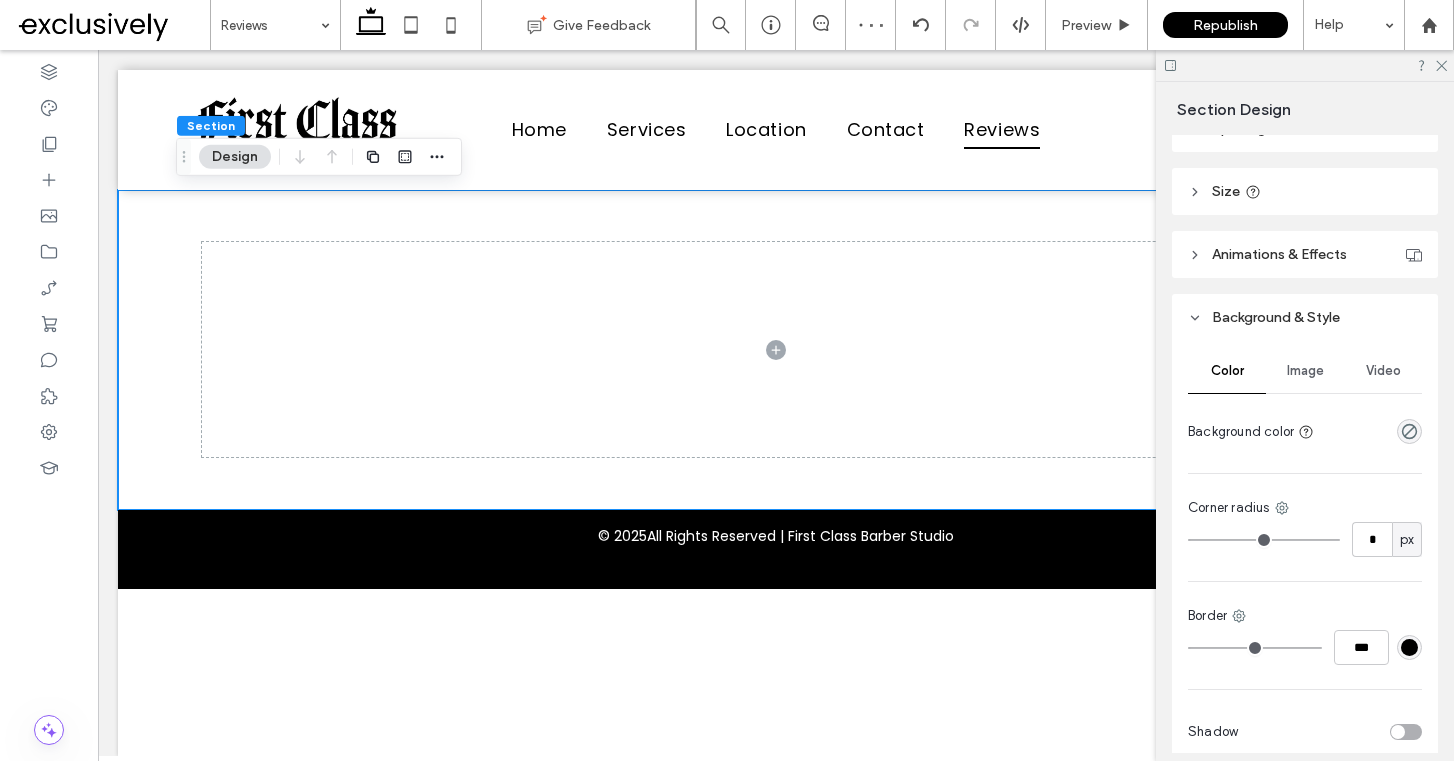 scroll, scrollTop: 340, scrollLeft: 0, axis: vertical 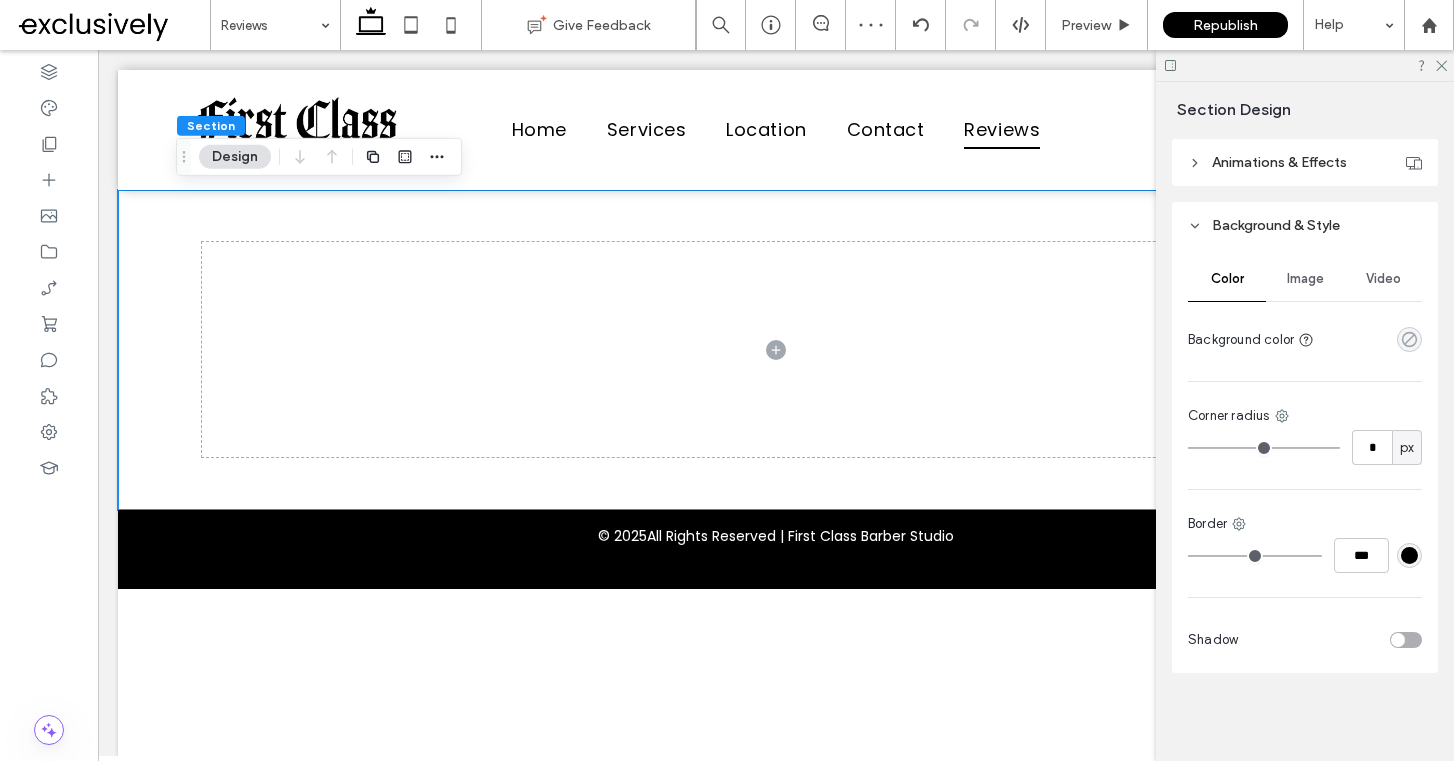 click 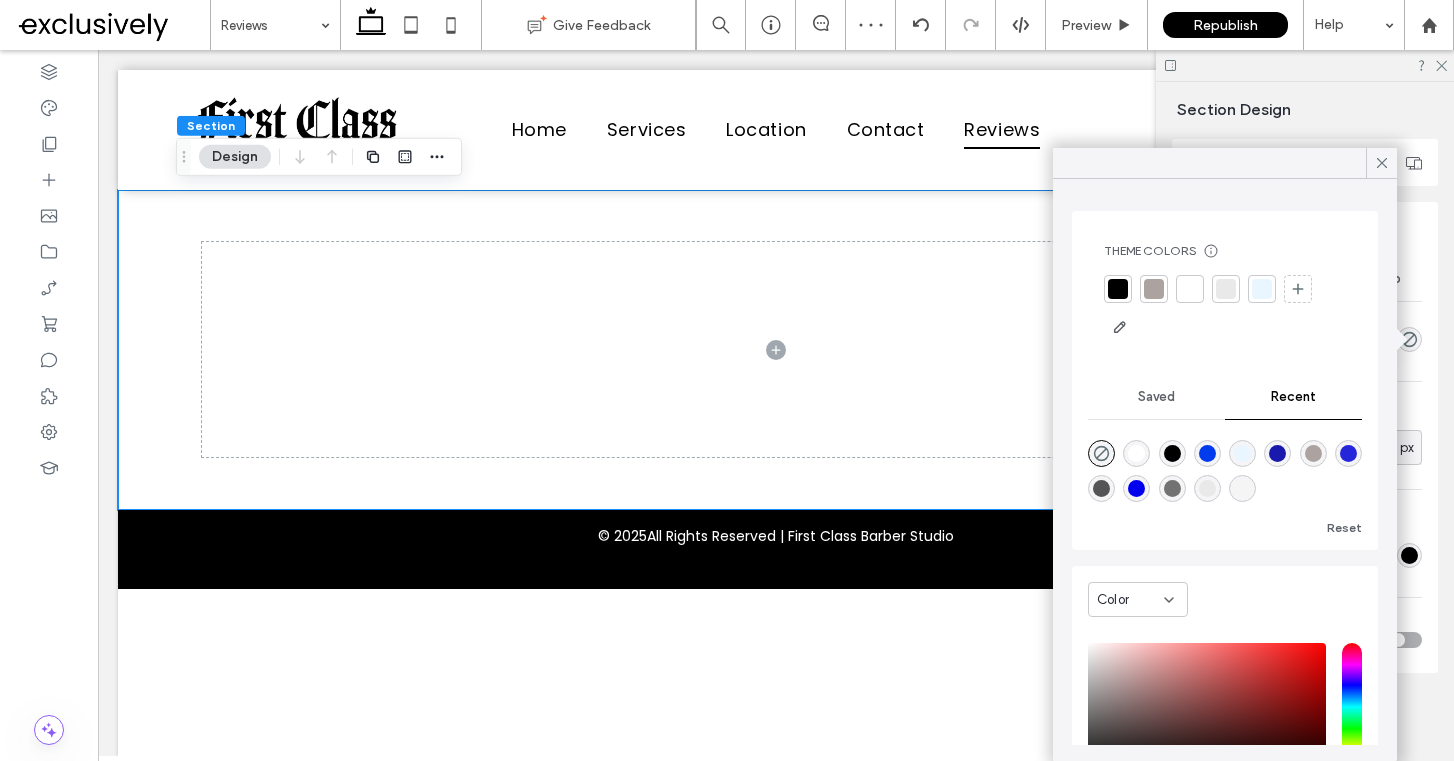 click at bounding box center [1118, 289] 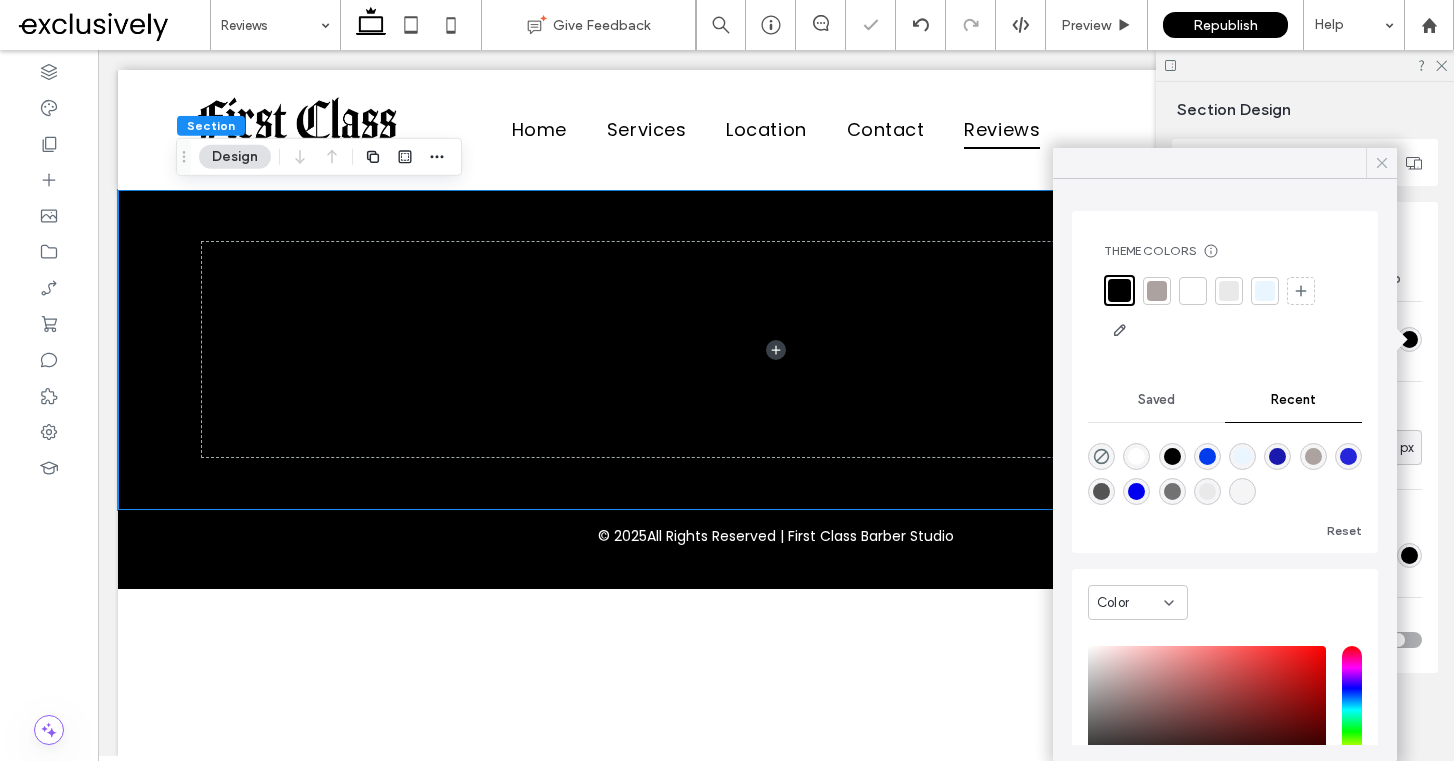 click 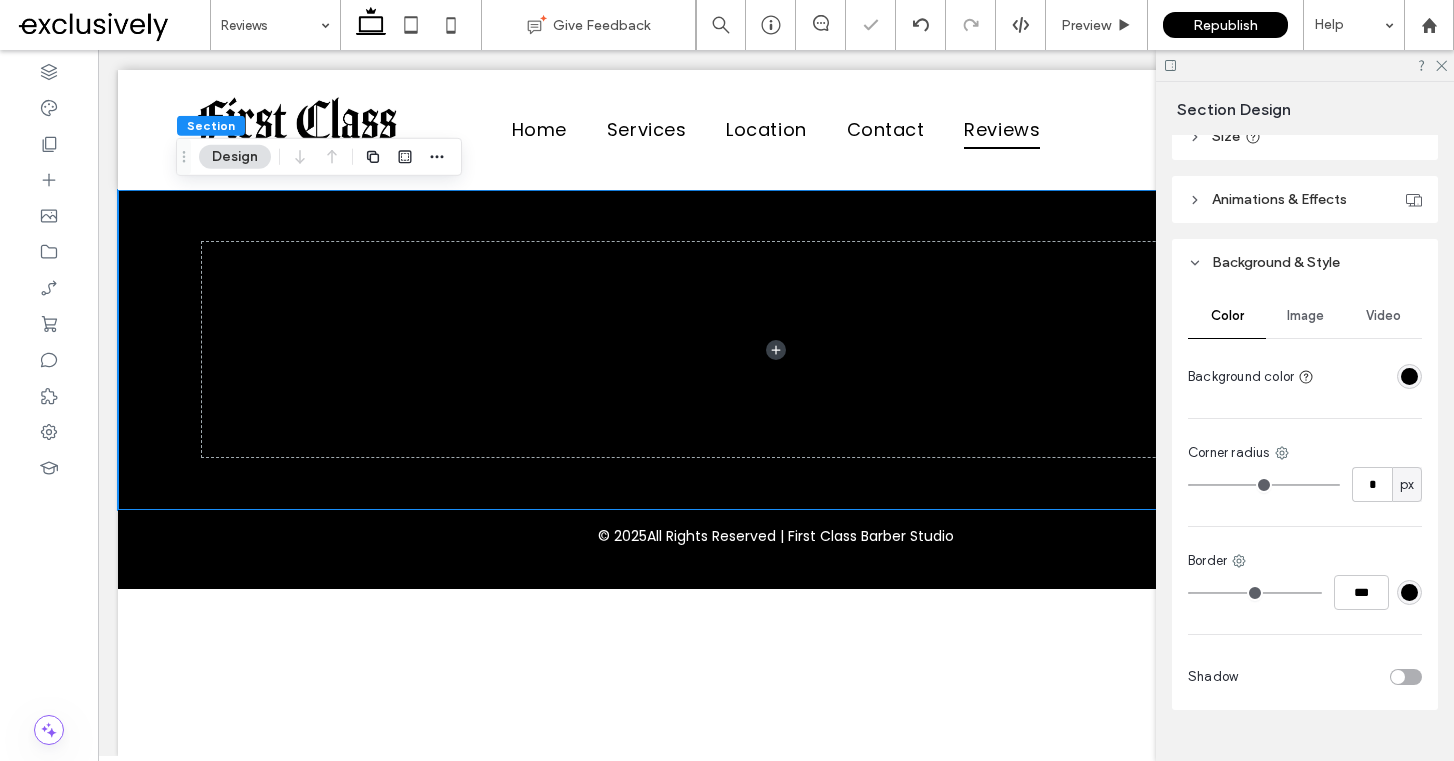 scroll, scrollTop: 0, scrollLeft: 0, axis: both 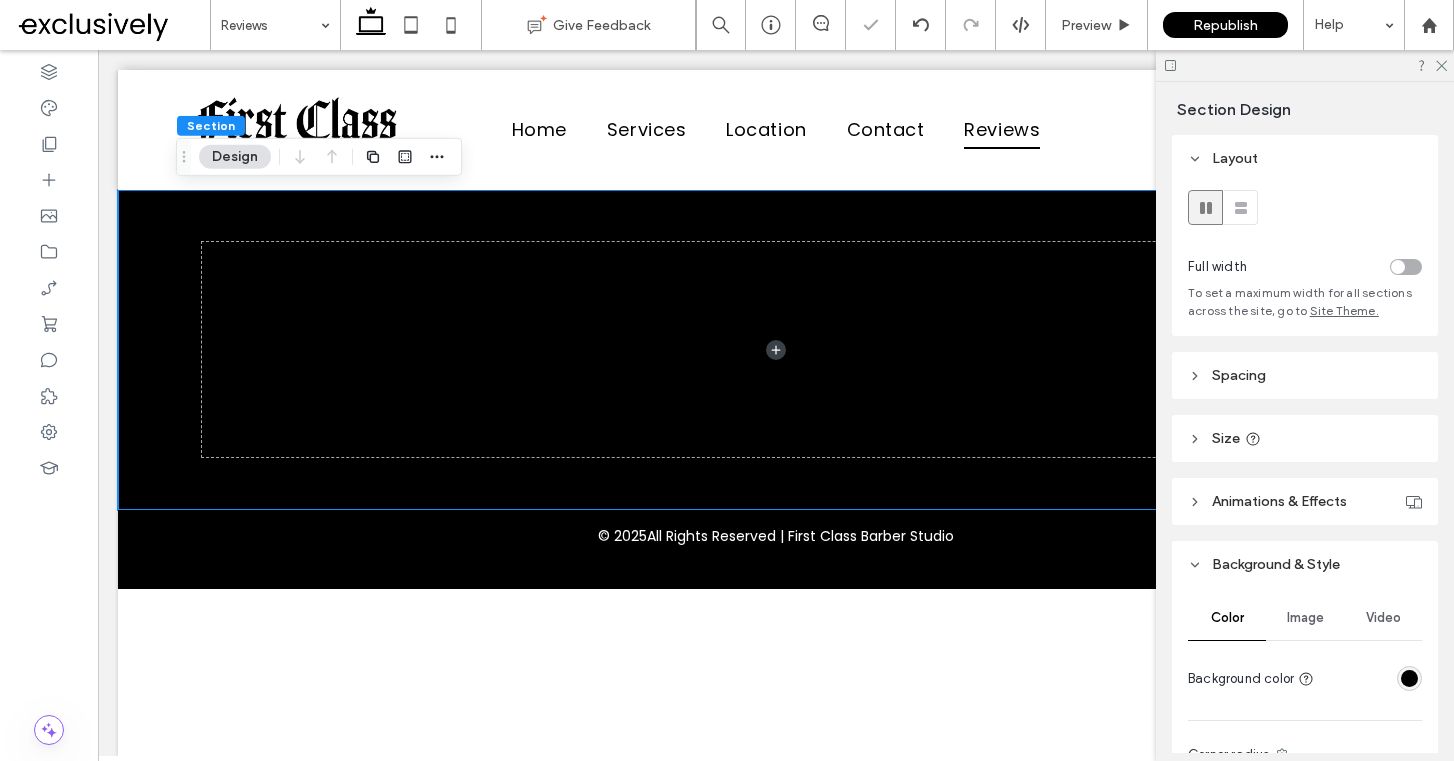 click on "Size" at bounding box center (1305, 438) 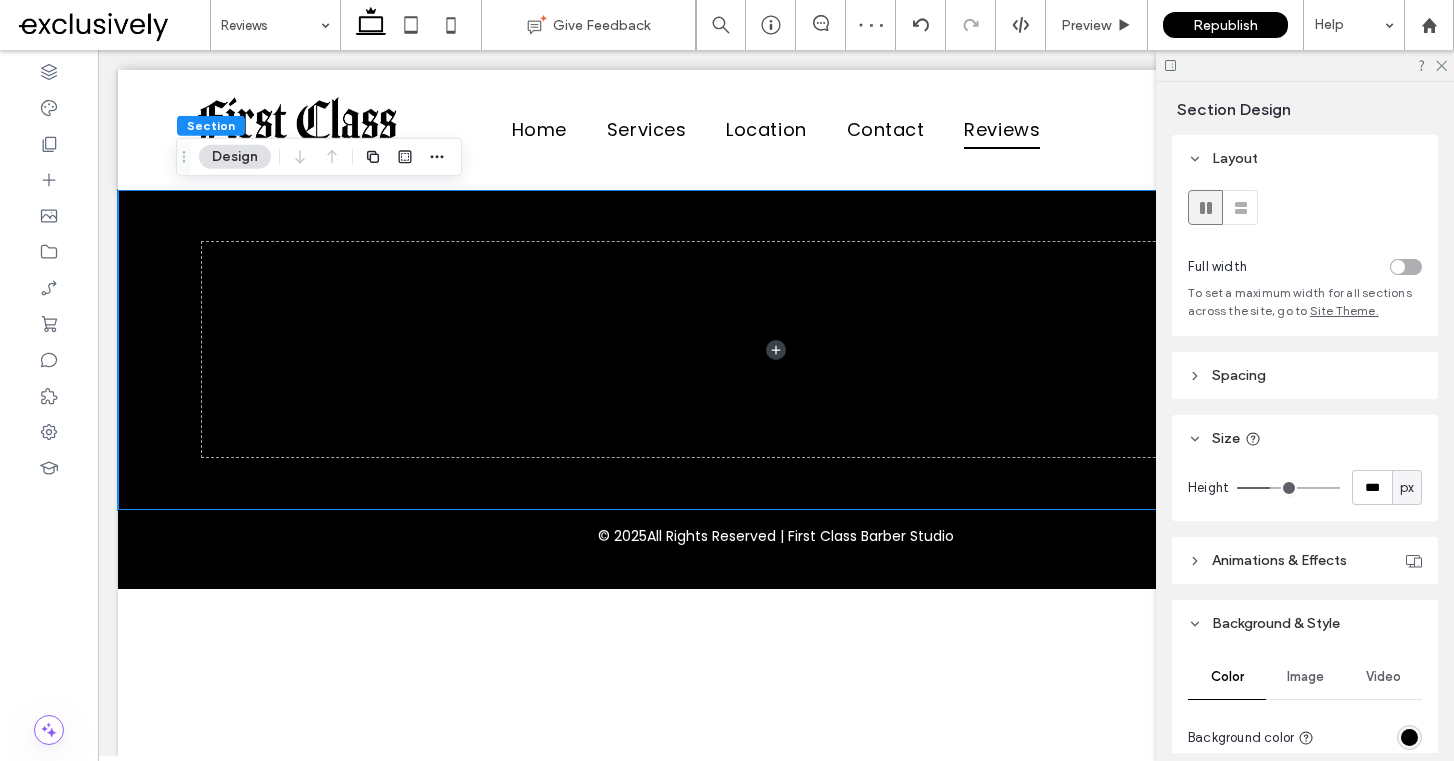 click on "px" at bounding box center [1407, 488] 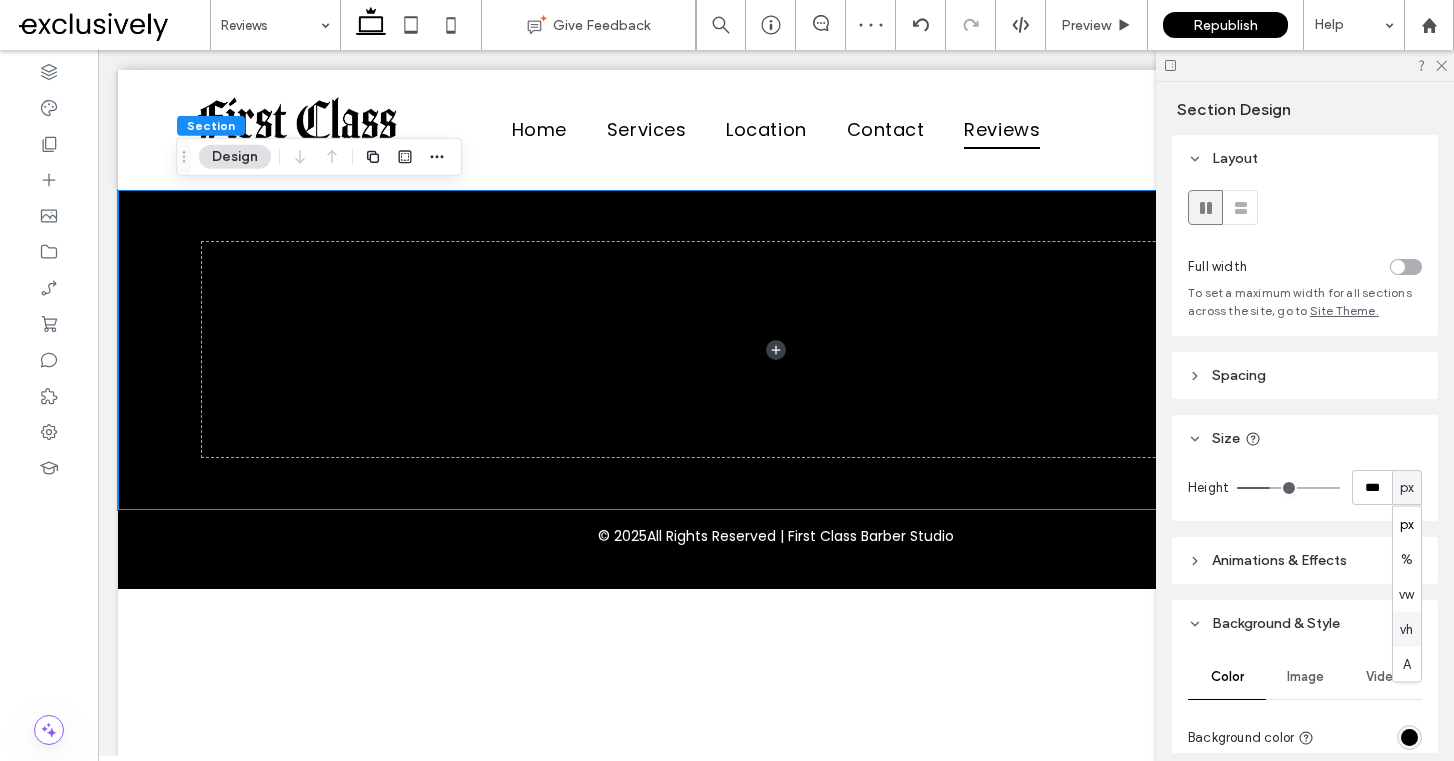 click on "vh" at bounding box center [1406, 629] 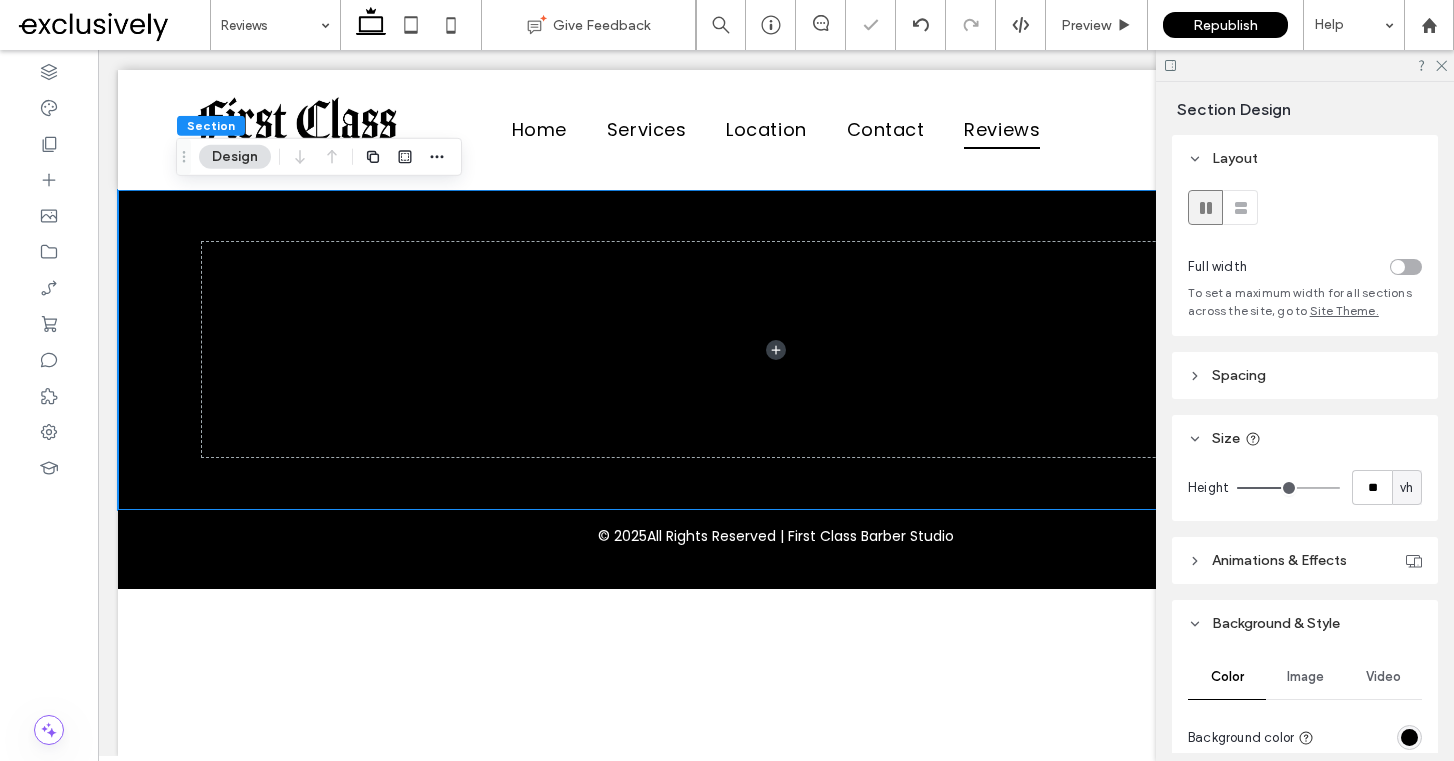 type on "**" 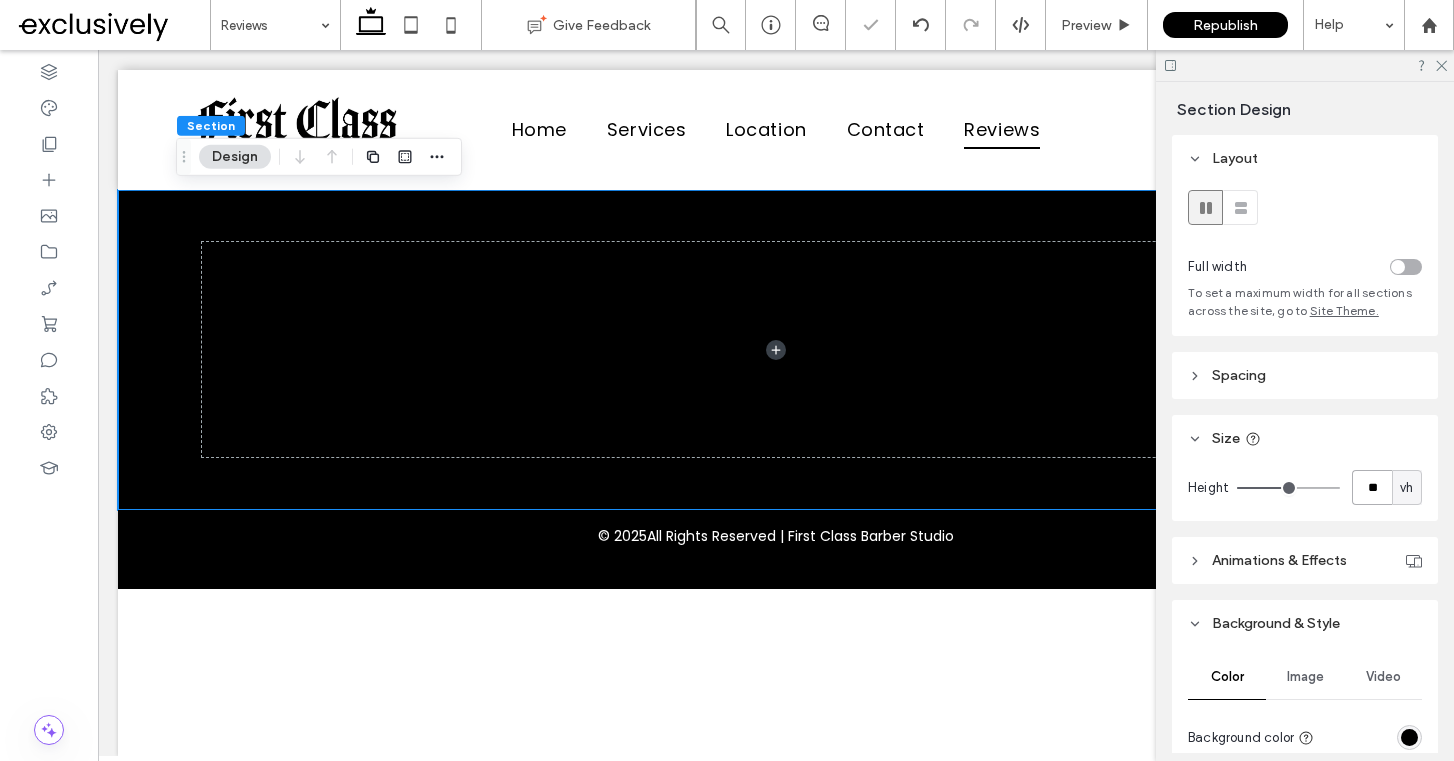 click on "**" at bounding box center [1372, 487] 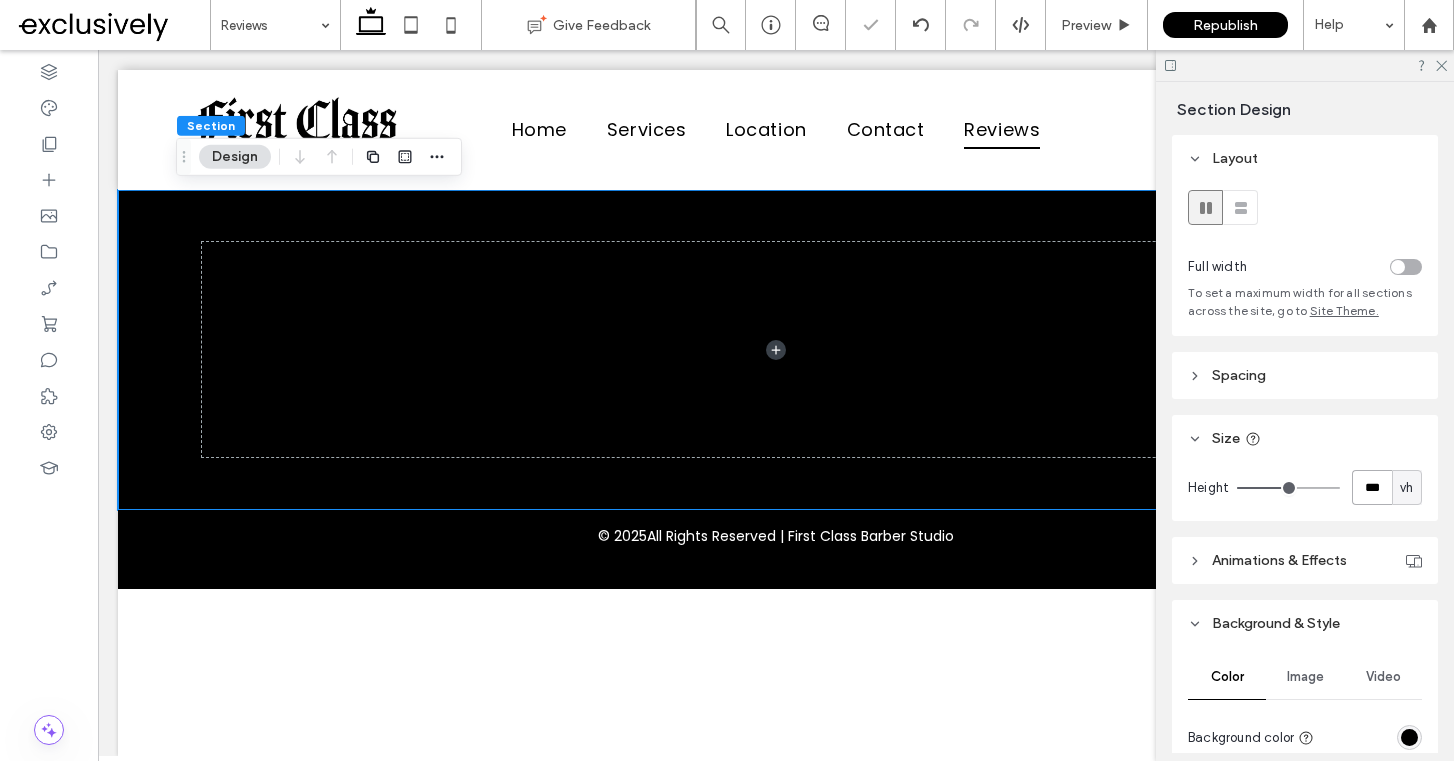type on "***" 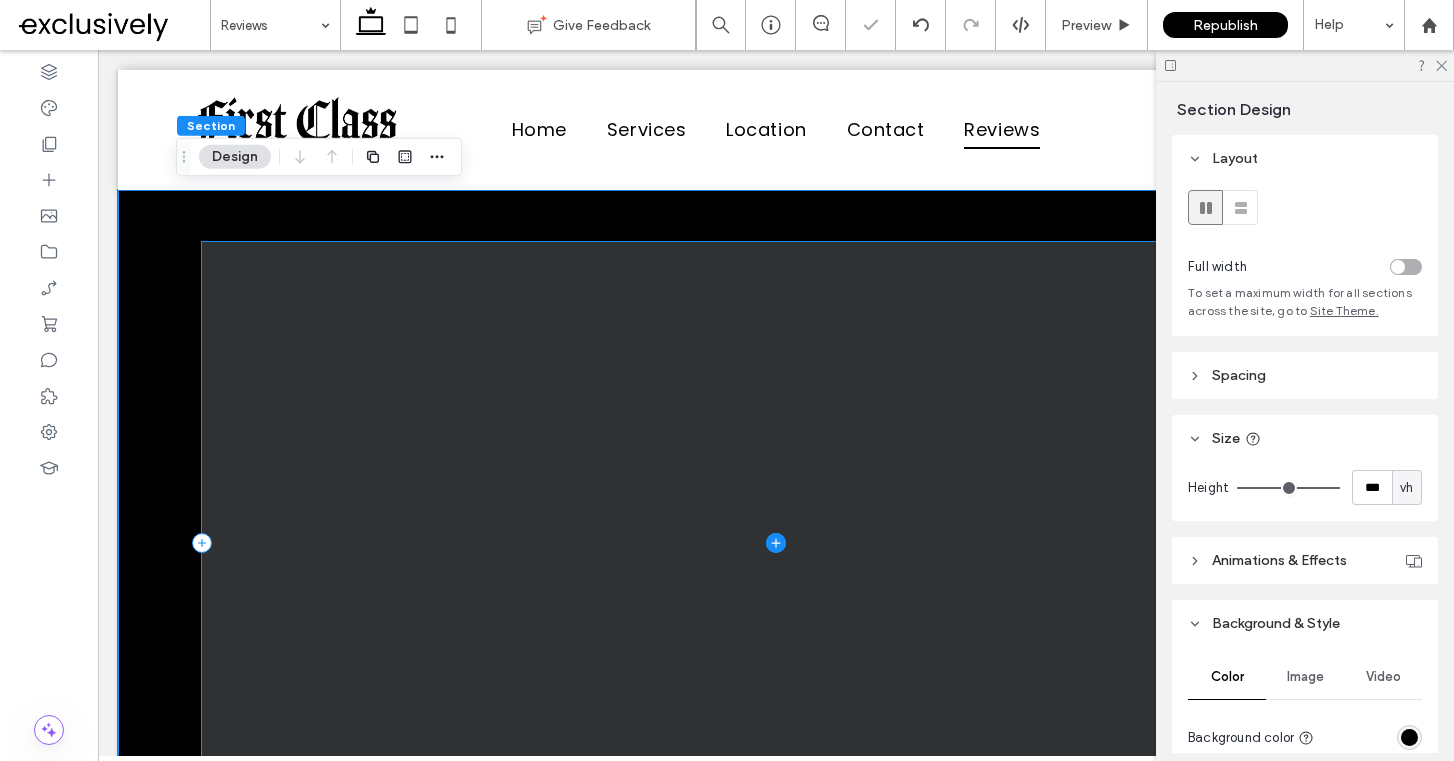 click at bounding box center [775, 542] 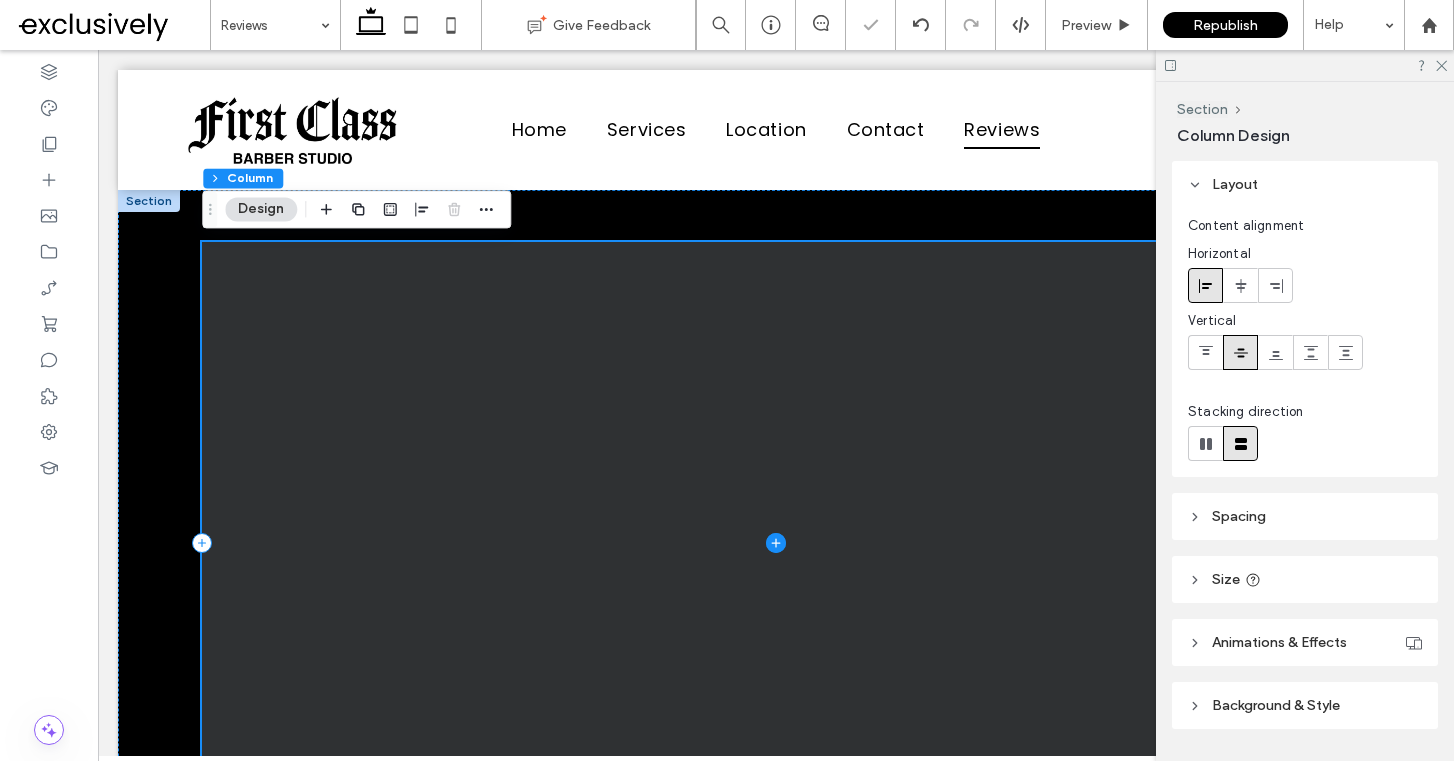 click 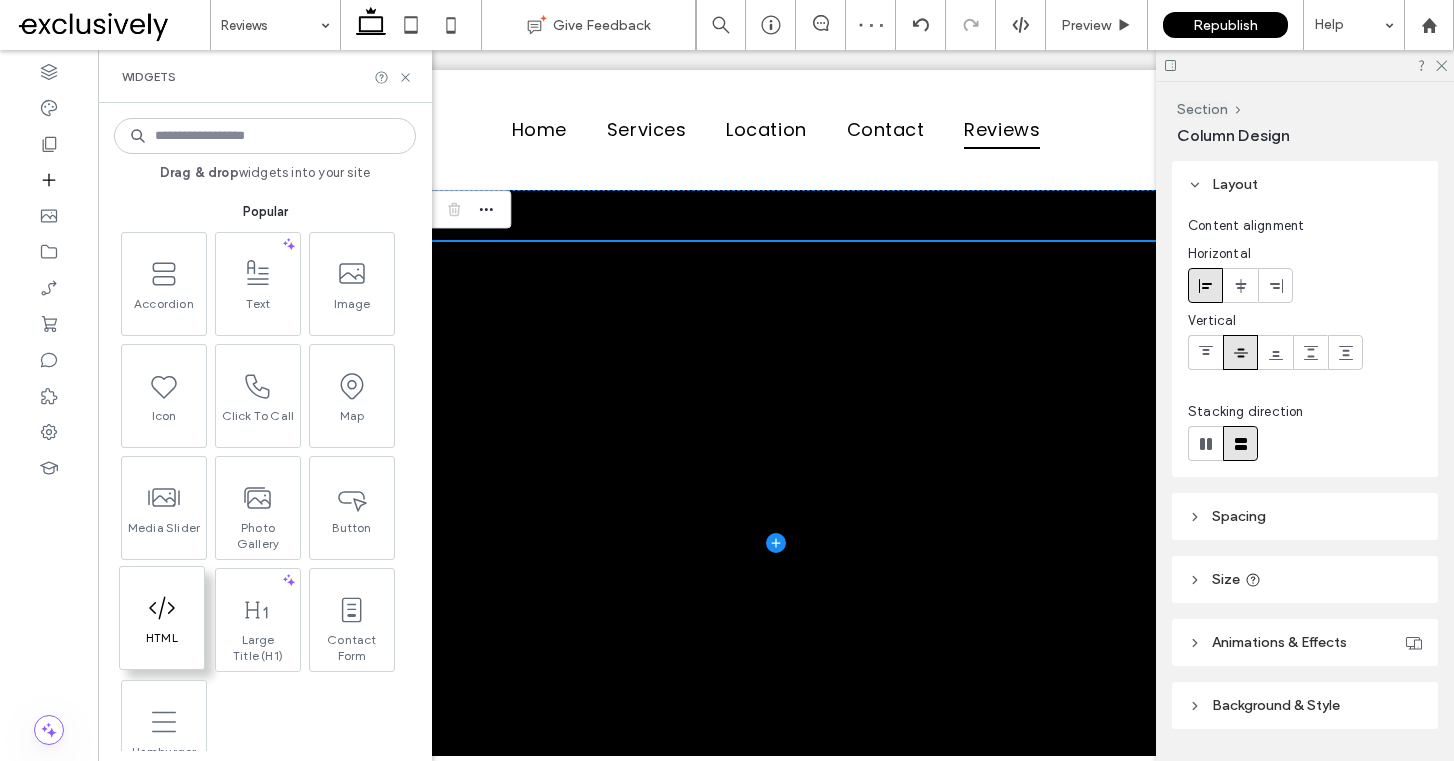 click 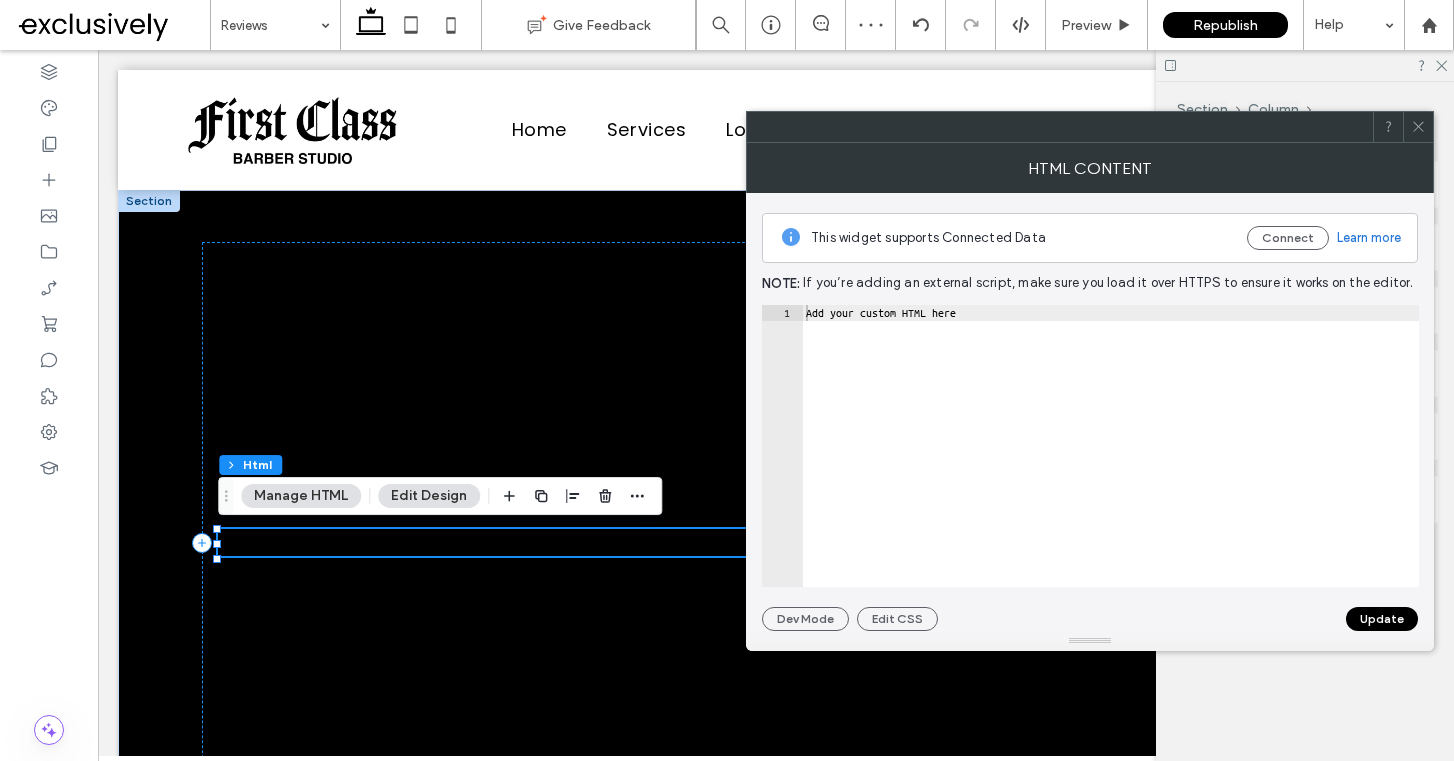 click on "Add your custom HTML here" at bounding box center (1110, 462) 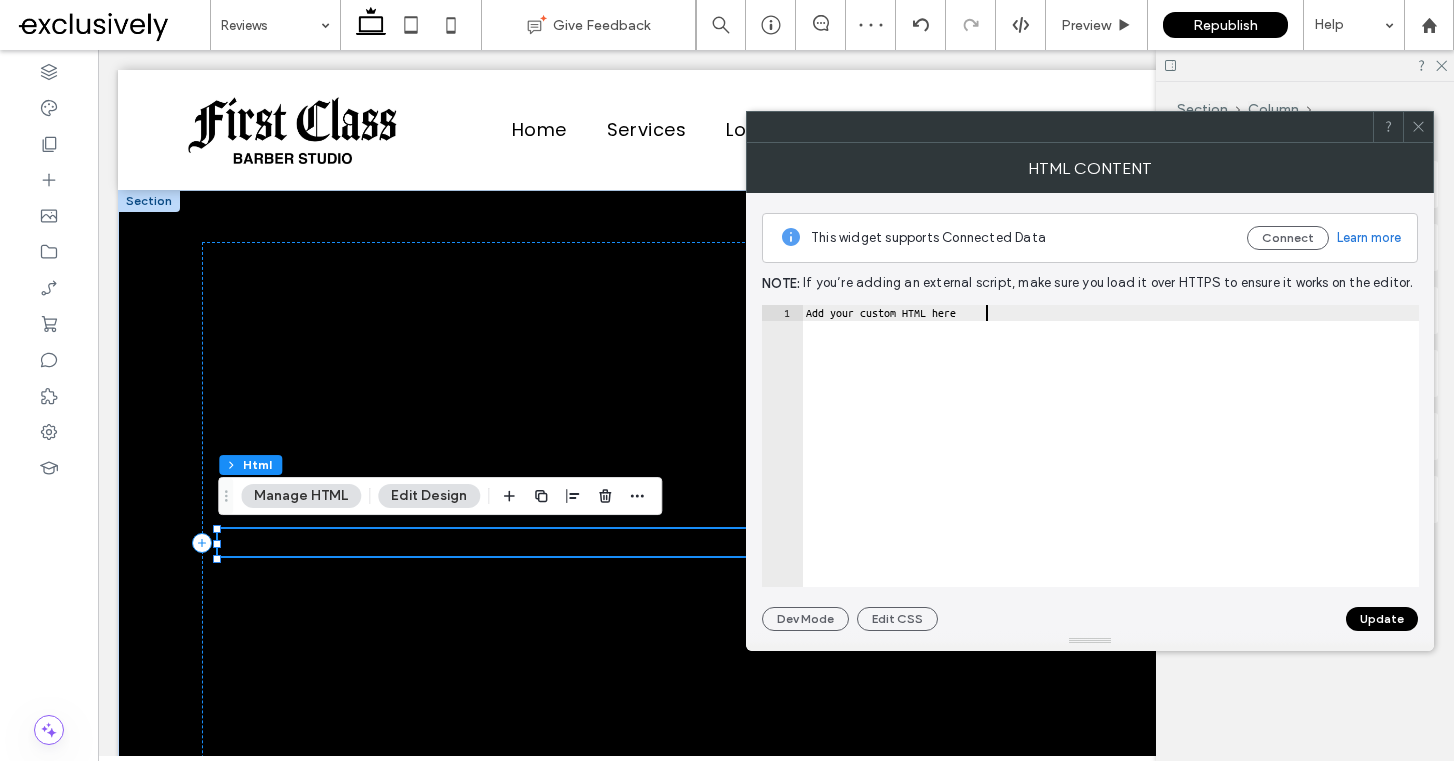 paste on "**********" 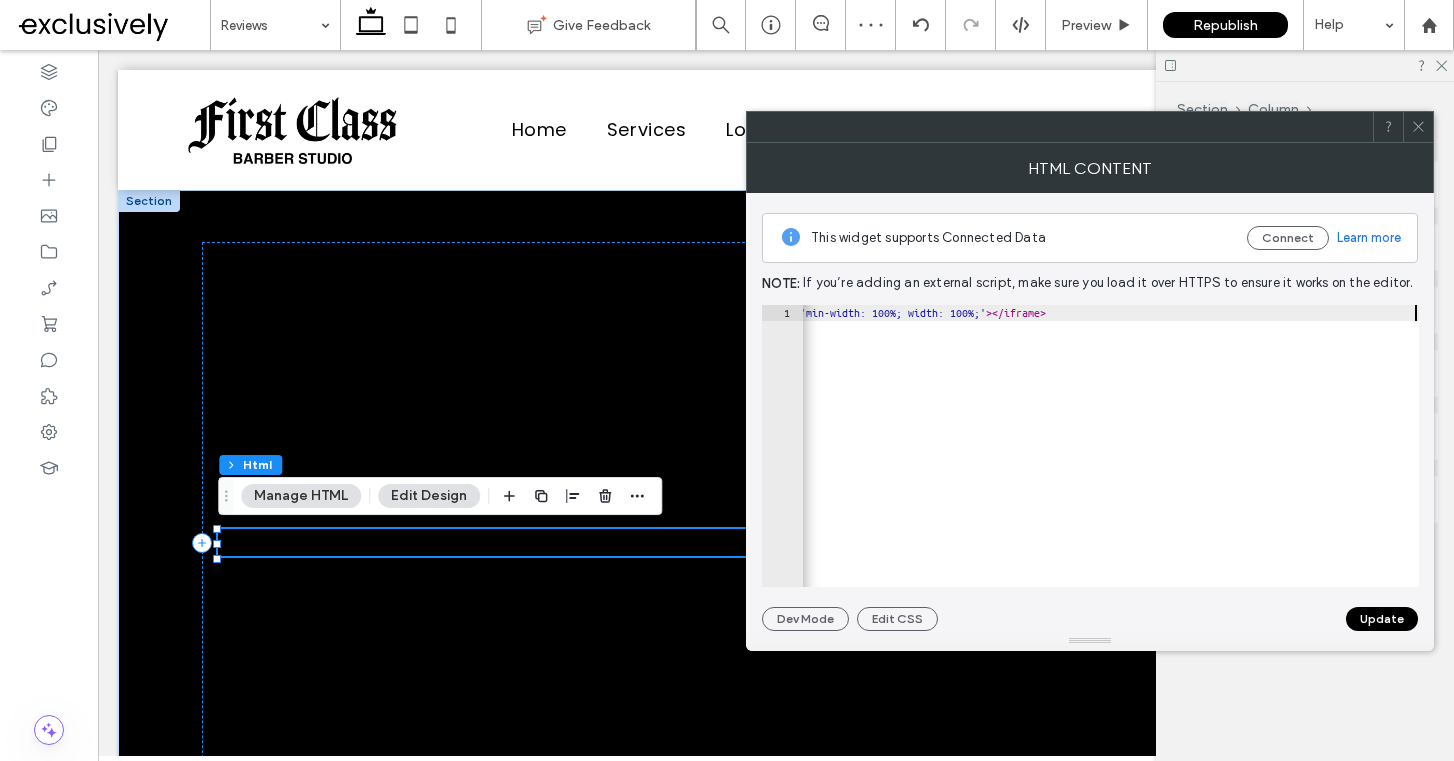 scroll, scrollTop: 0, scrollLeft: 1602, axis: horizontal 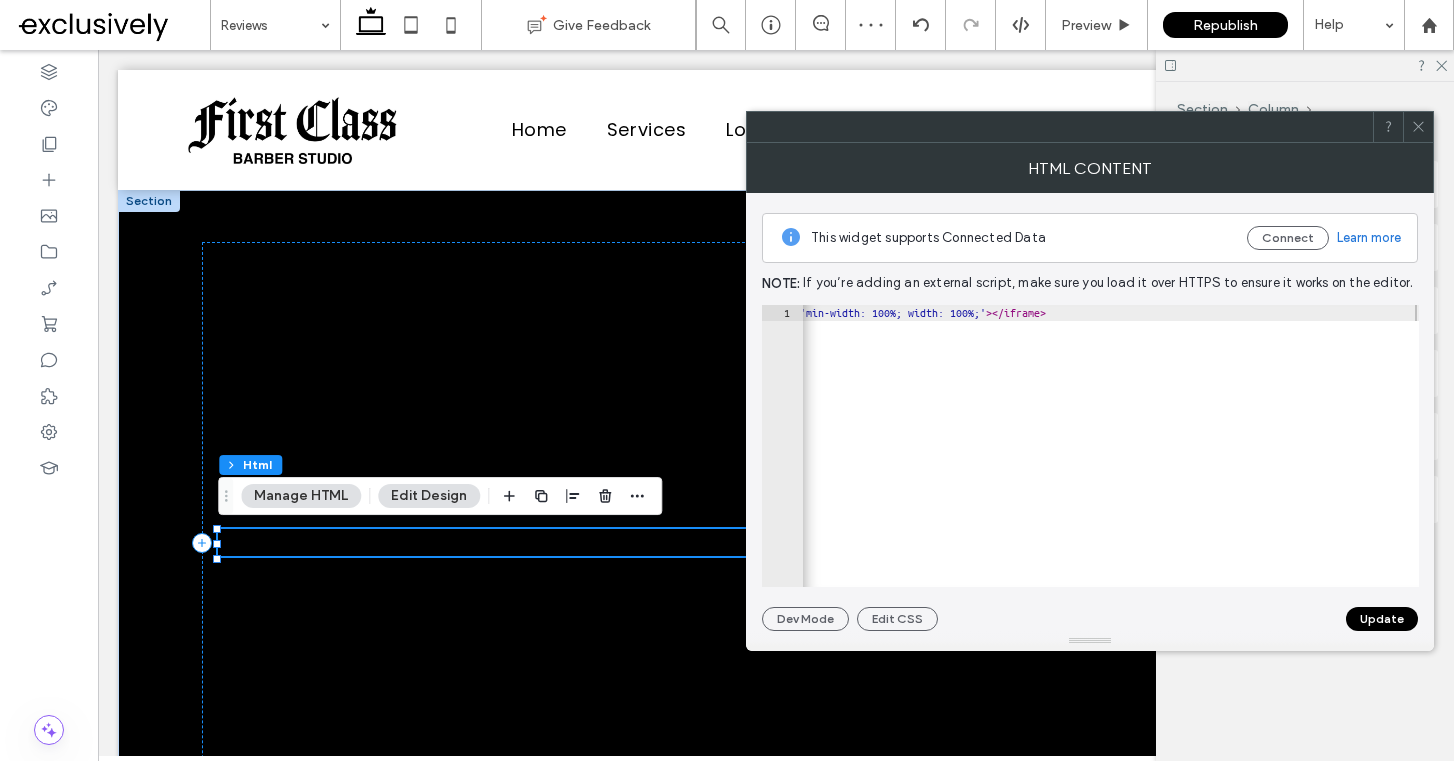 click on "Update" at bounding box center [1382, 619] 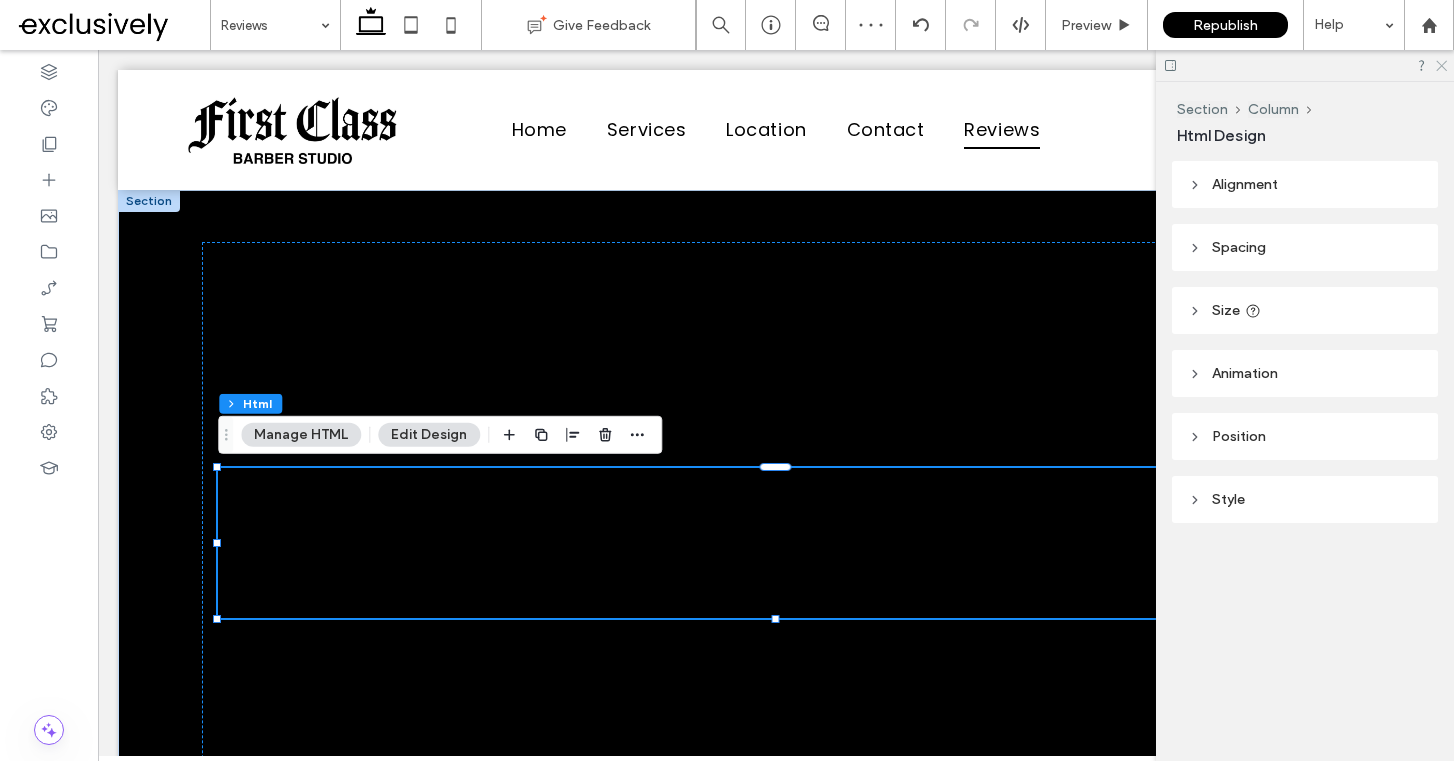 scroll, scrollTop: 0, scrollLeft: 0, axis: both 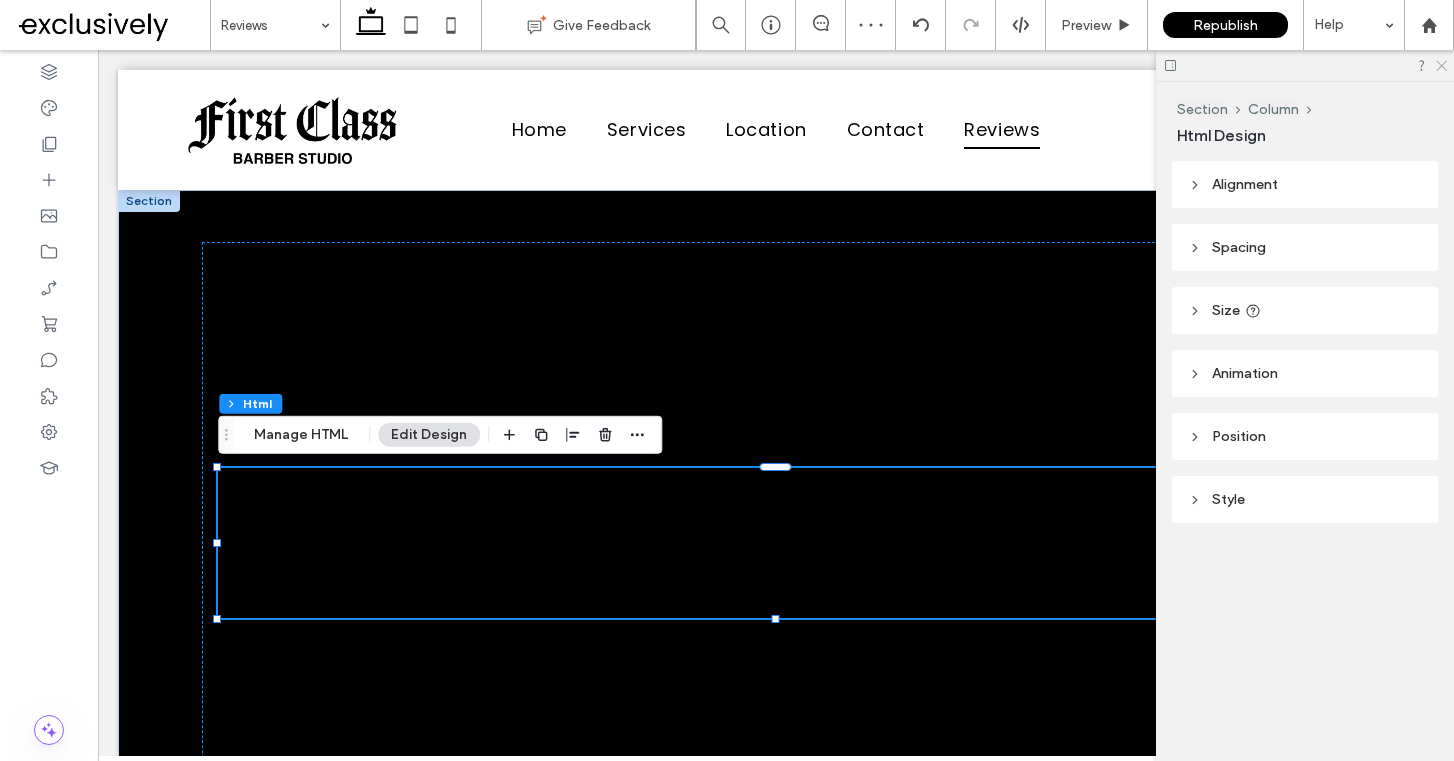 click 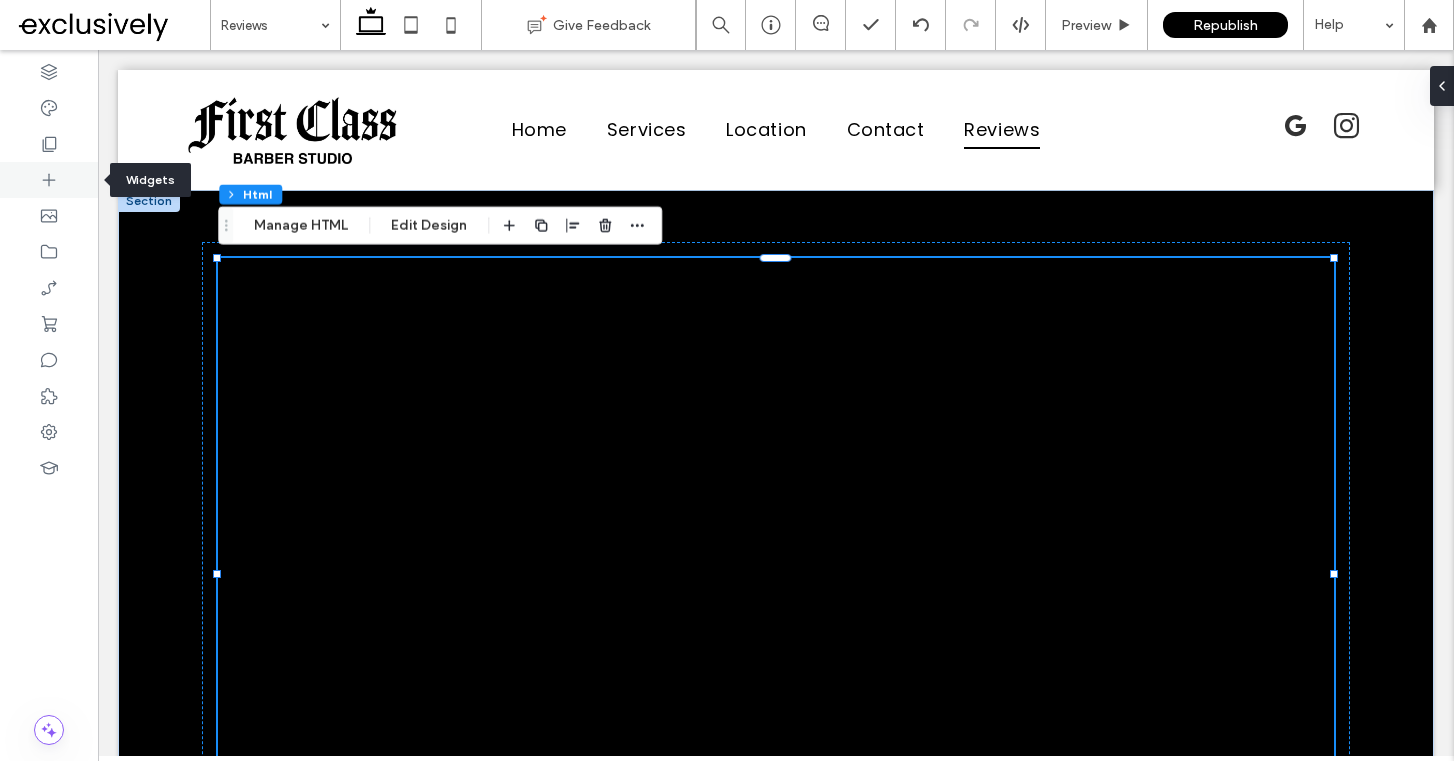 click at bounding box center [49, 180] 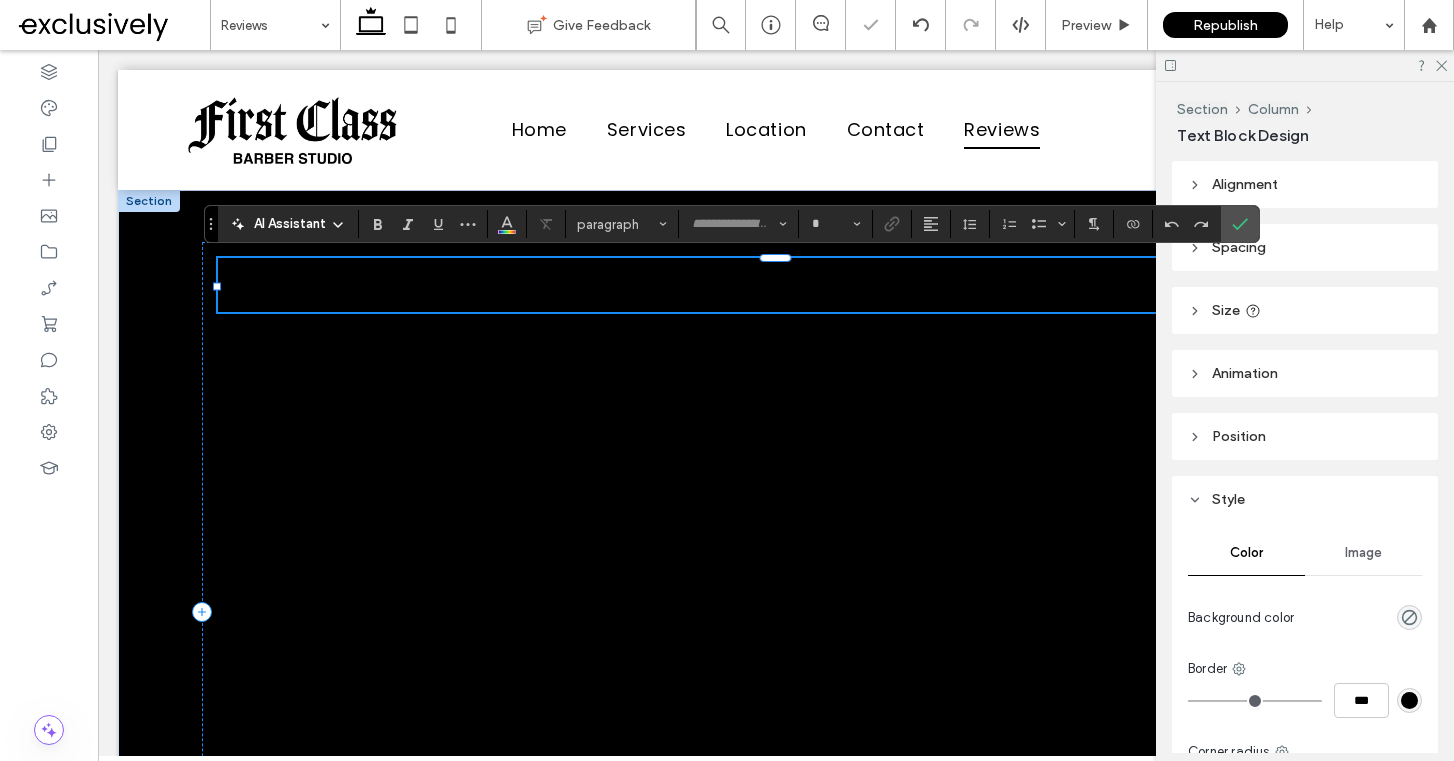 type on "*******" 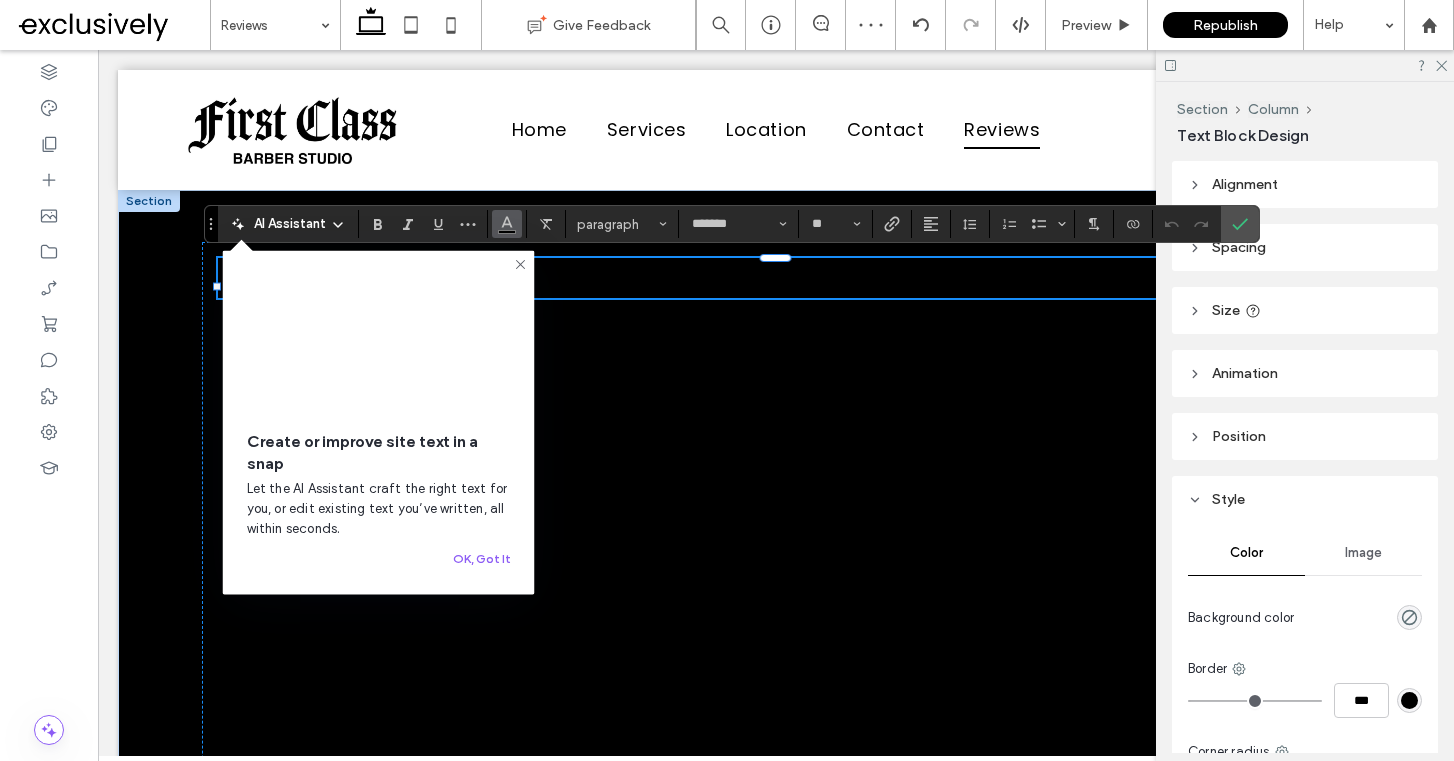 click 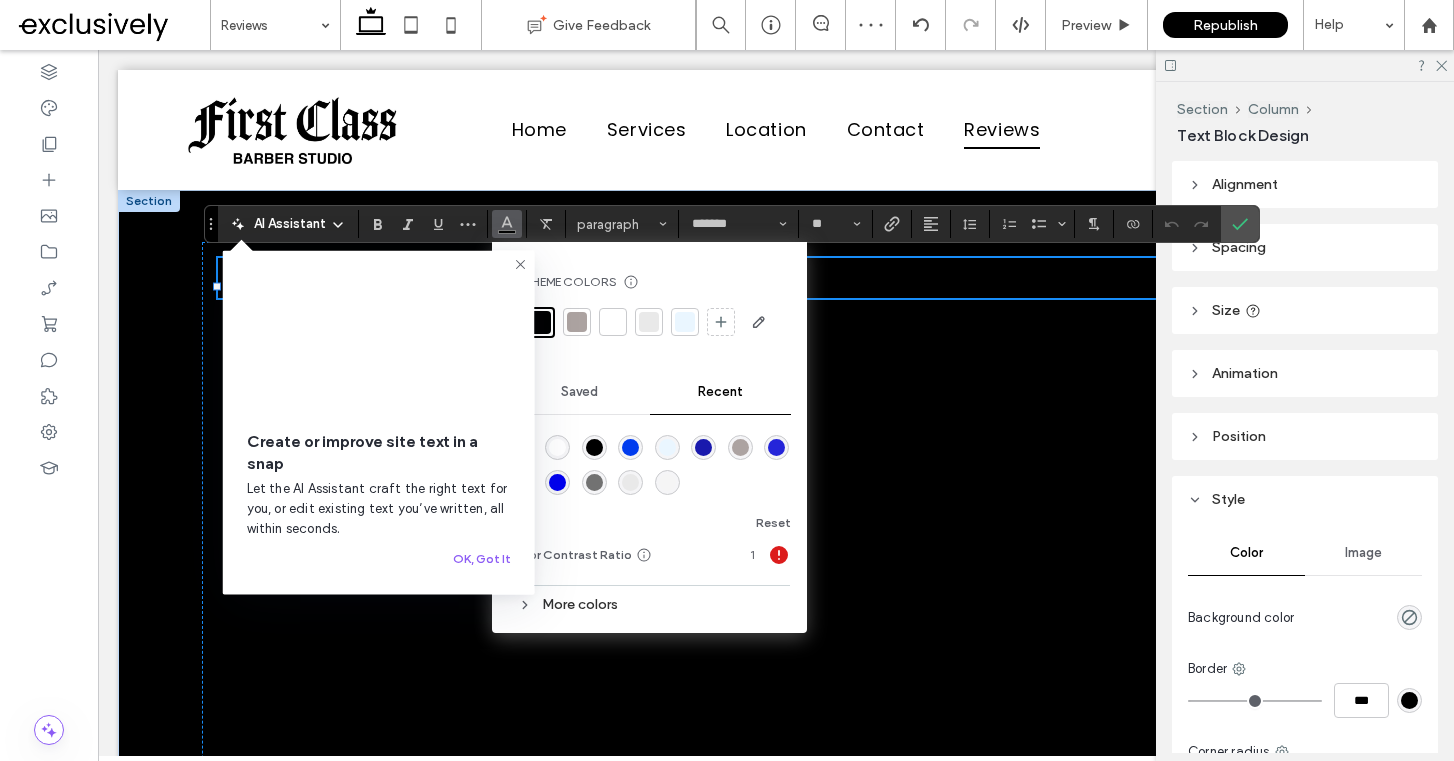 click at bounding box center [613, 322] 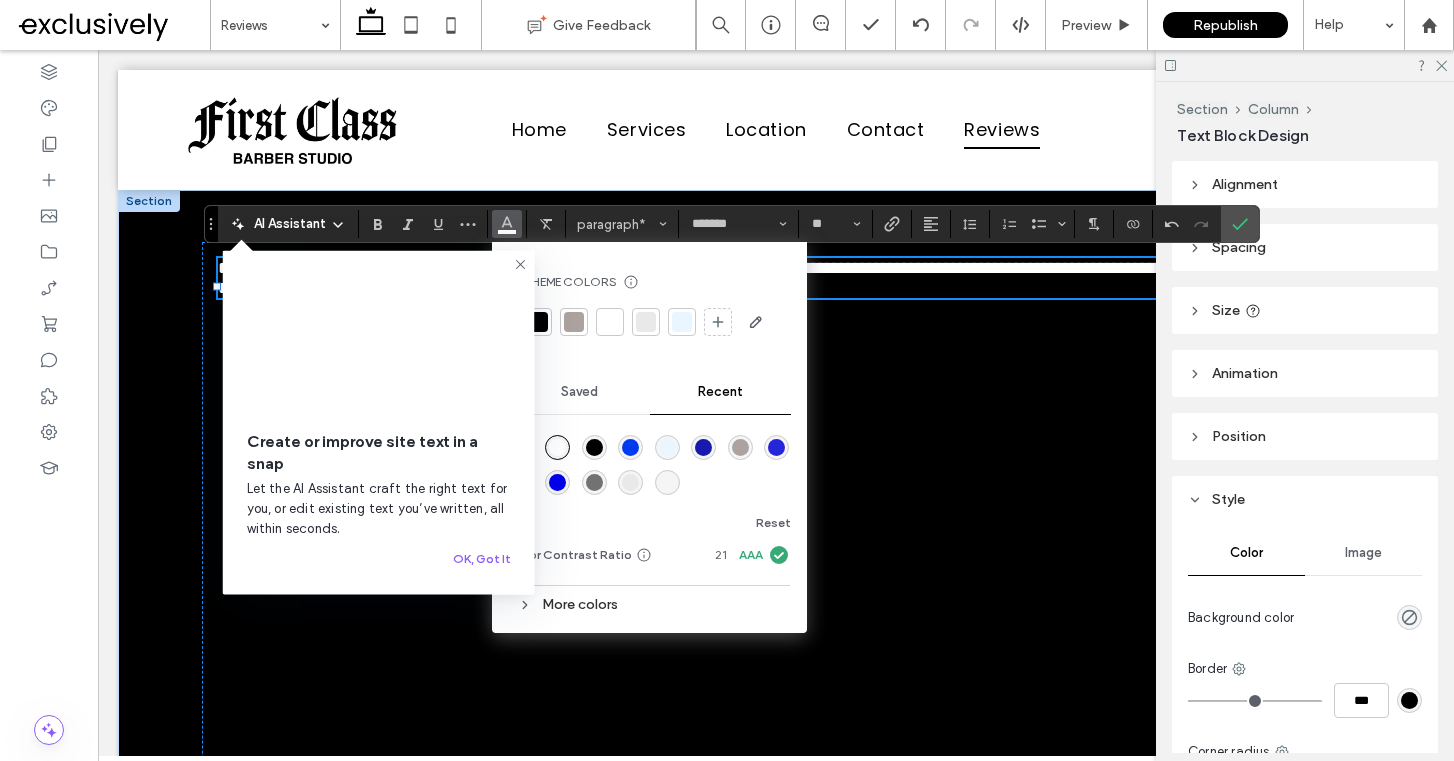 click 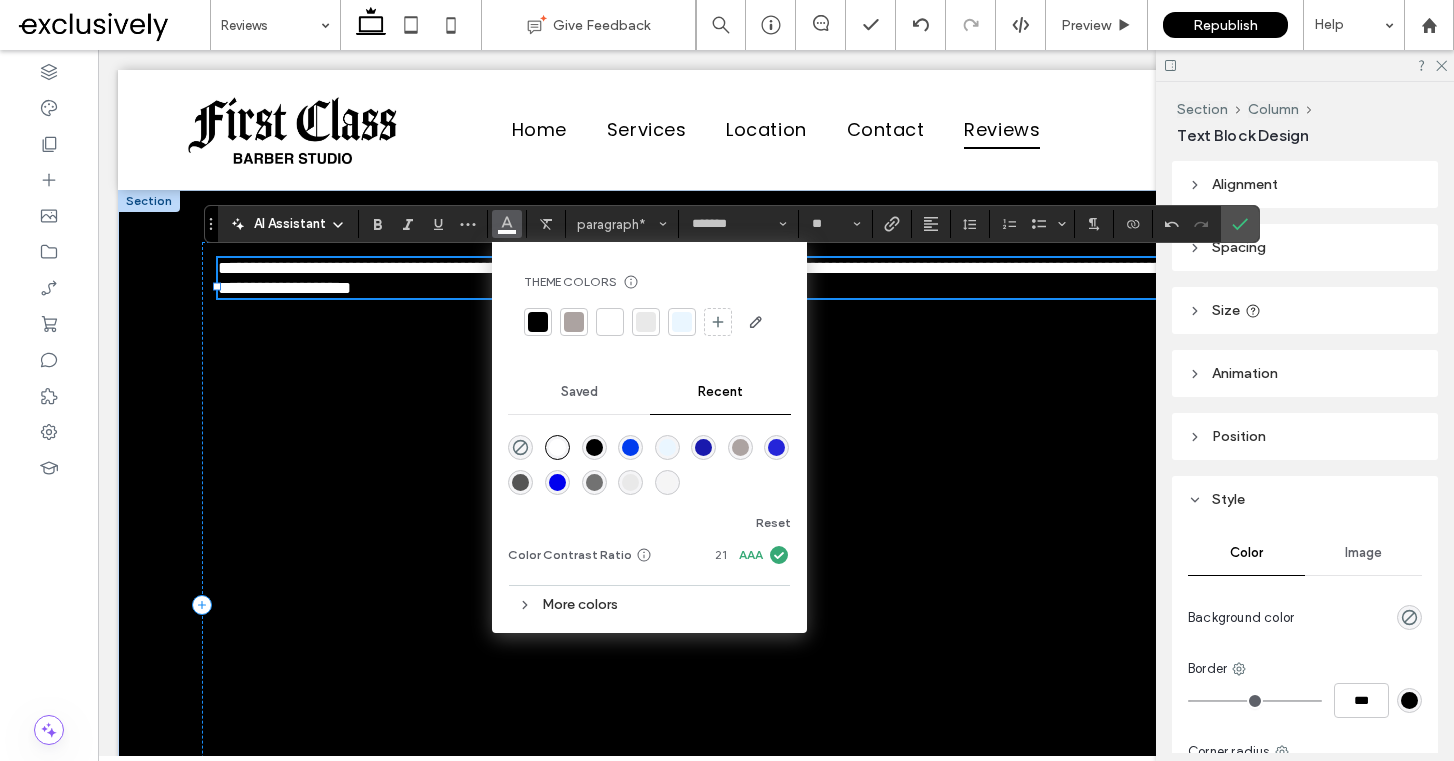 click on "**********" at bounding box center (778, 278) 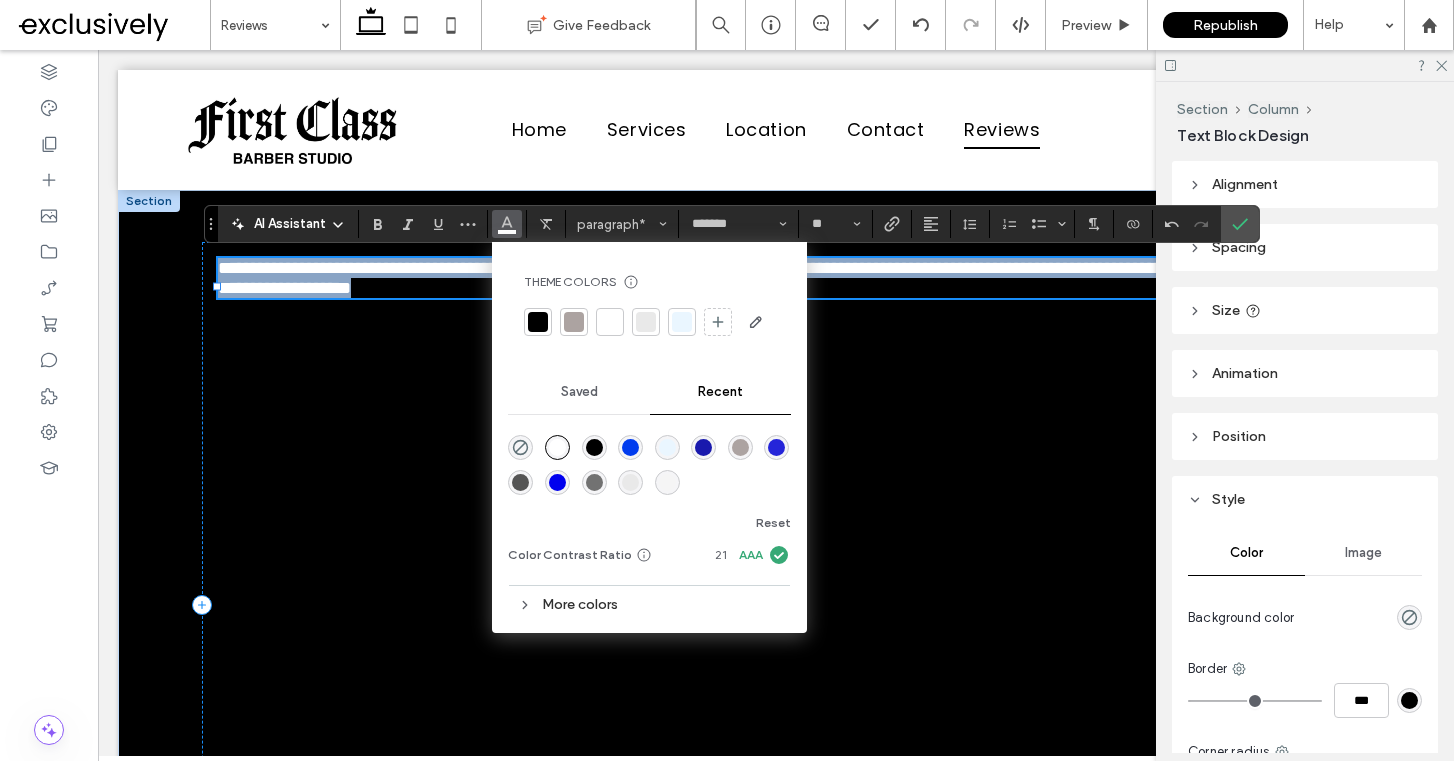 click on "**********" at bounding box center (778, 278) 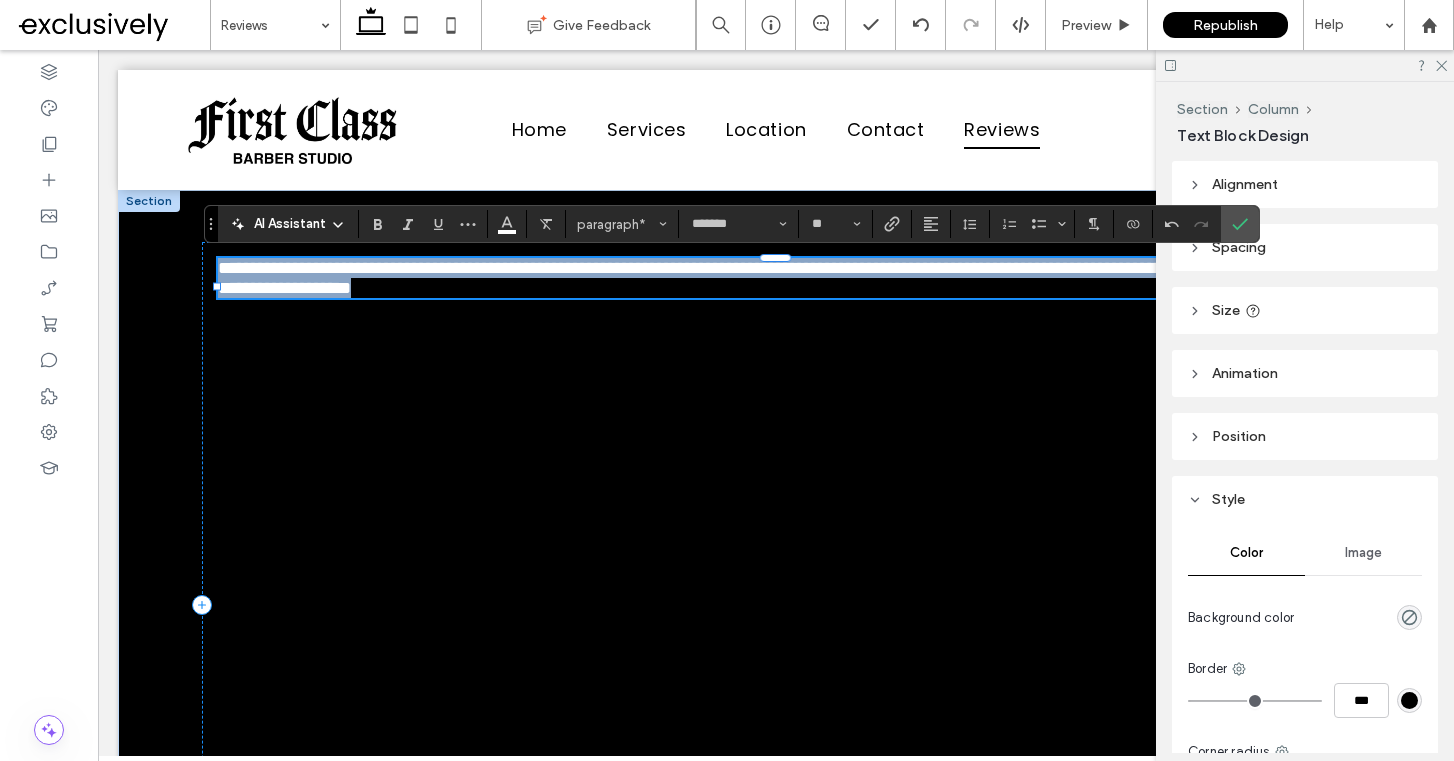 click on "**********" at bounding box center (778, 278) 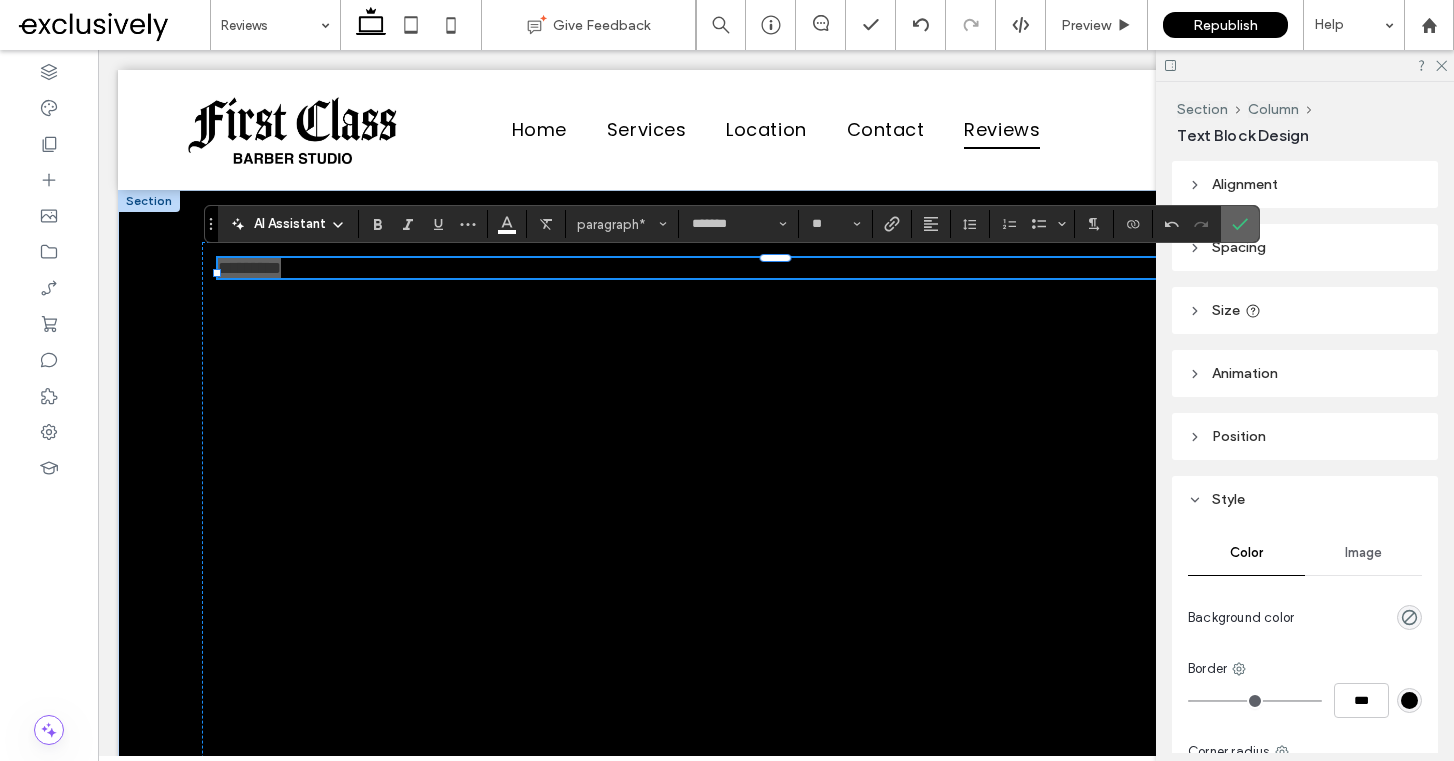 click 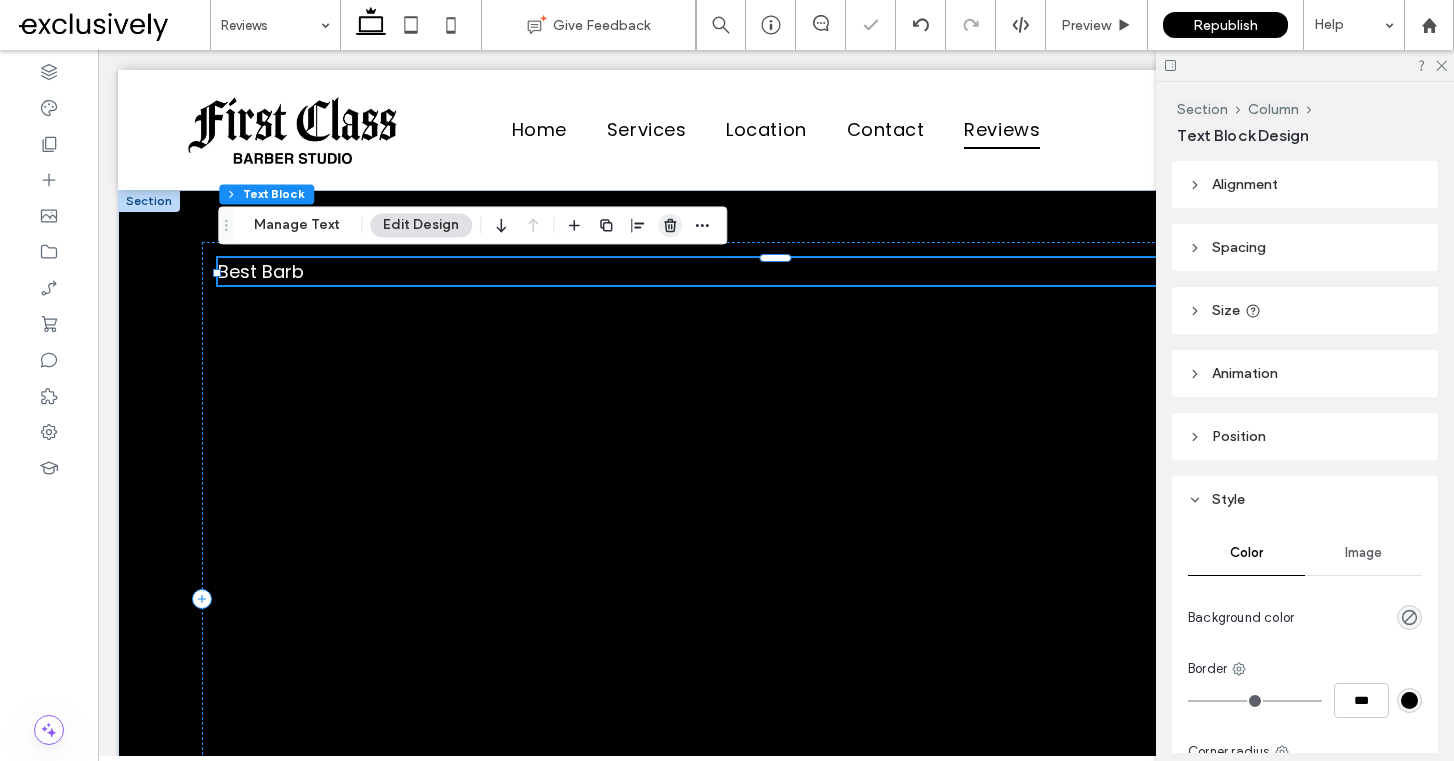 click 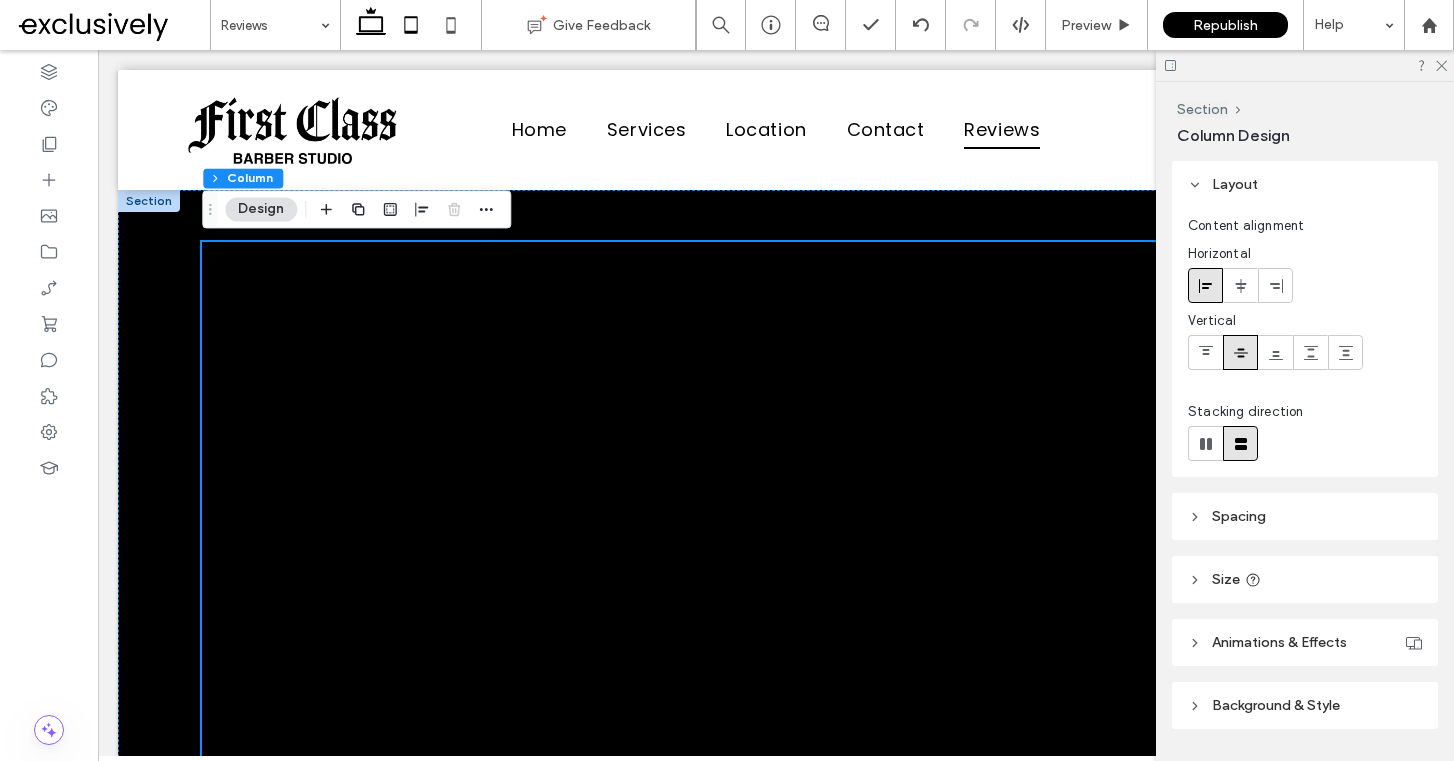 click 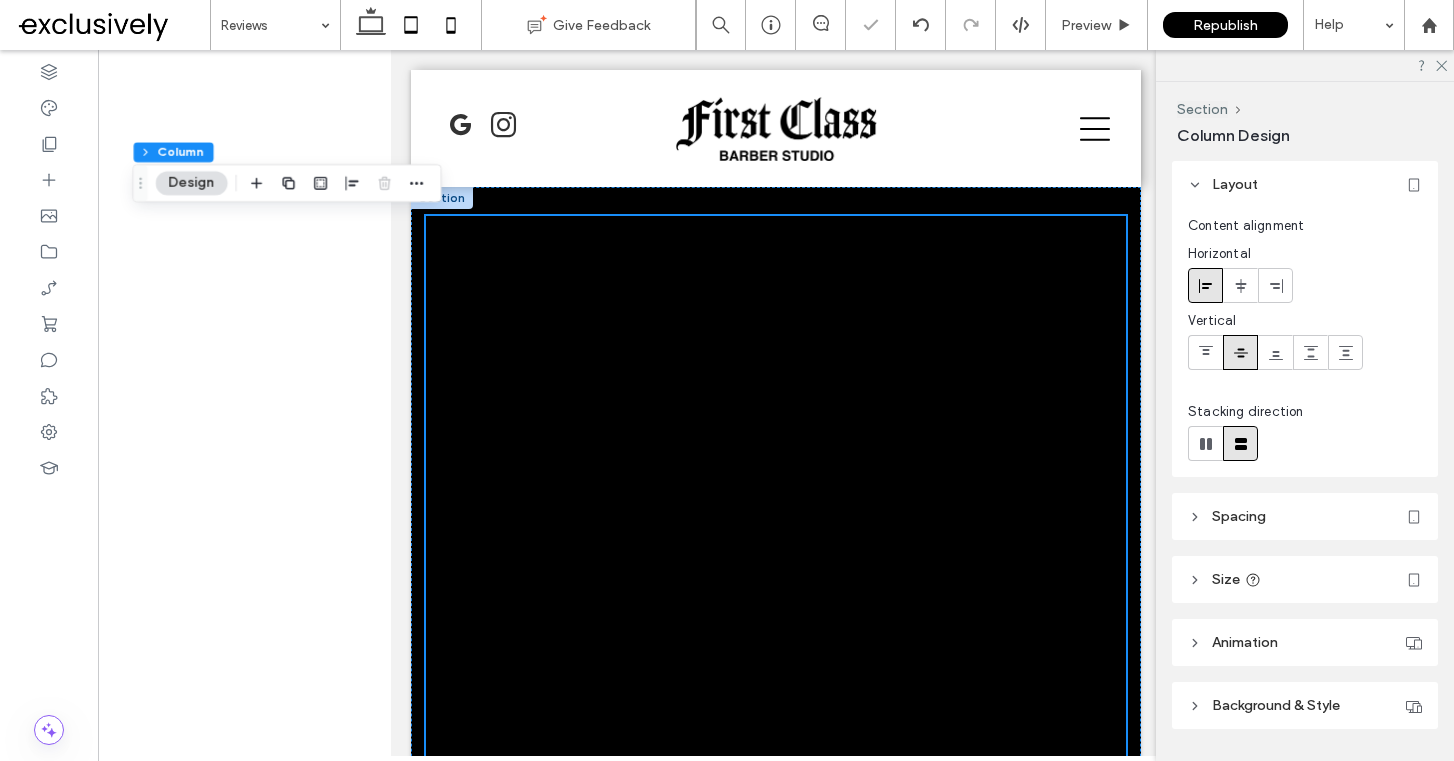 click 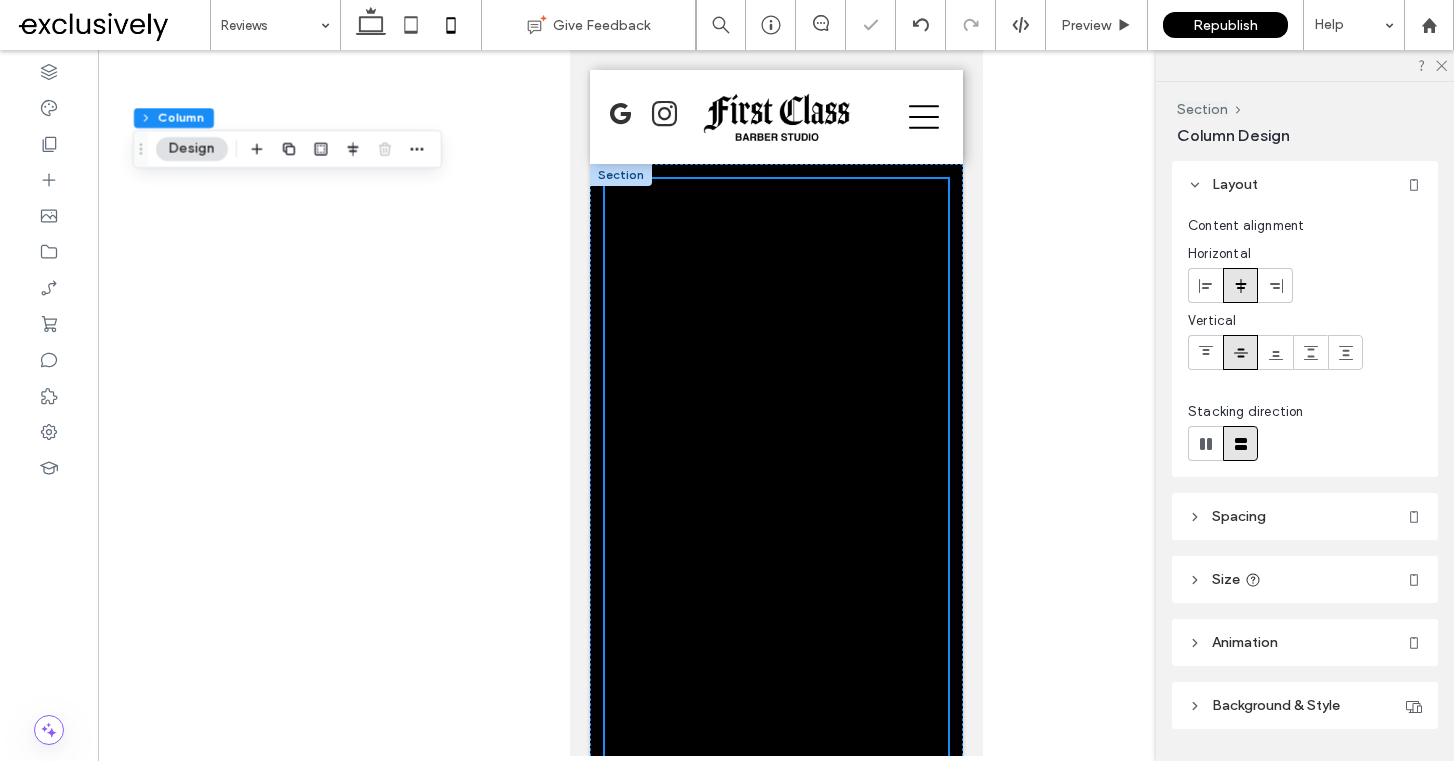 type on "**" 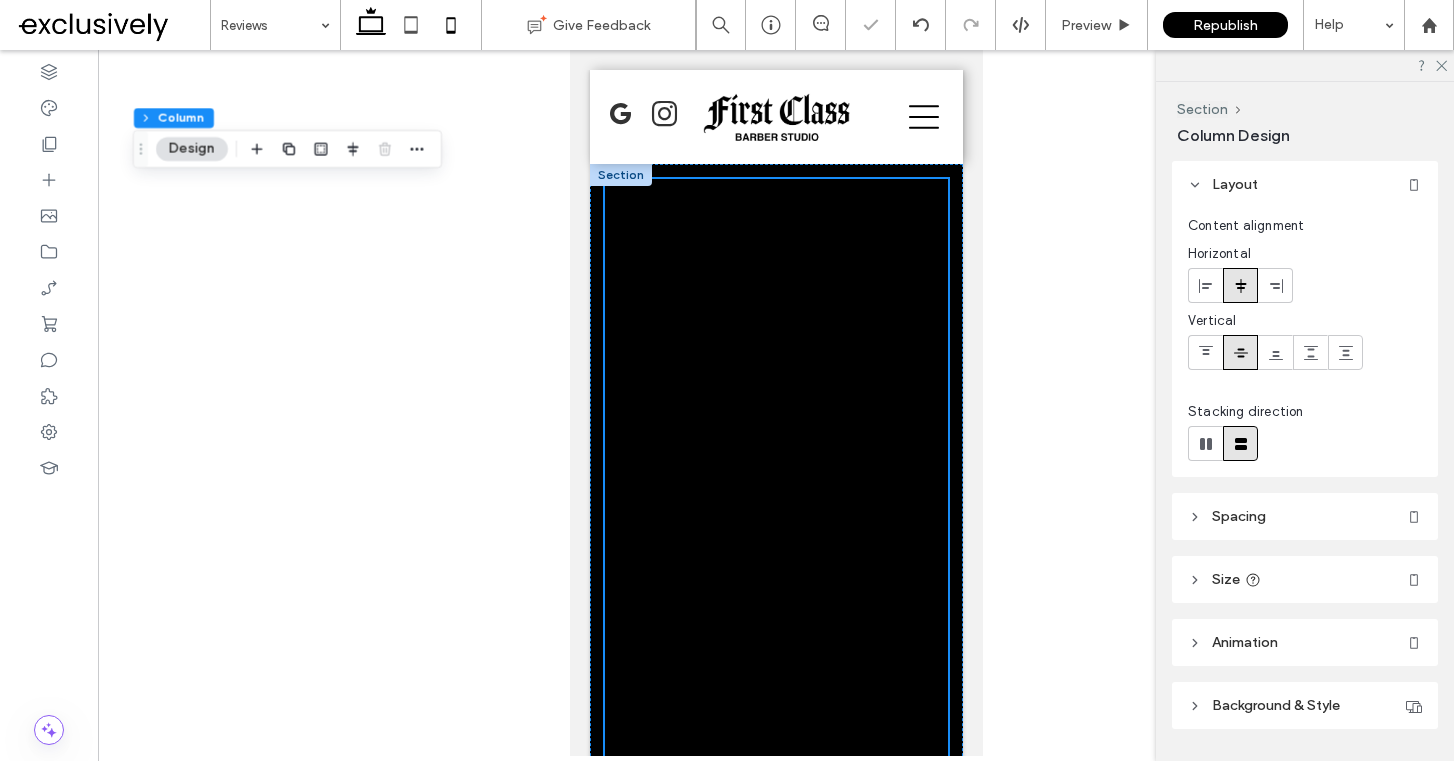 click 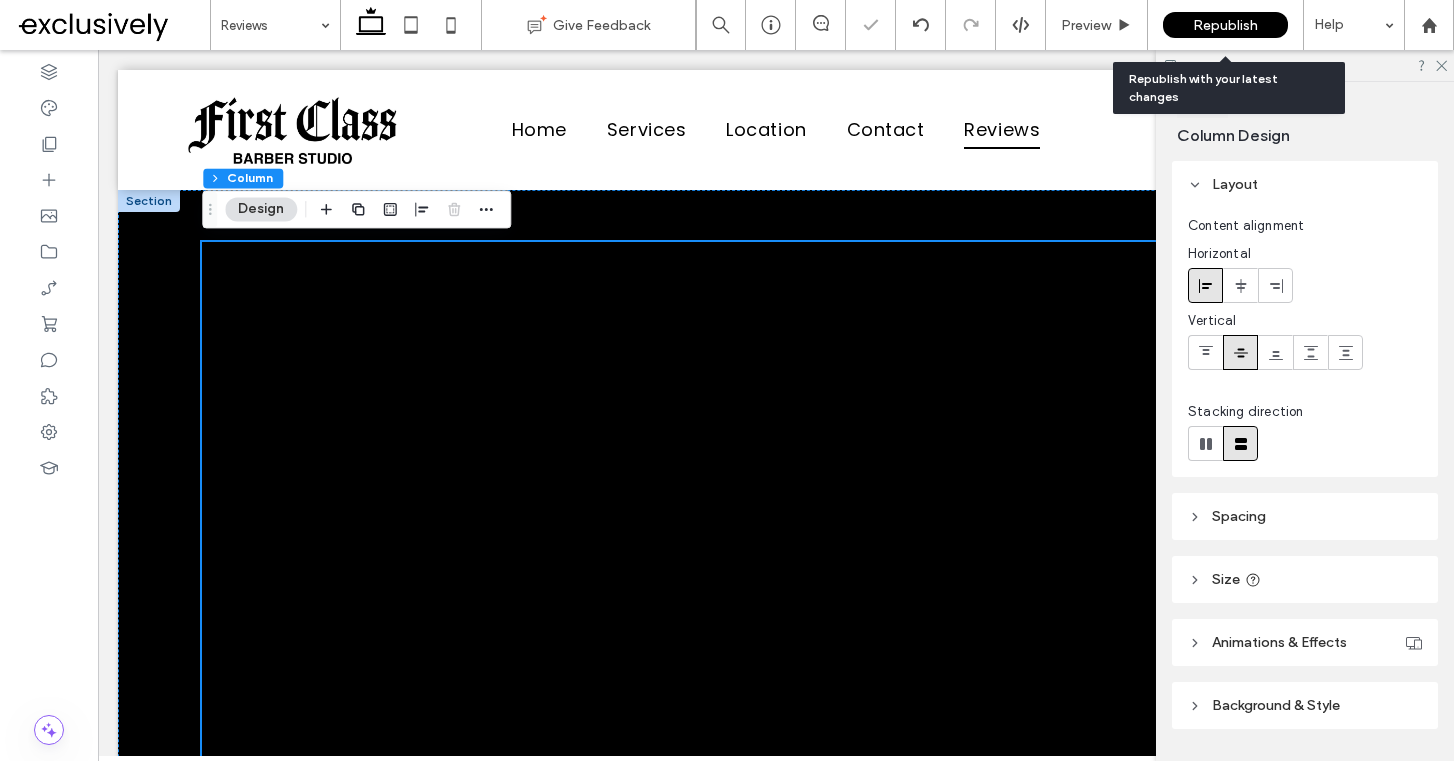 click on "Republish" at bounding box center [1225, 25] 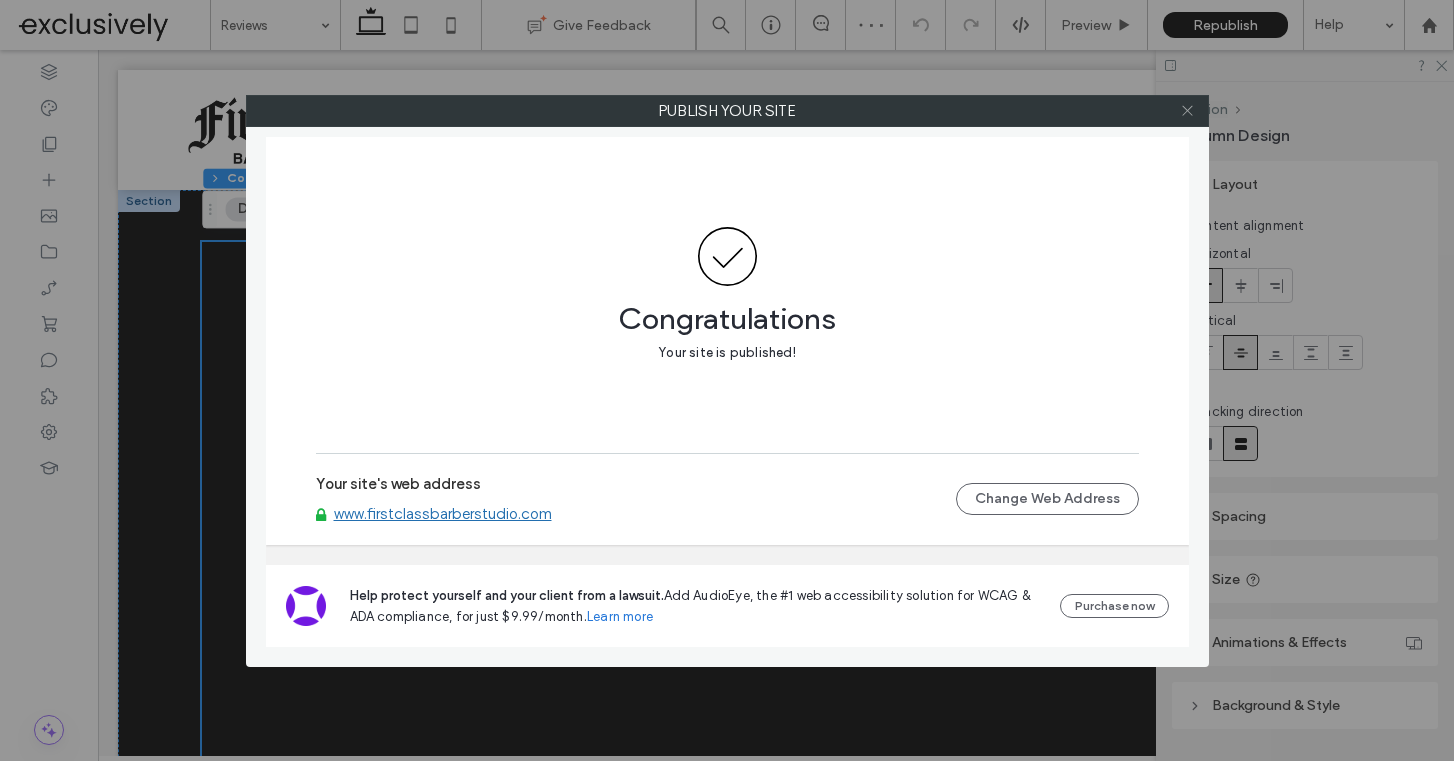 click 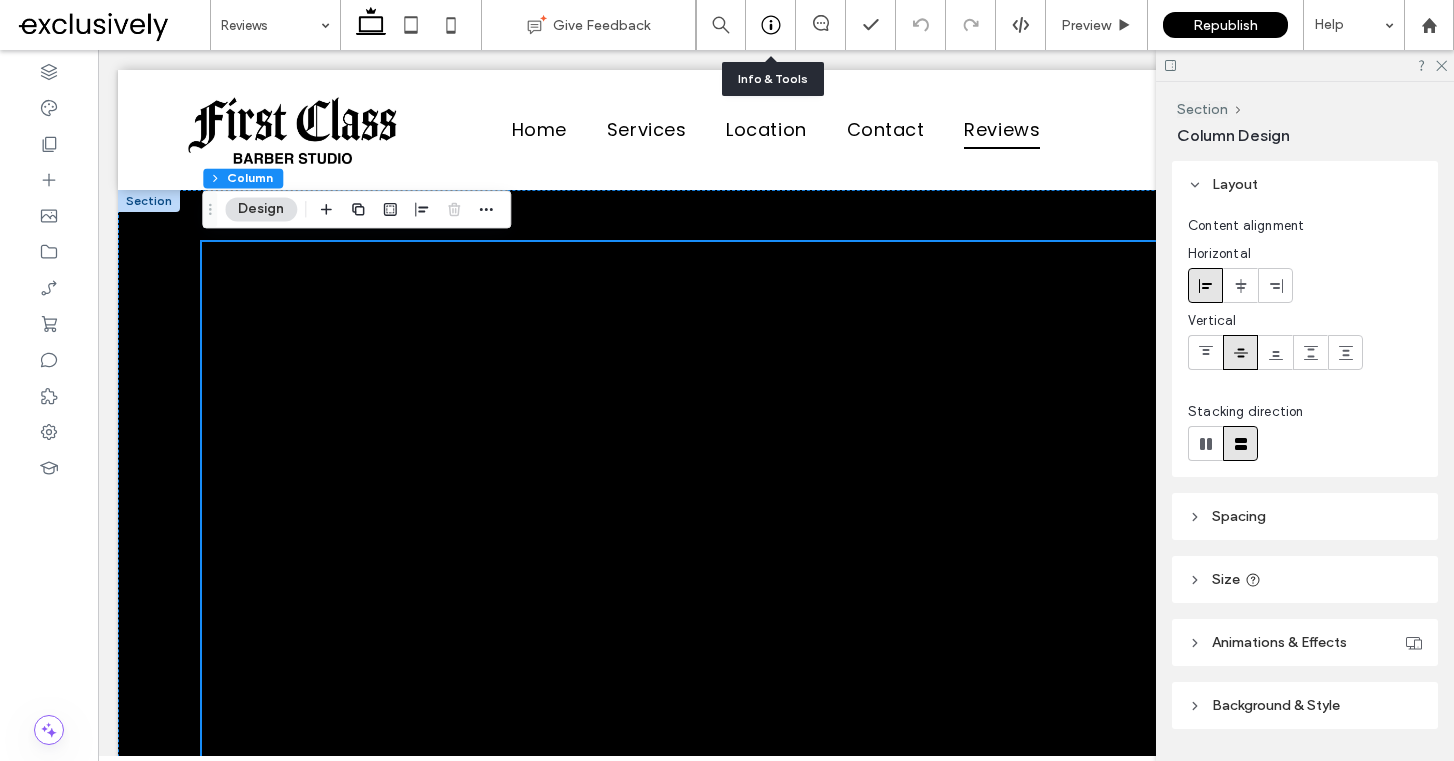 click at bounding box center (770, 25) 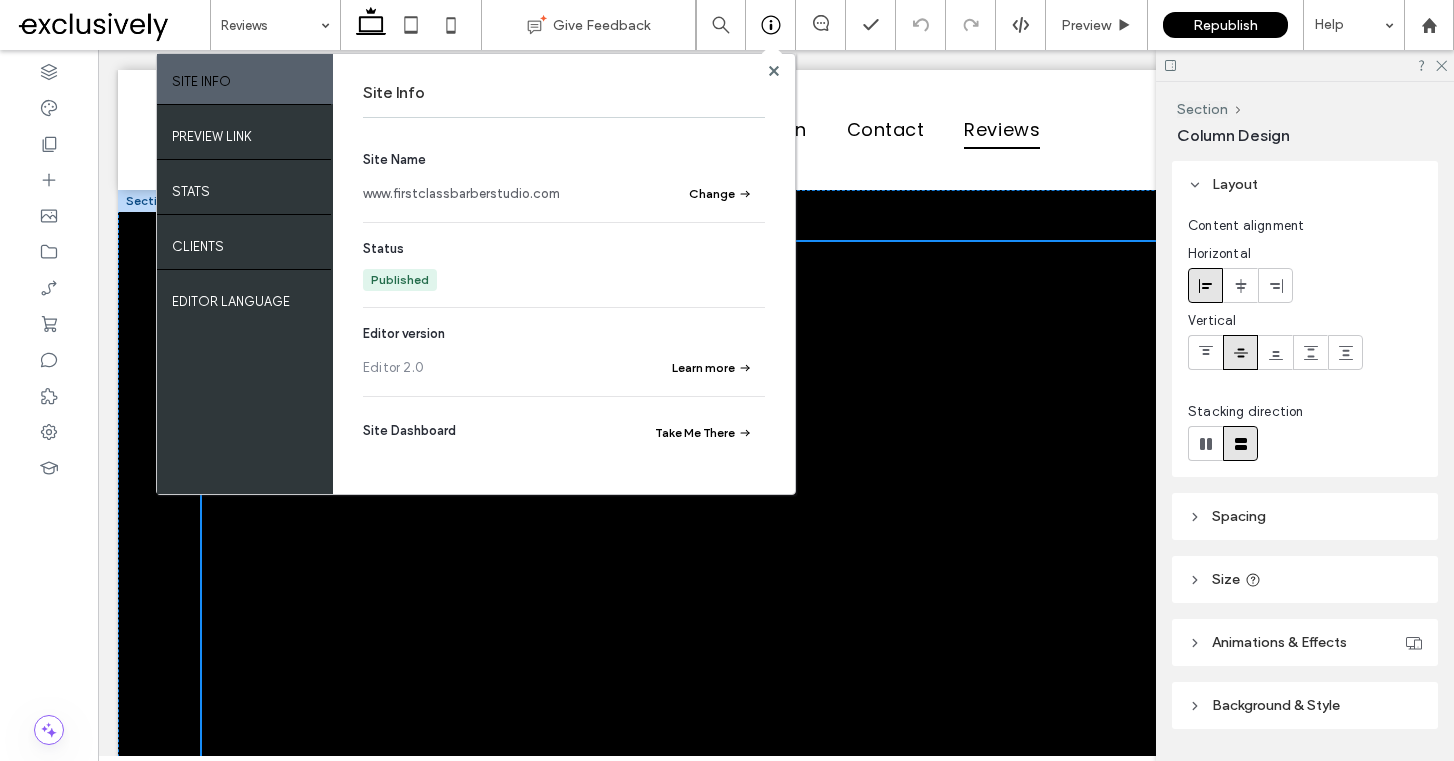 click on "www.firstclassbarberstudio.com" at bounding box center (461, 194) 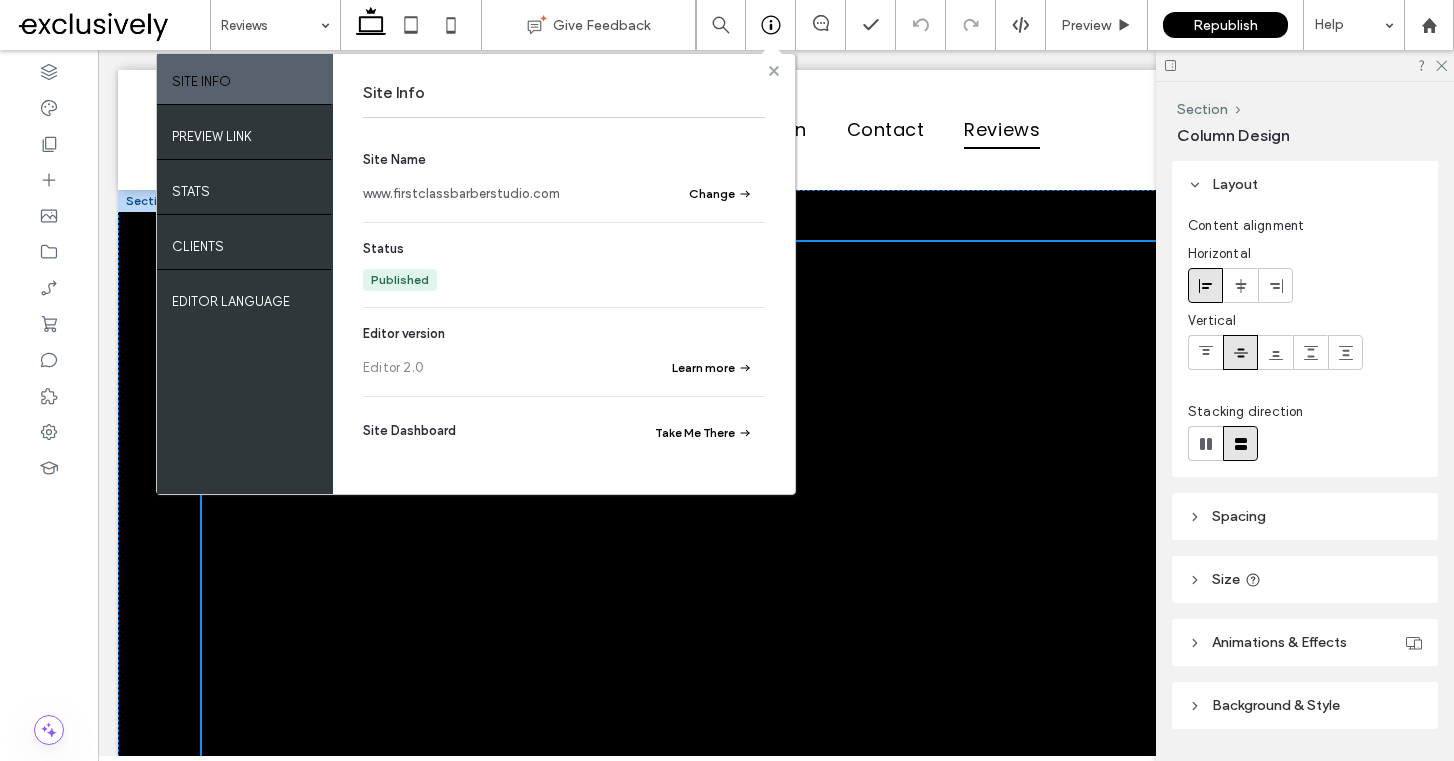 click 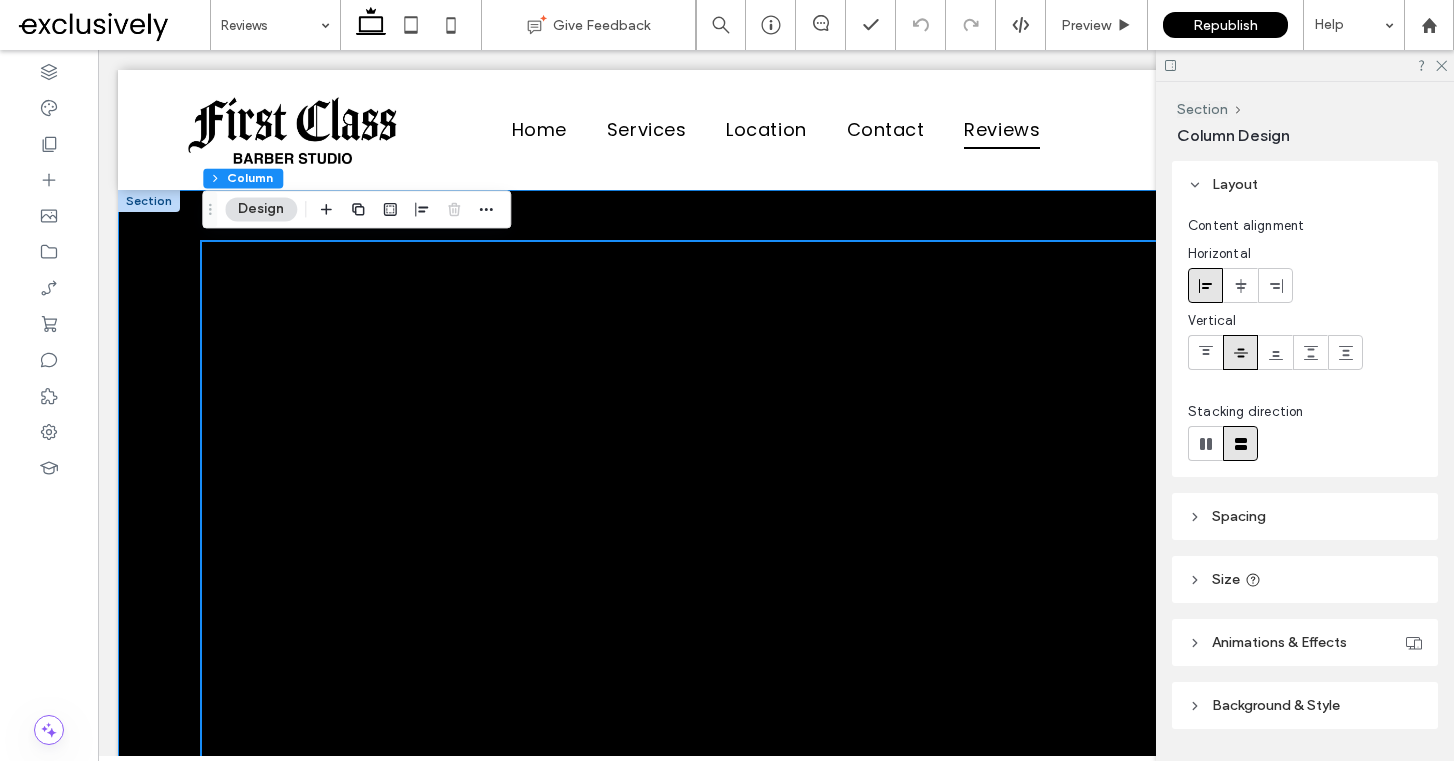 click at bounding box center [776, 573] 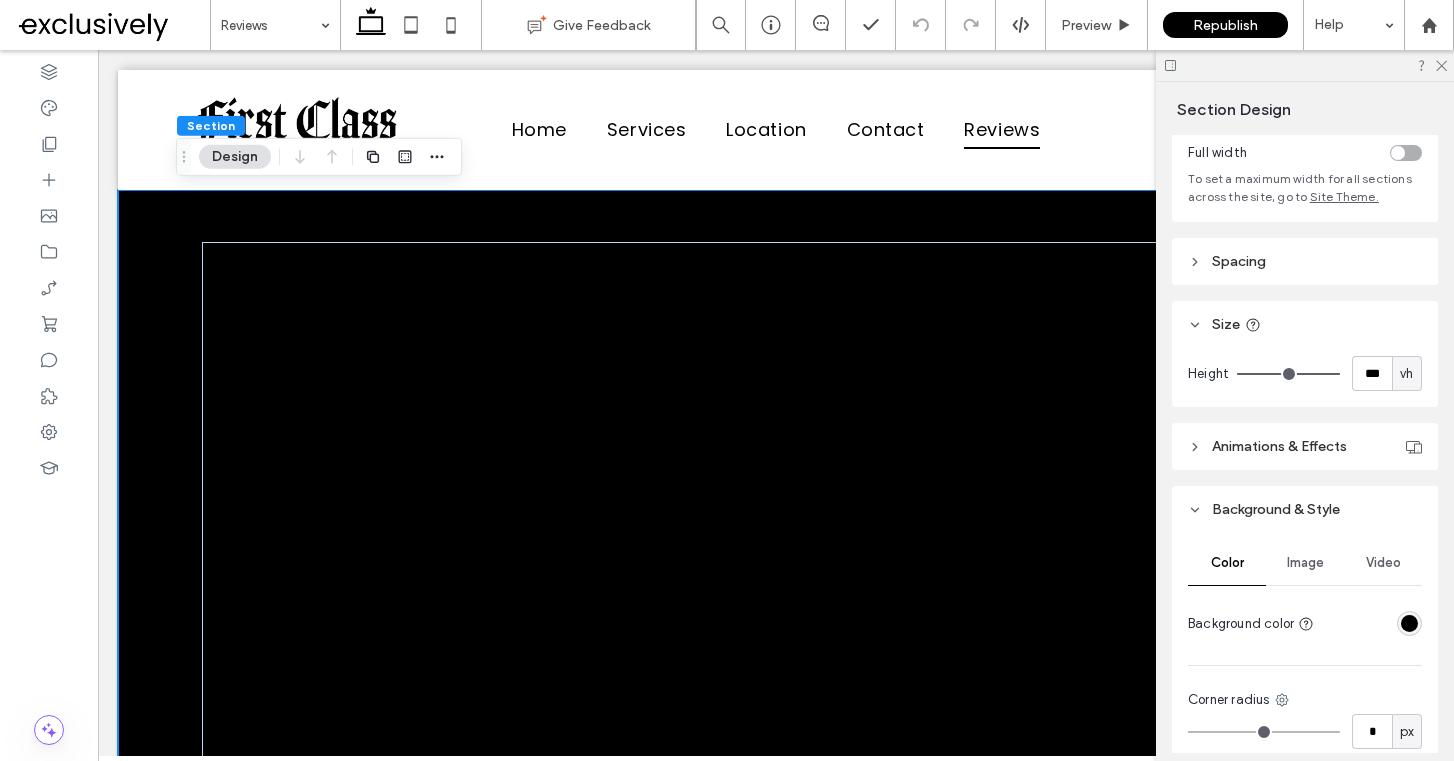 scroll, scrollTop: 130, scrollLeft: 0, axis: vertical 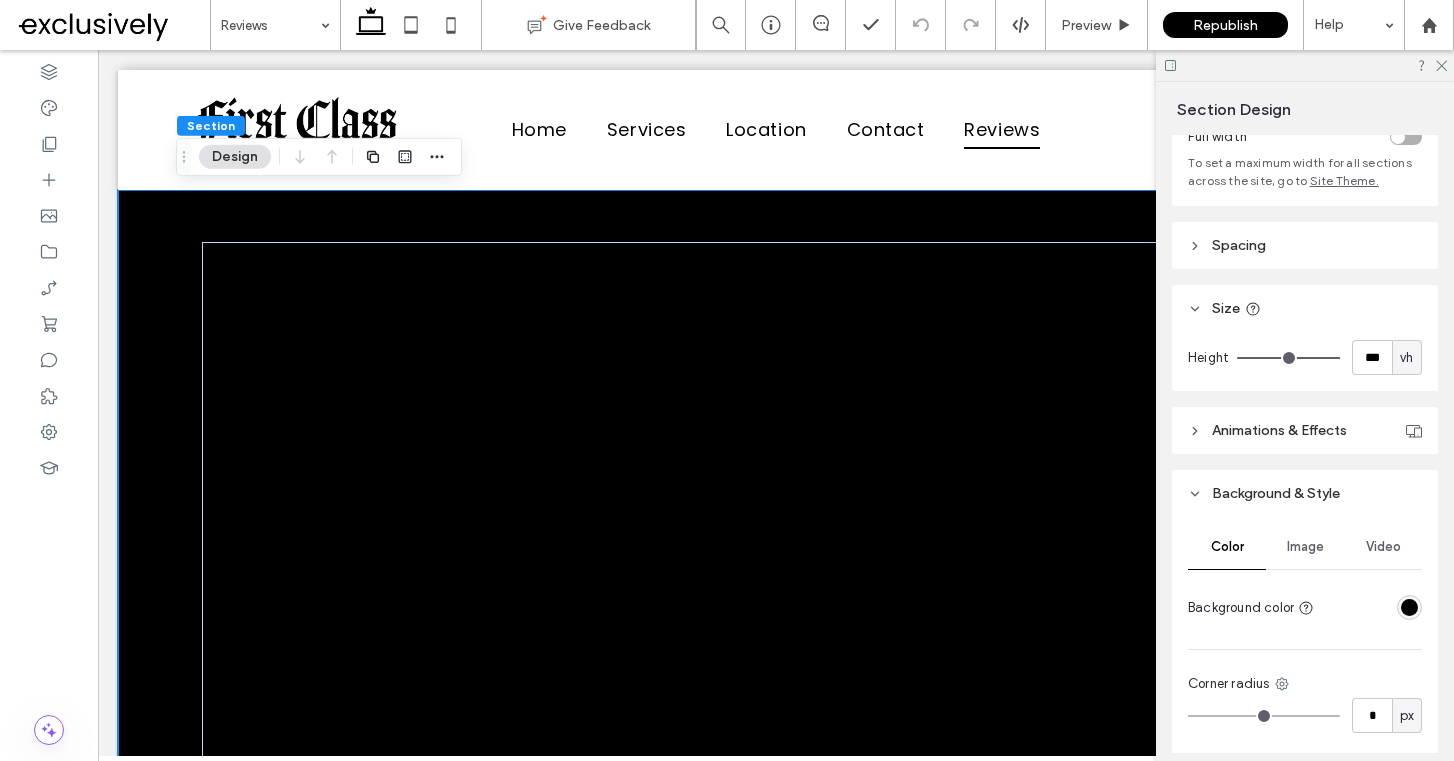 click at bounding box center [1409, 607] 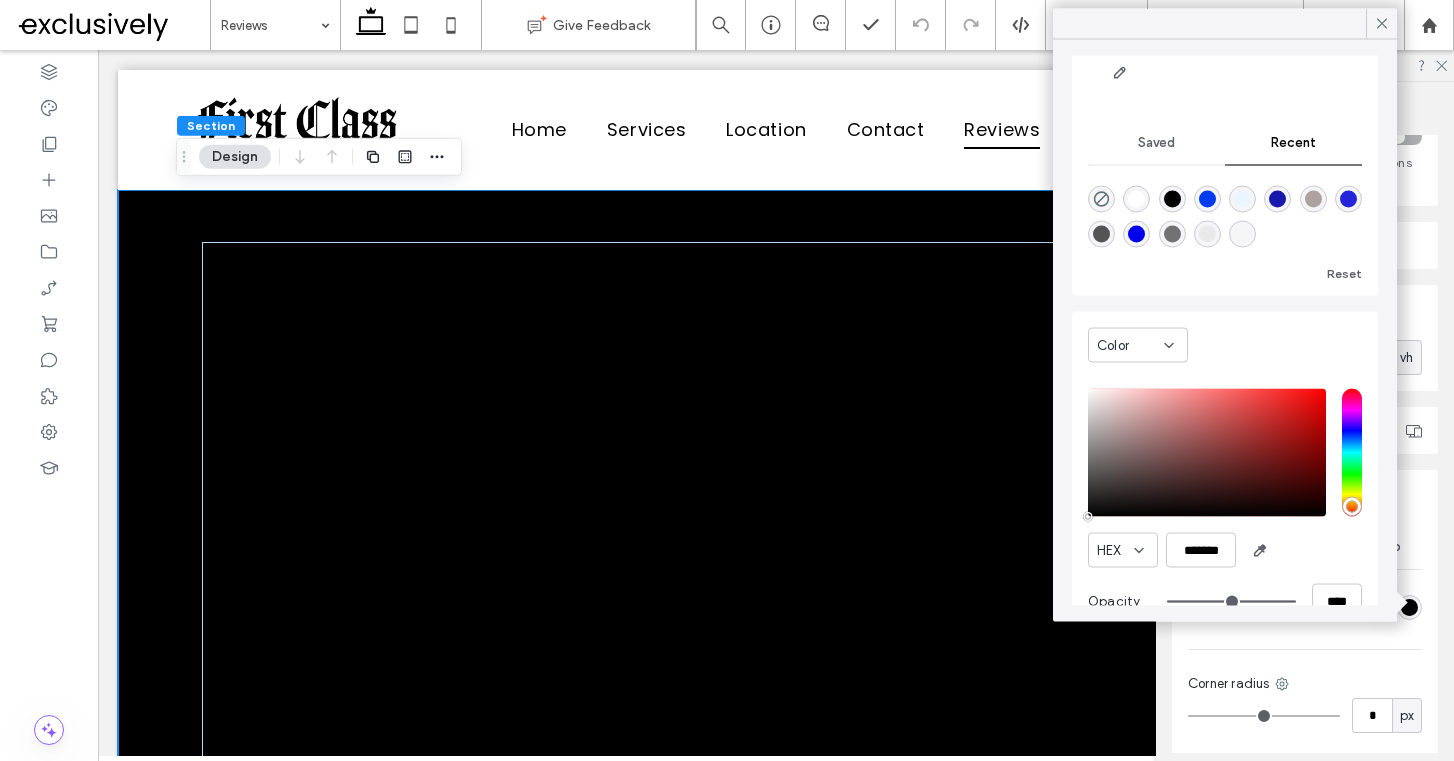 scroll, scrollTop: 156, scrollLeft: 0, axis: vertical 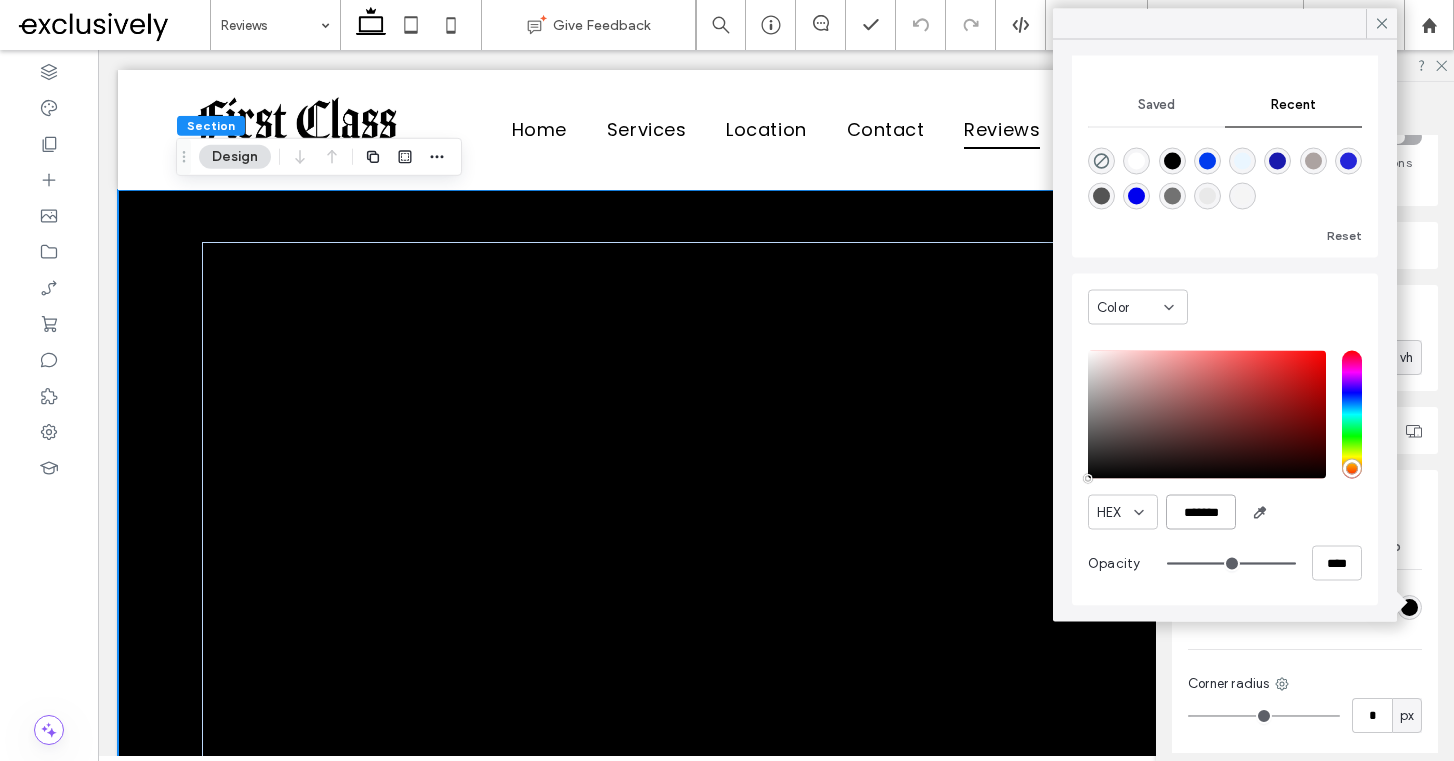 click on "*******" at bounding box center [1201, 512] 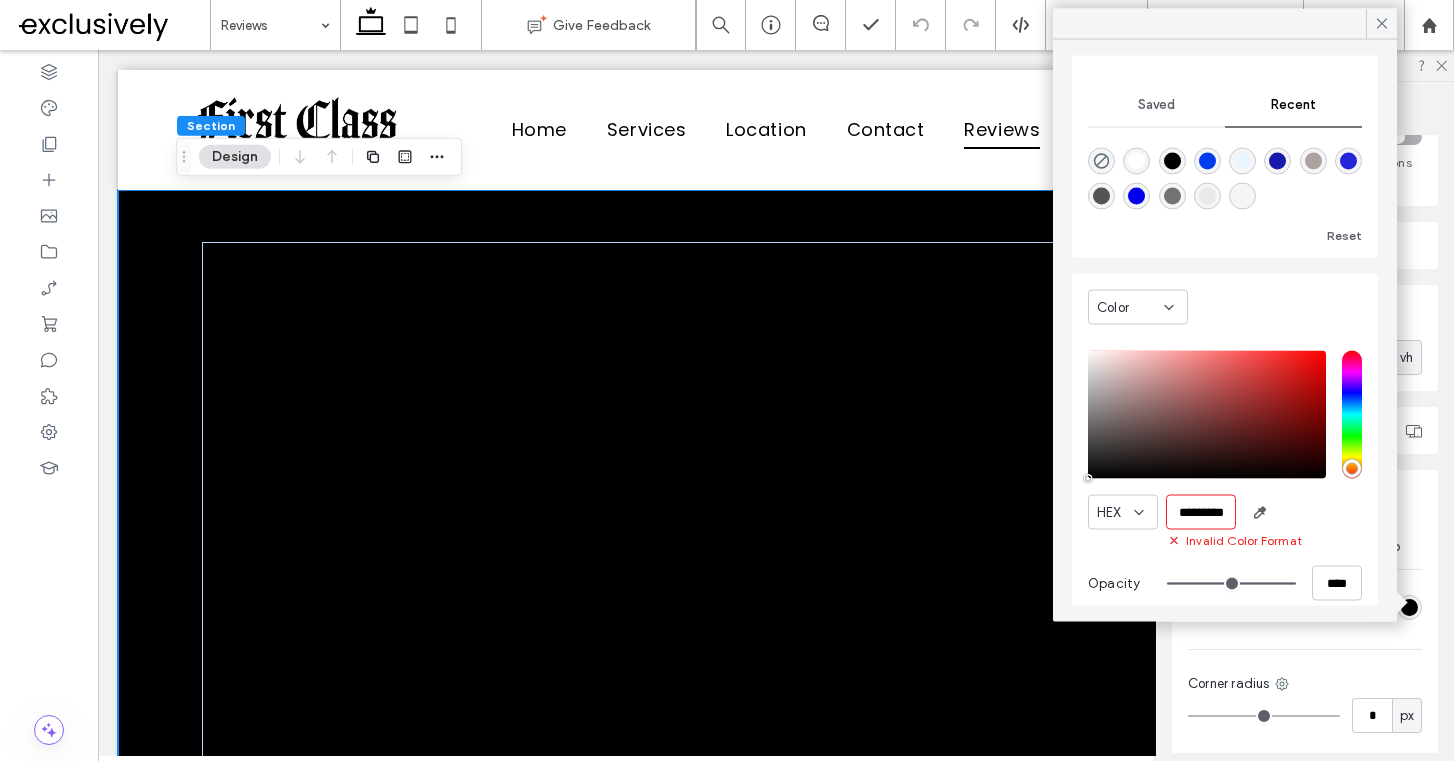 paste 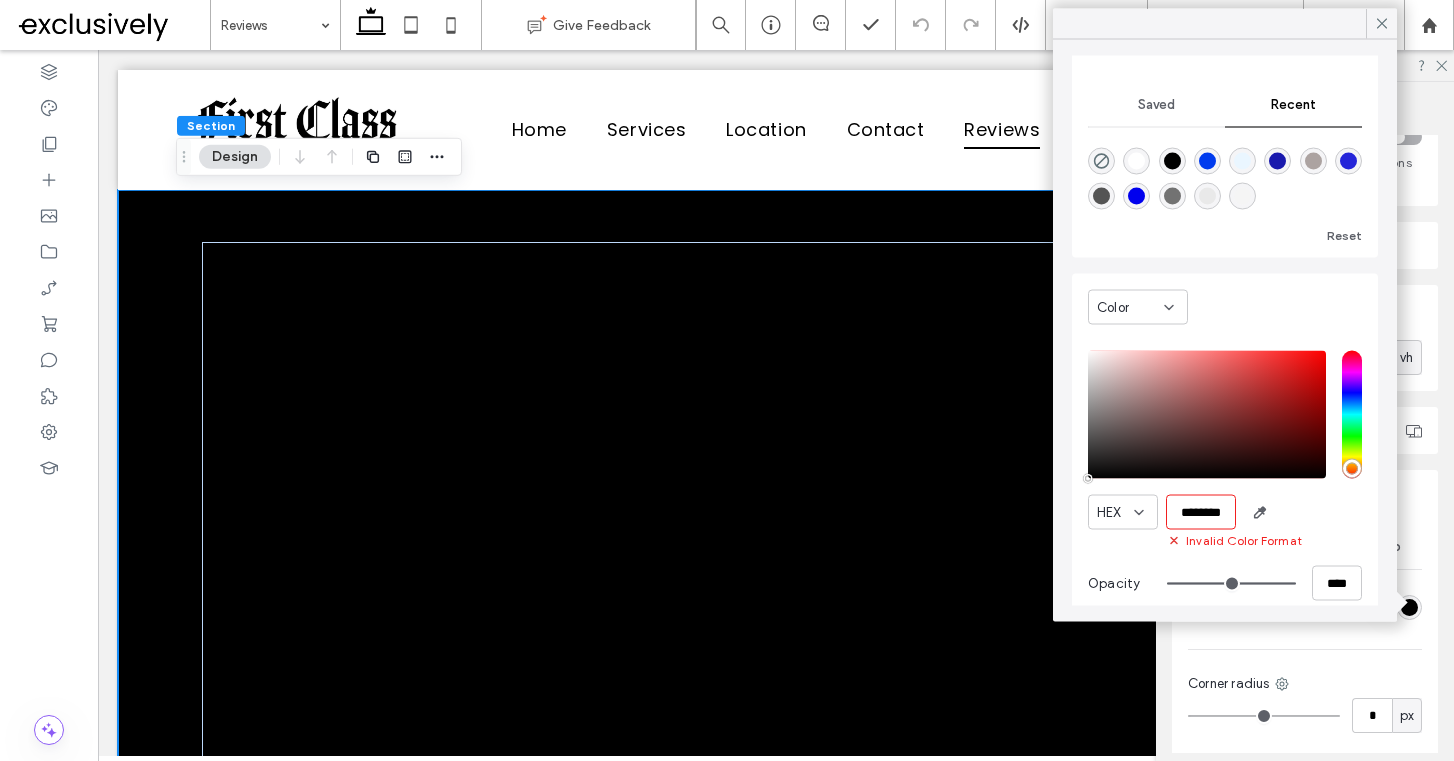 click on "********" at bounding box center (1201, 512) 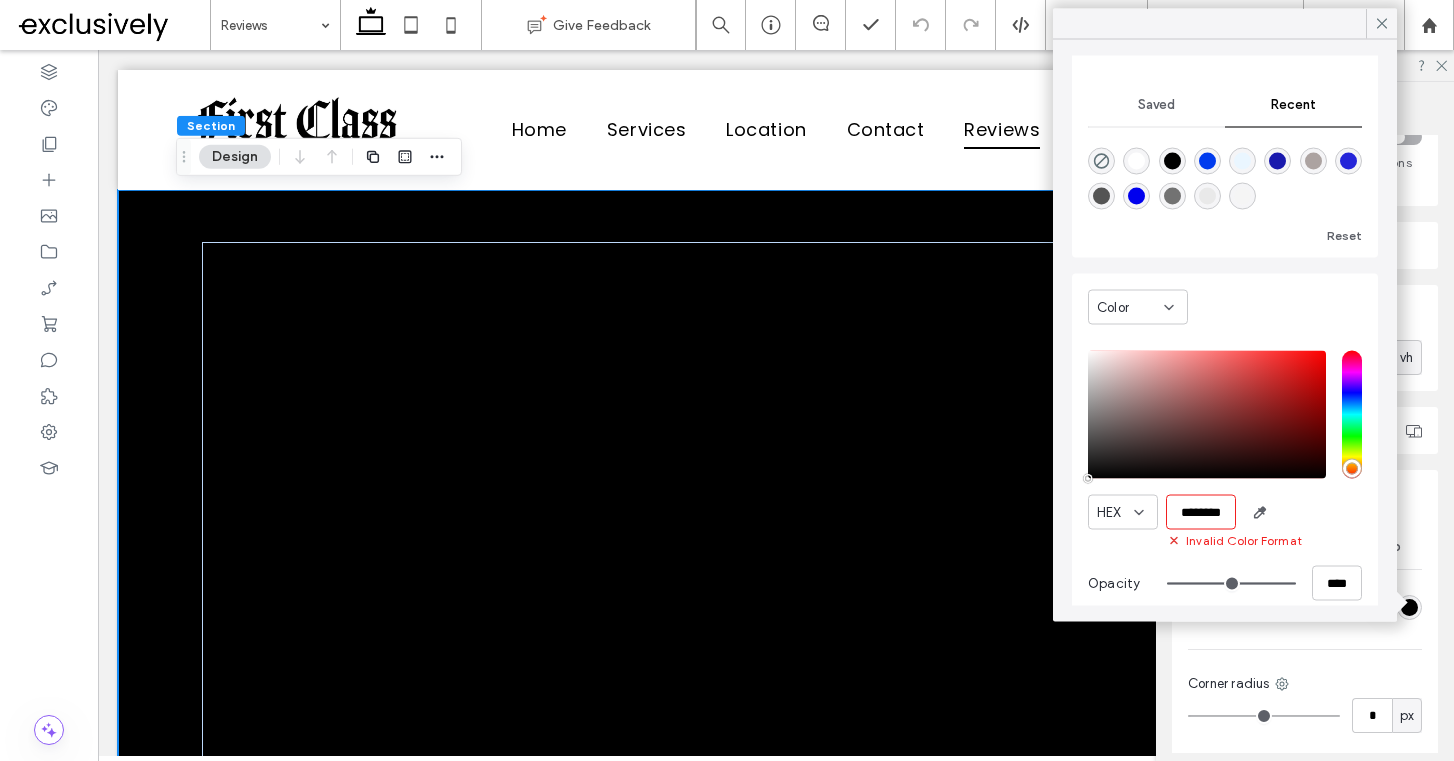 click on "HEX ********" at bounding box center (1225, 512) 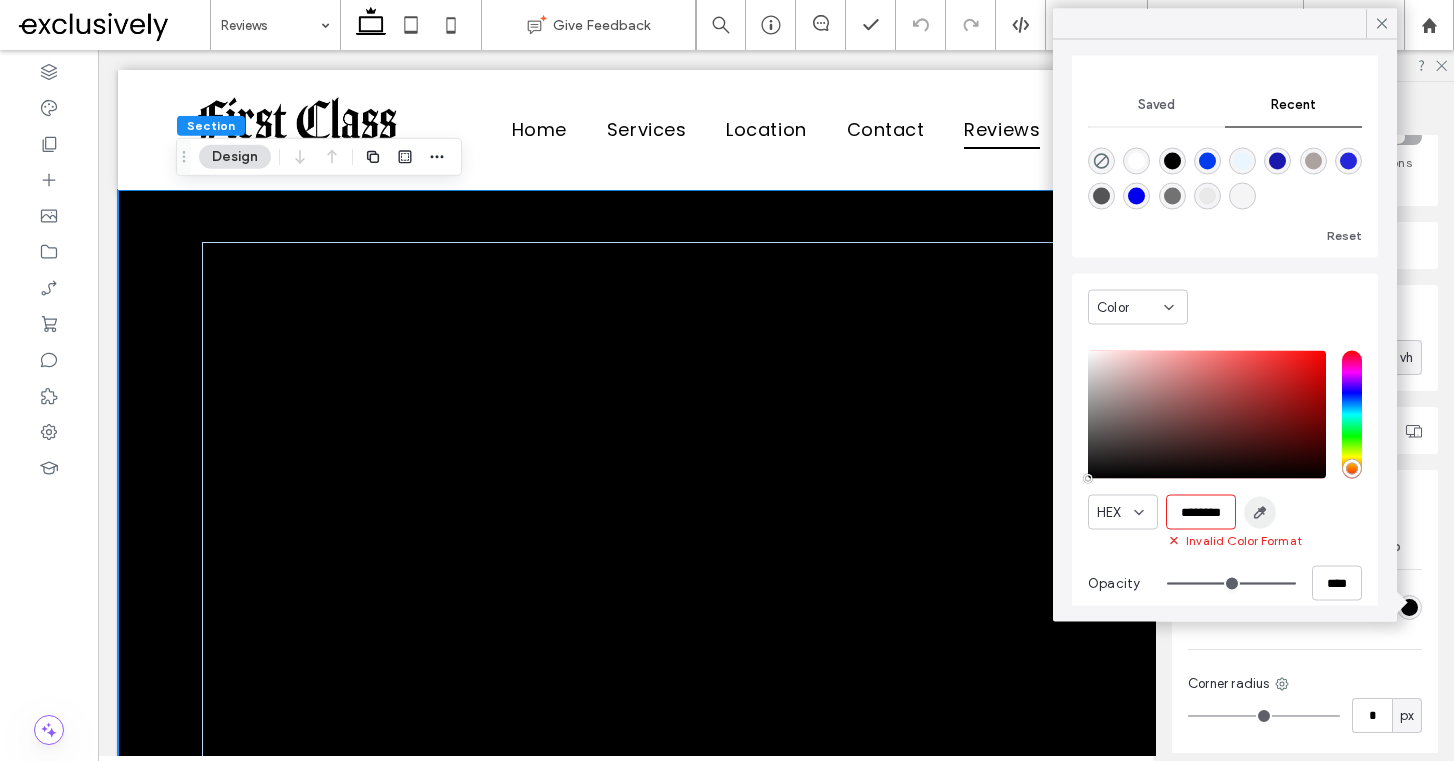 click 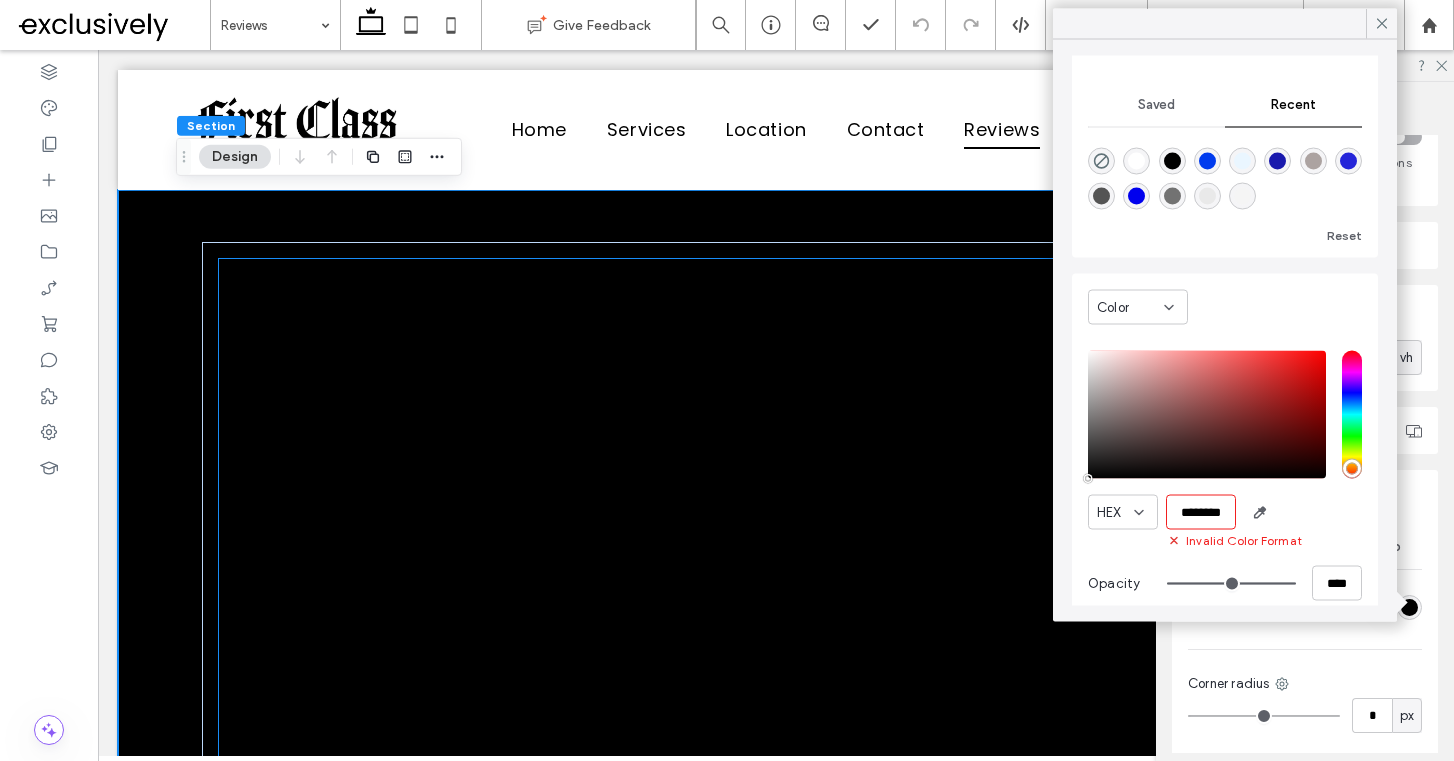 type on "*******" 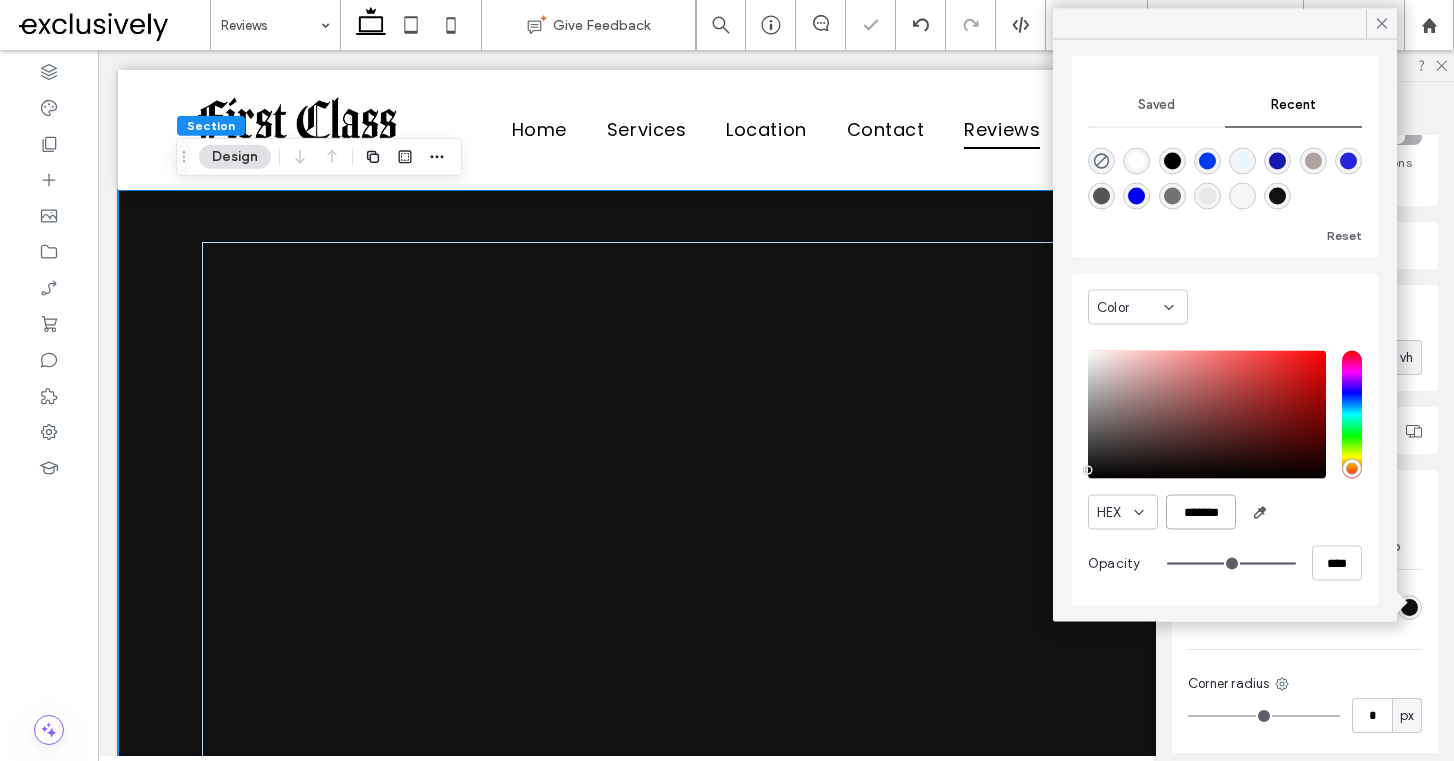 click on "*******" at bounding box center (1201, 512) 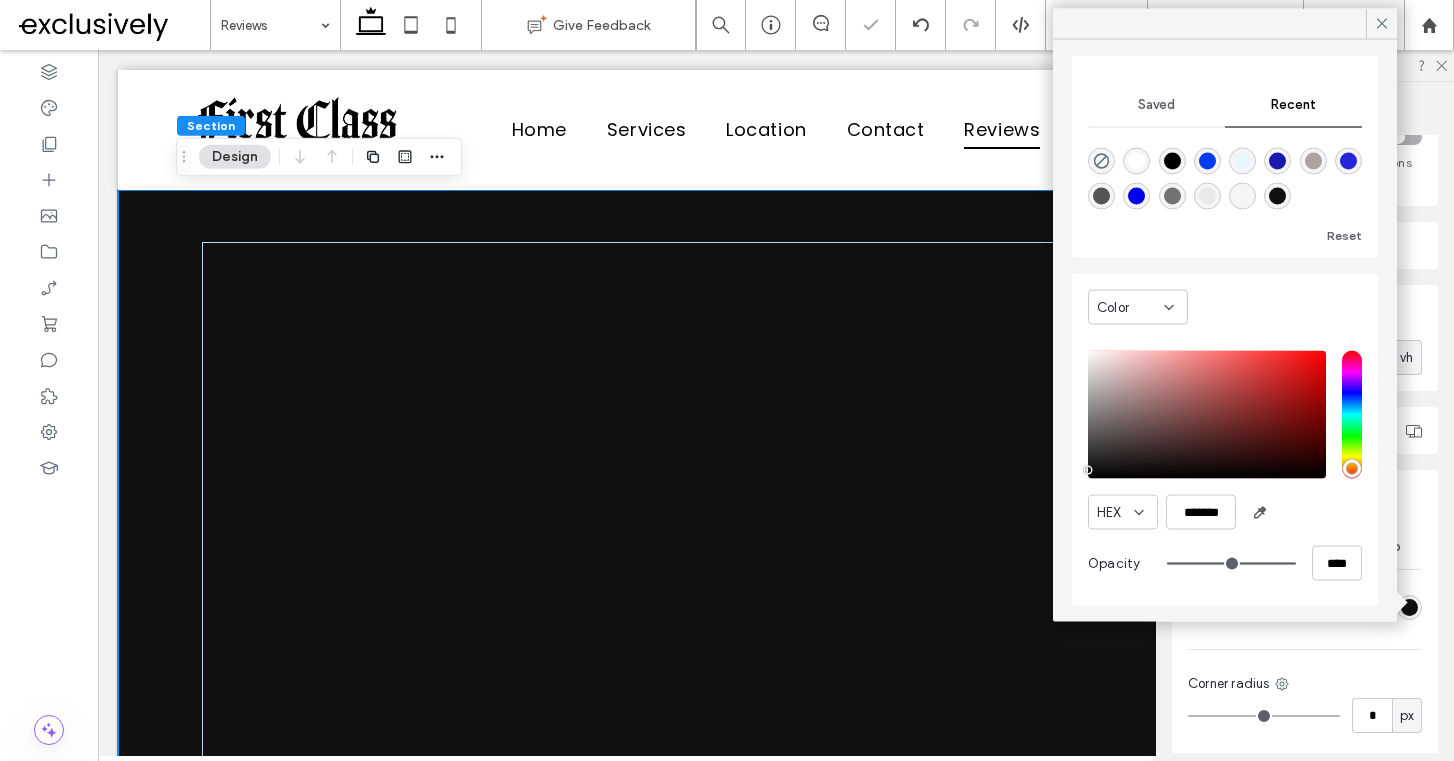 click on "HEX *******" at bounding box center [1225, 512] 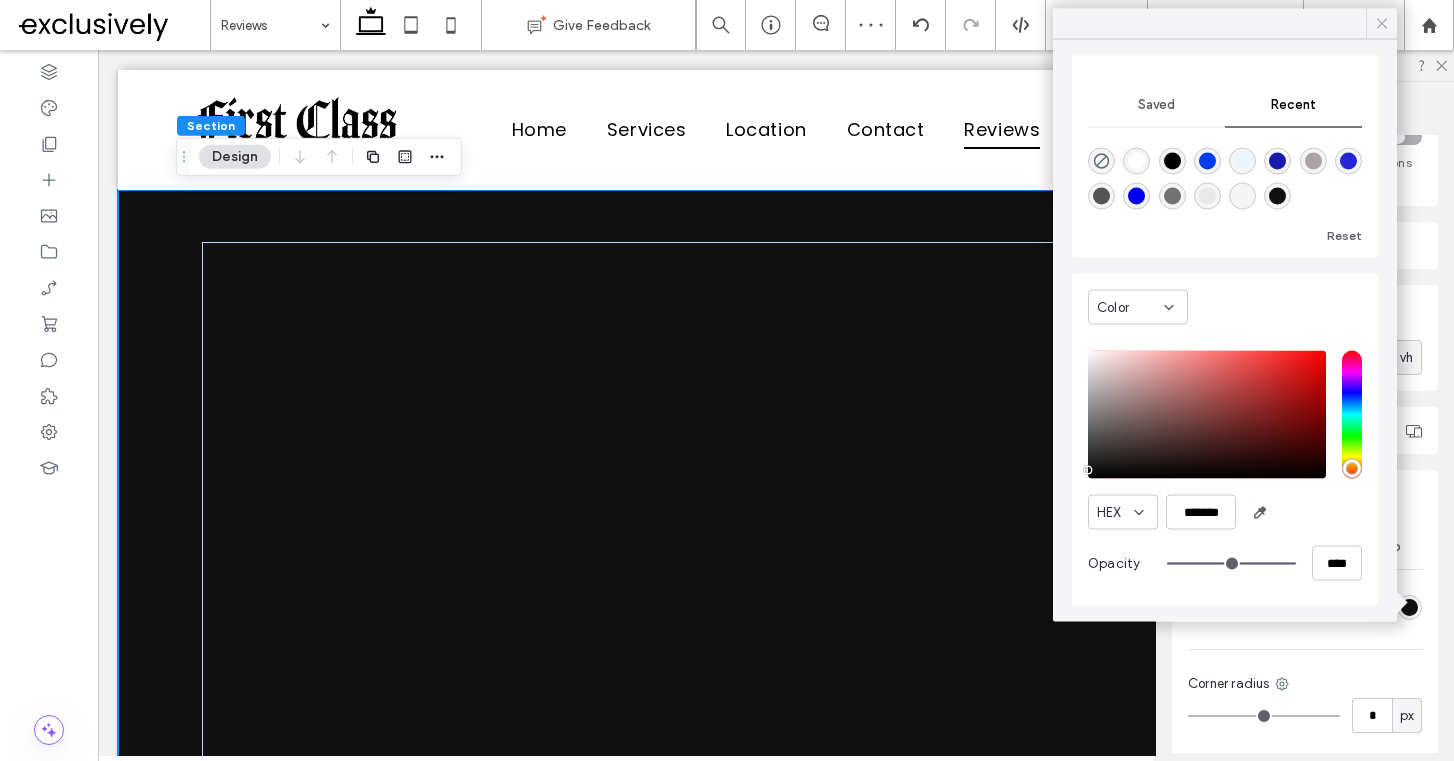 click 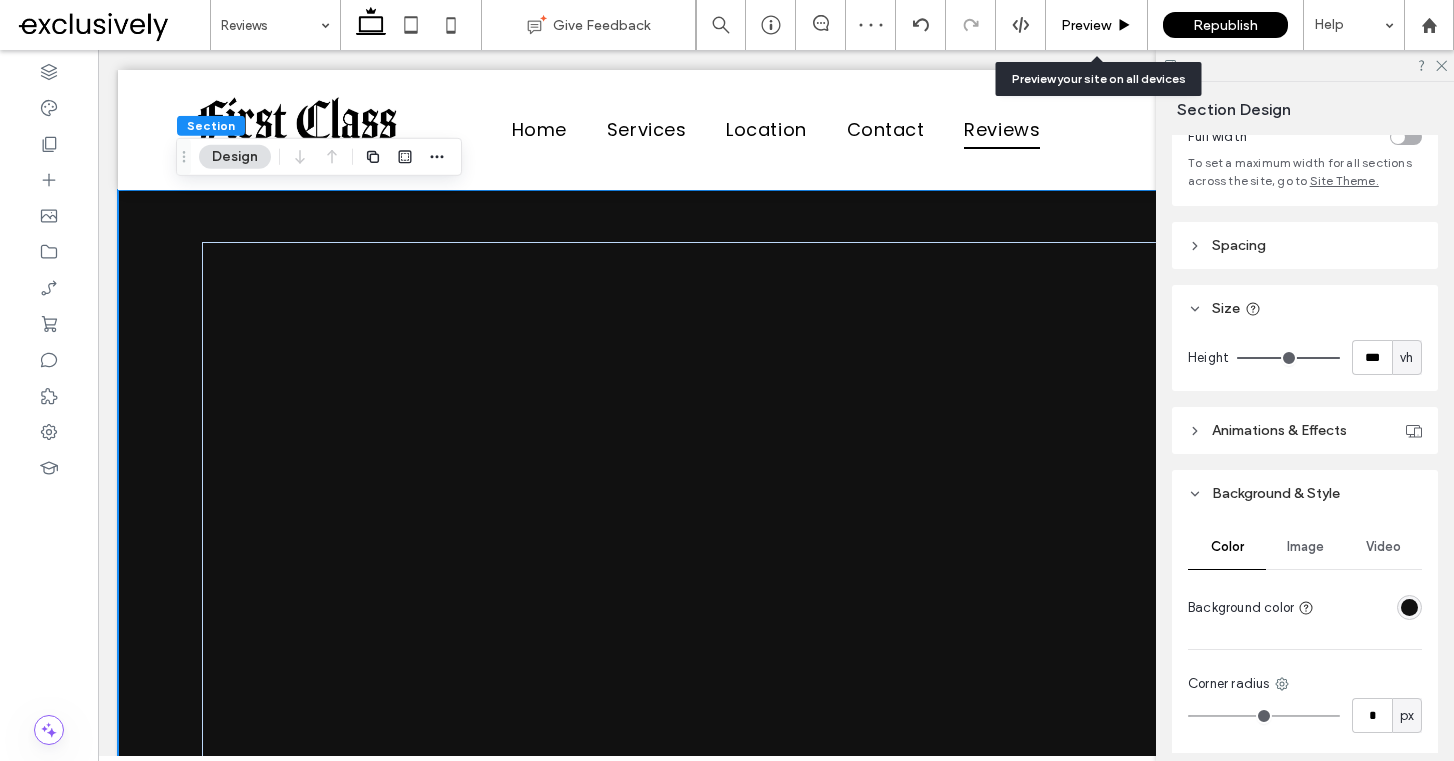 click on "Preview" at bounding box center (1086, 25) 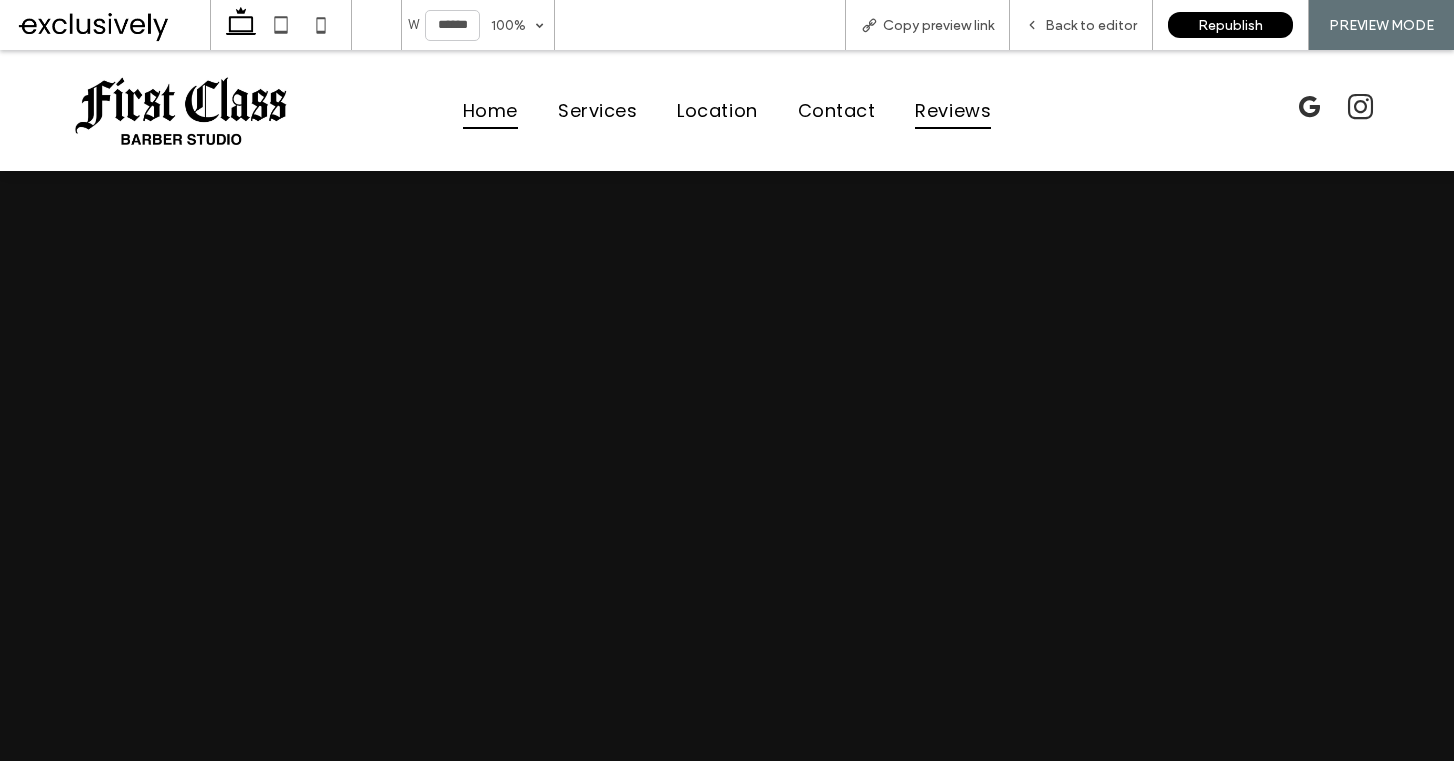 click on "Home" at bounding box center (490, 110) 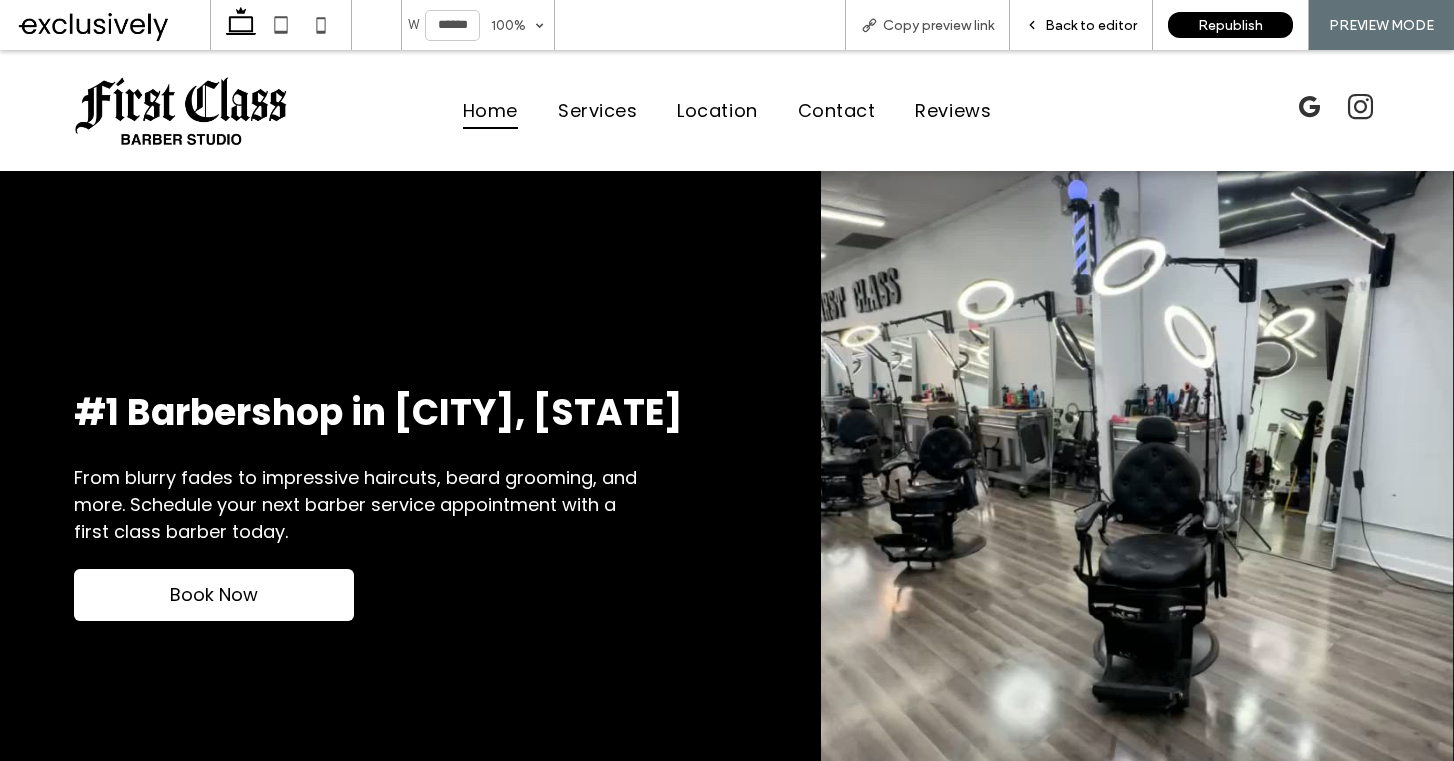 scroll, scrollTop: 0, scrollLeft: 0, axis: both 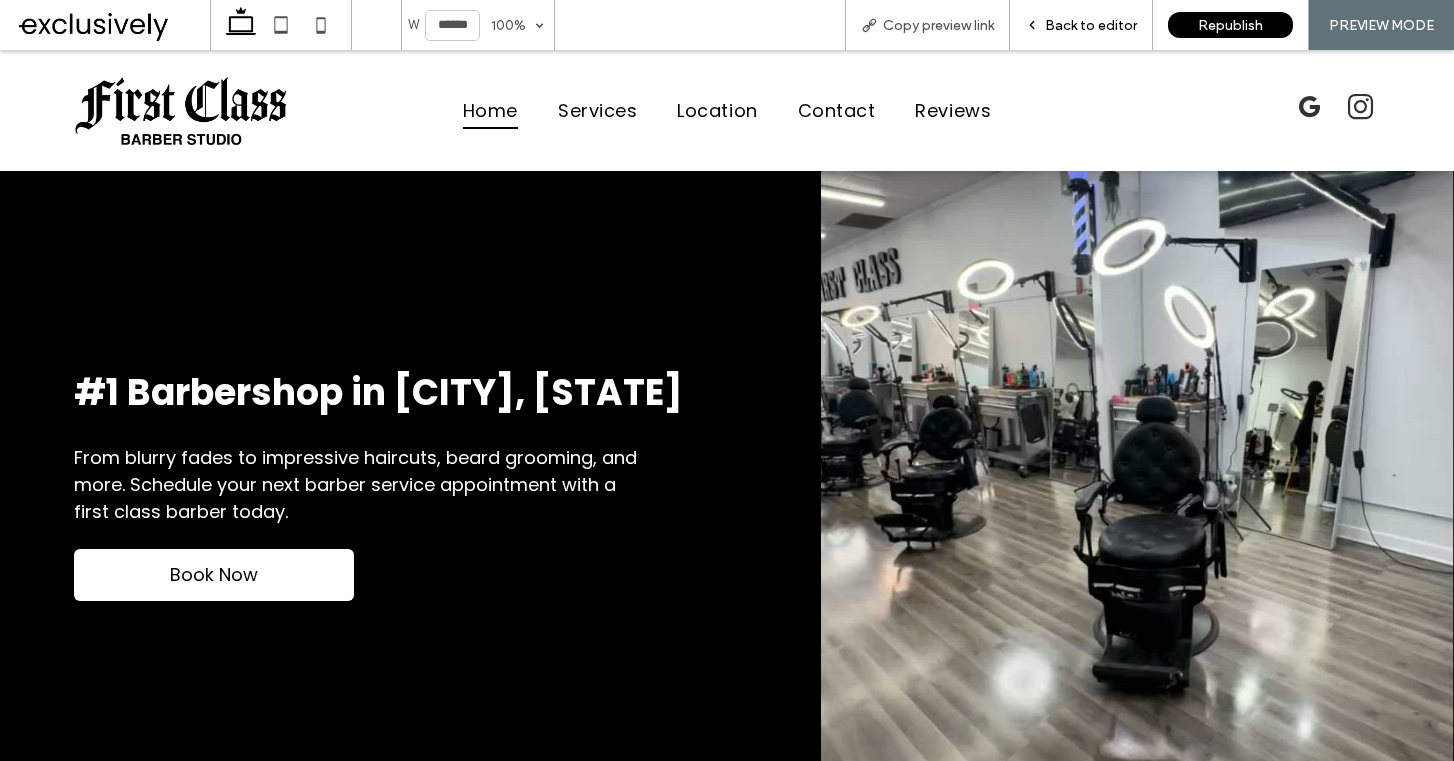 click on "Back to editor" at bounding box center (1091, 25) 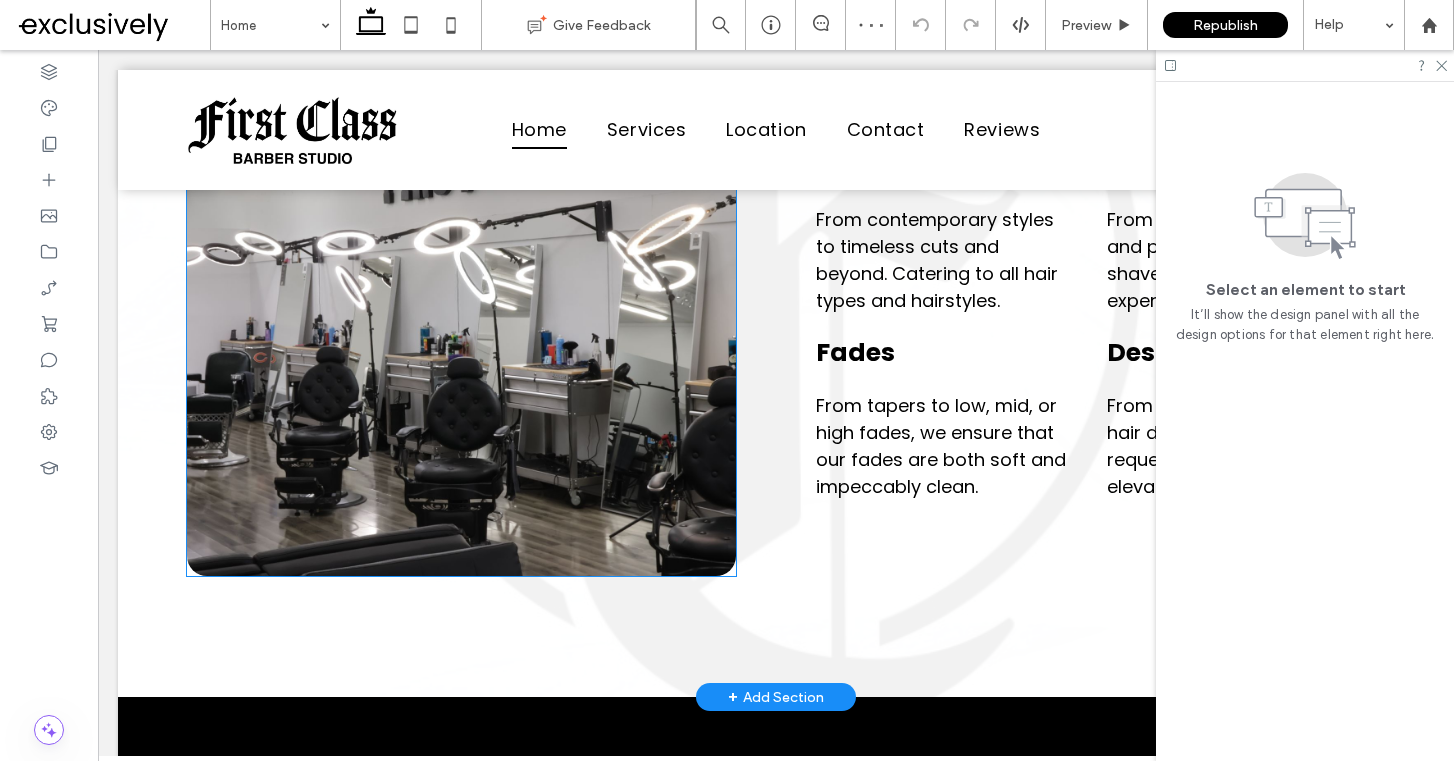 scroll, scrollTop: 1258, scrollLeft: 0, axis: vertical 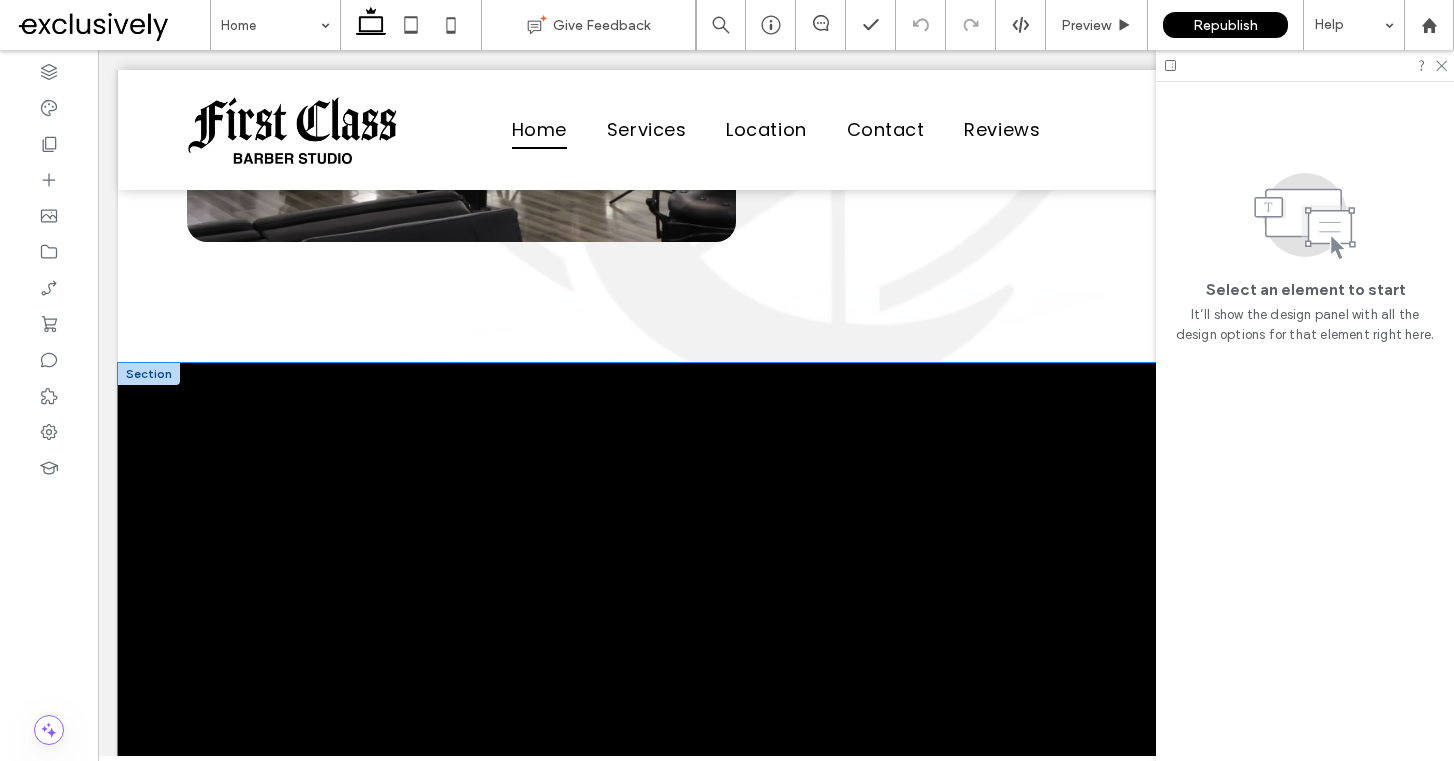 click at bounding box center (776, 746) 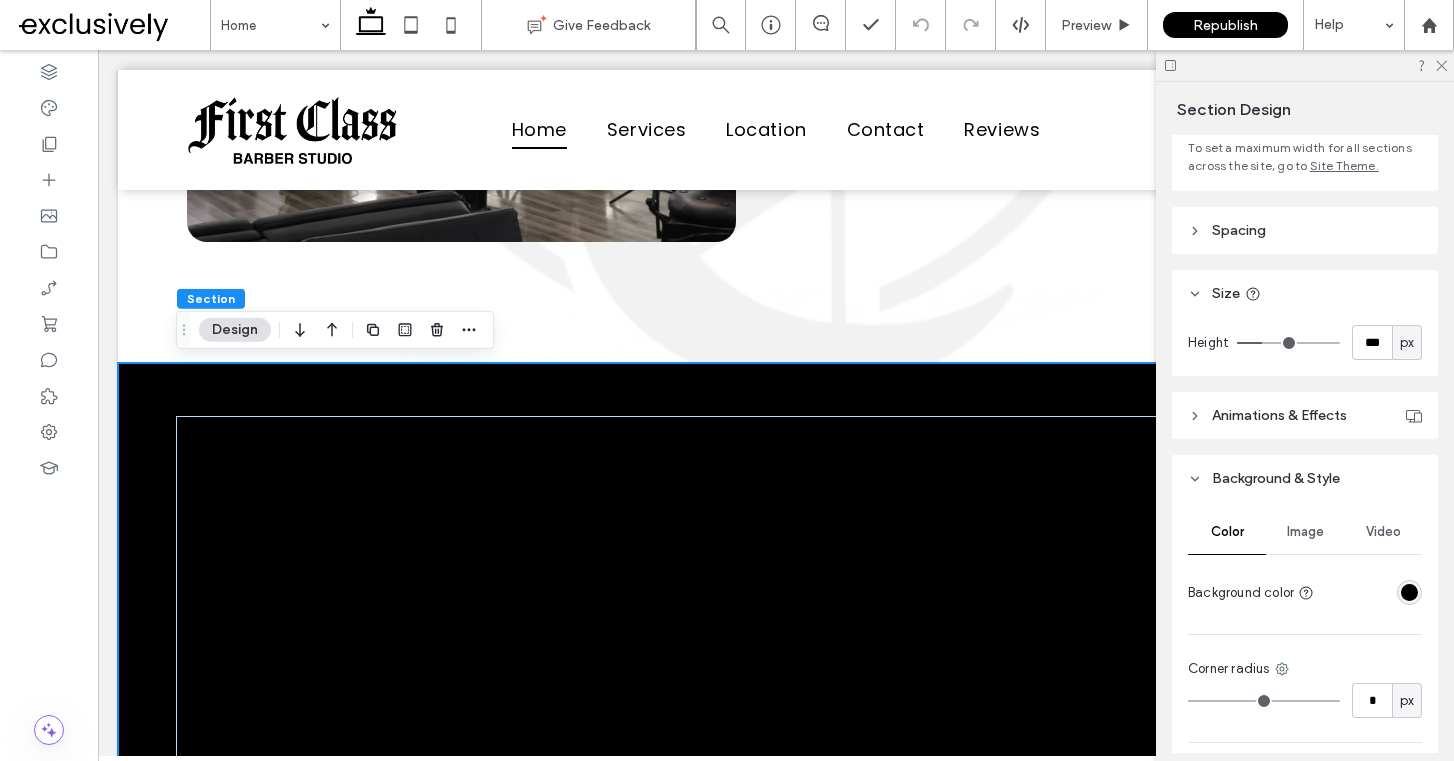 scroll, scrollTop: 370, scrollLeft: 0, axis: vertical 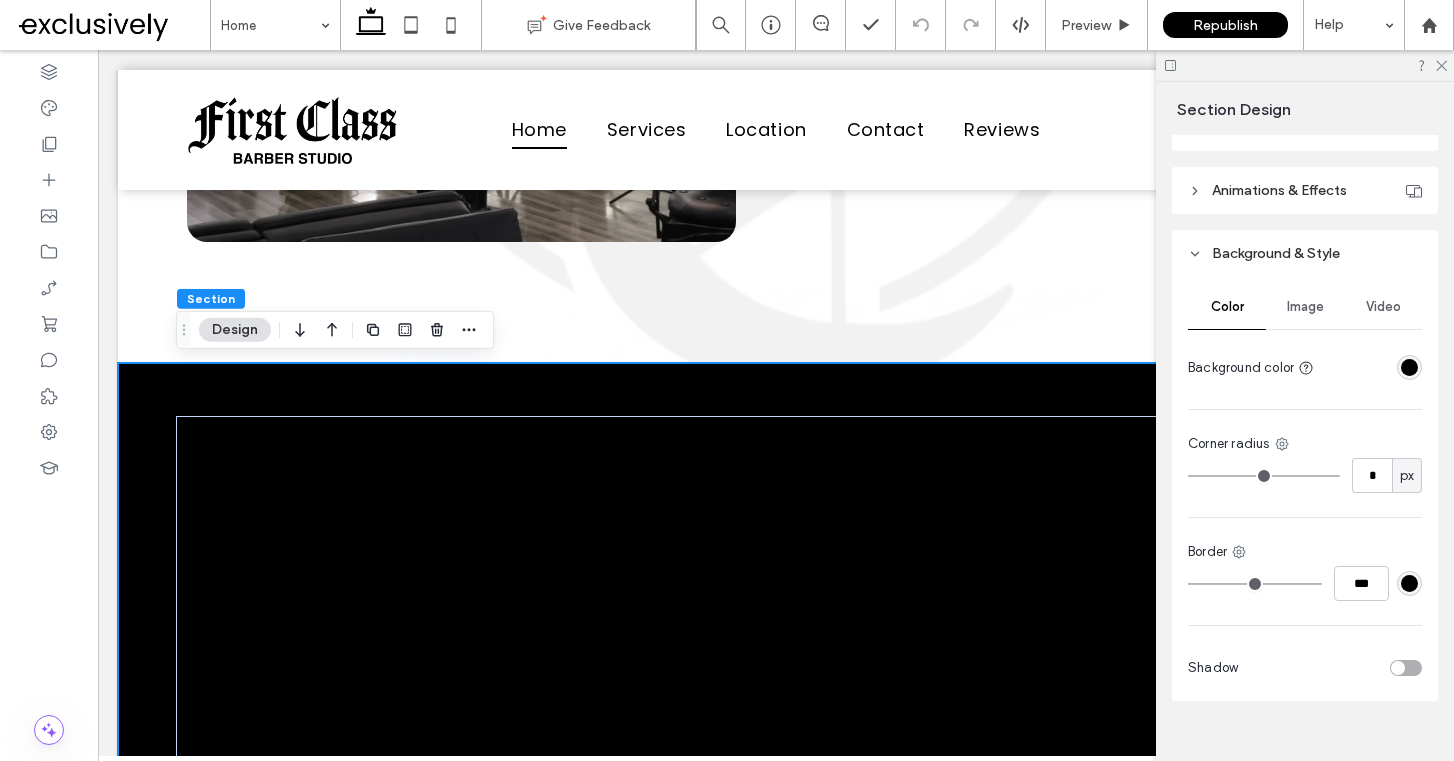 click at bounding box center (1409, 367) 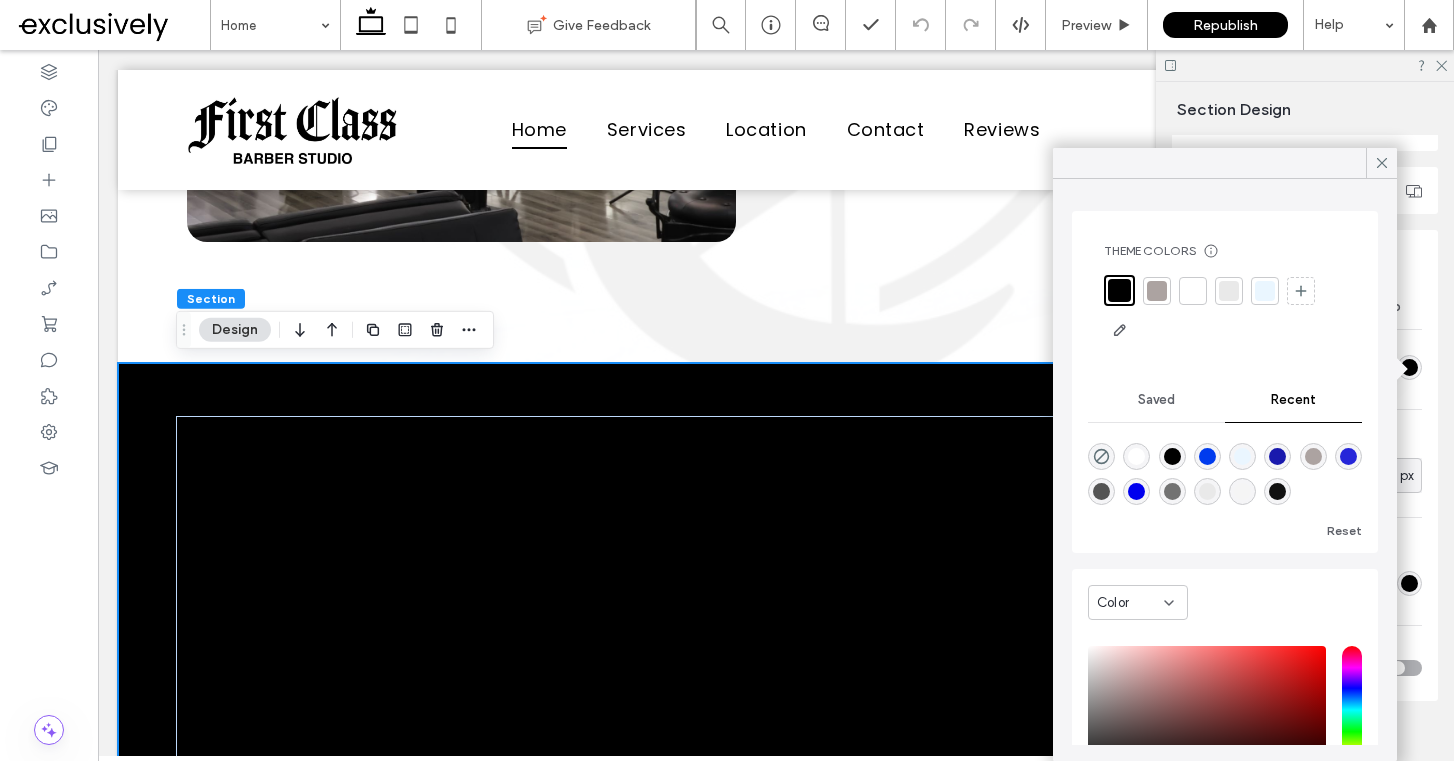 scroll, scrollTop: 156, scrollLeft: 0, axis: vertical 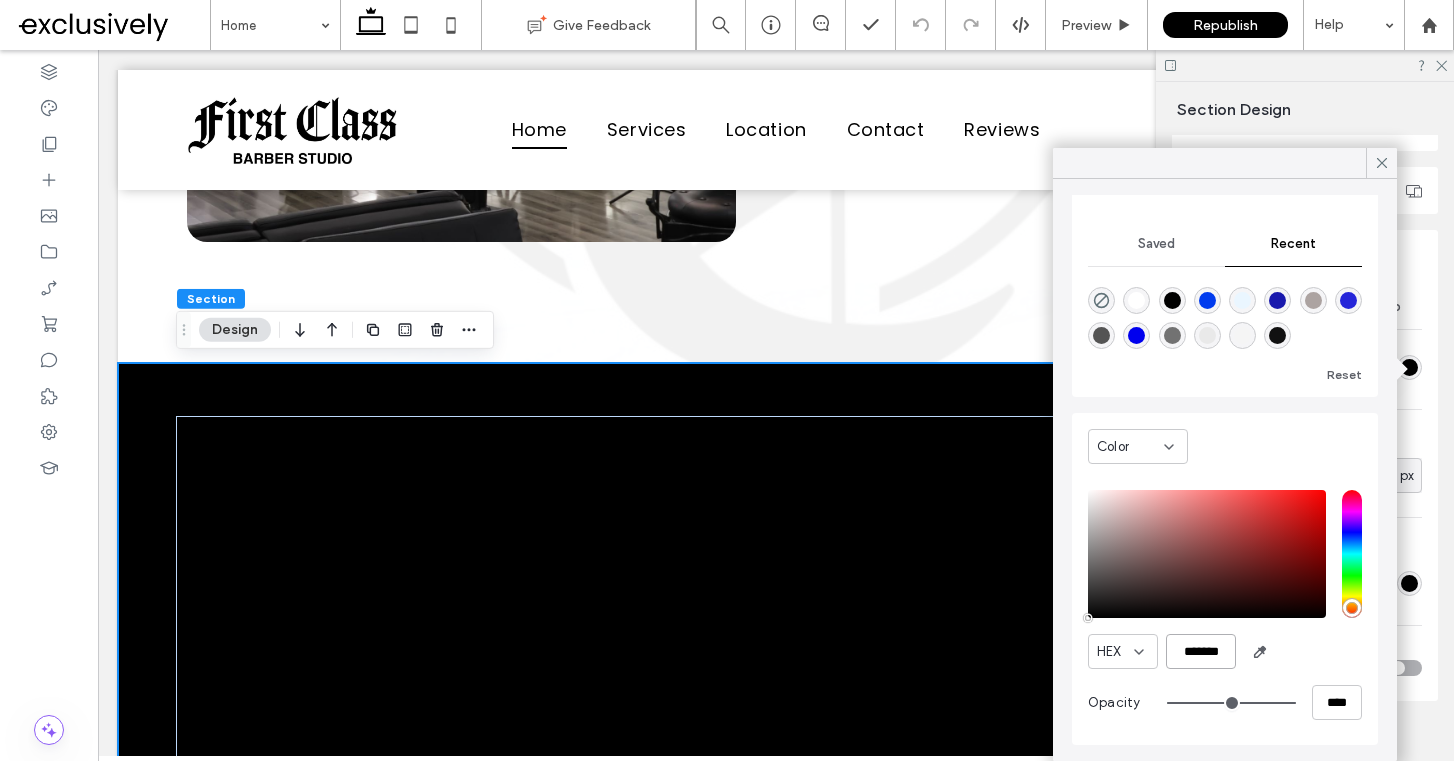 click on "*******" at bounding box center (1201, 651) 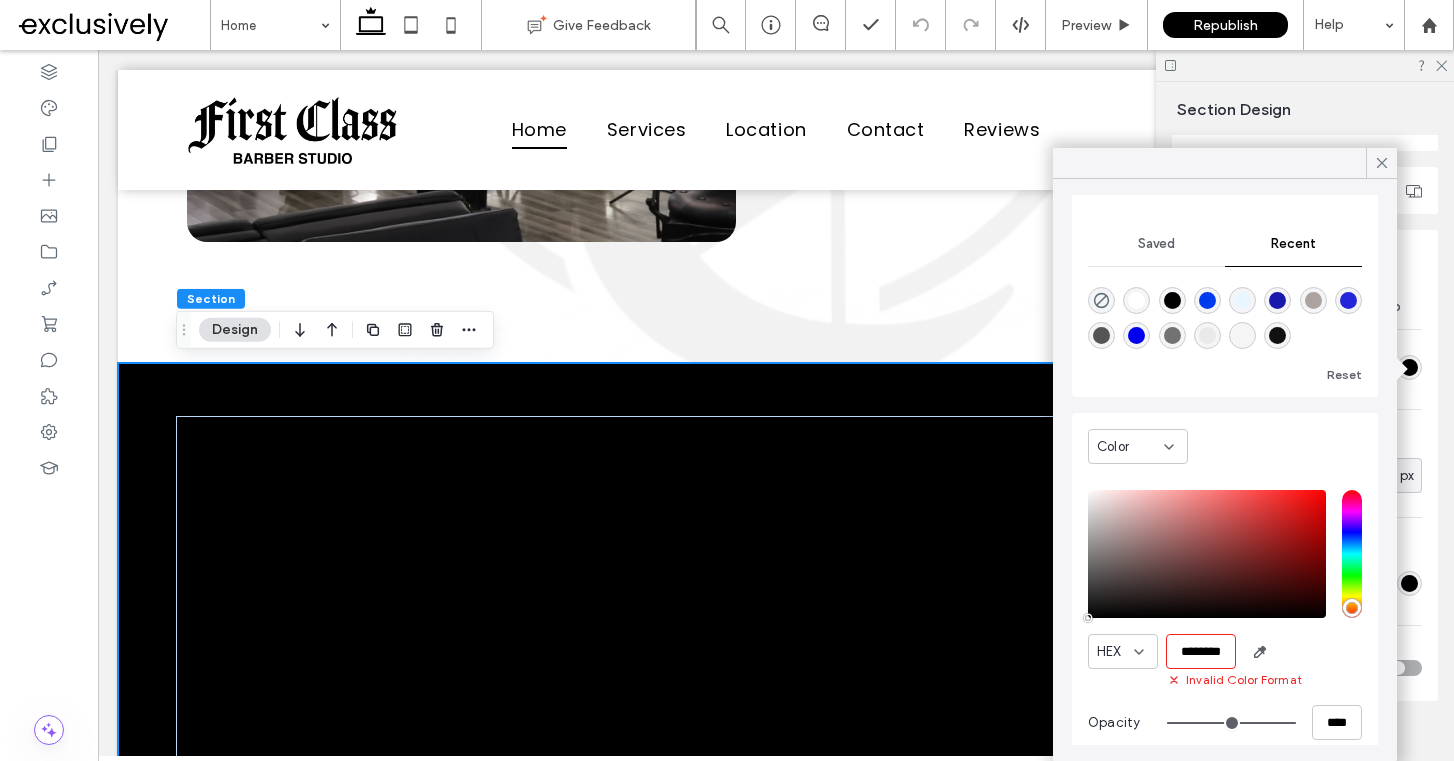paste 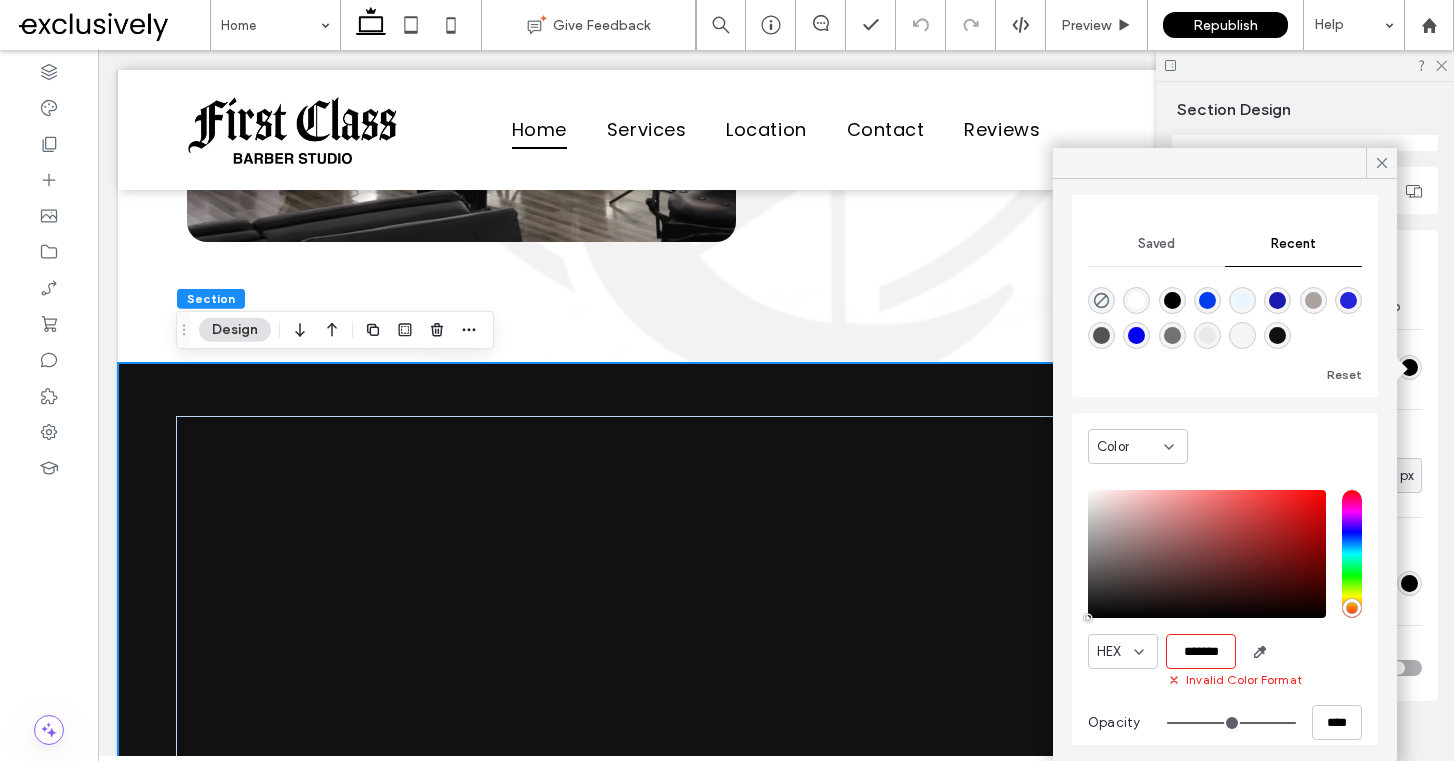 type on "*******" 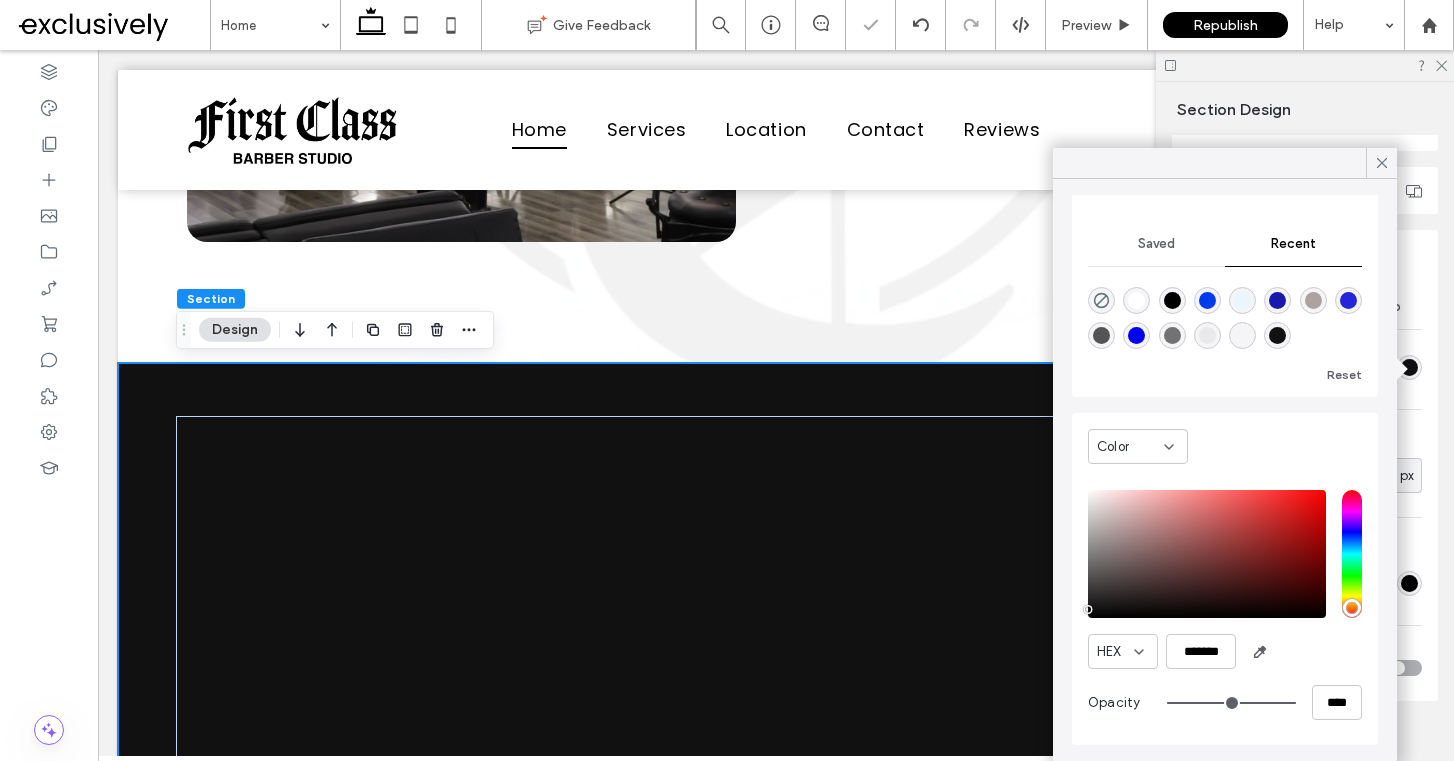 click at bounding box center (776, 746) 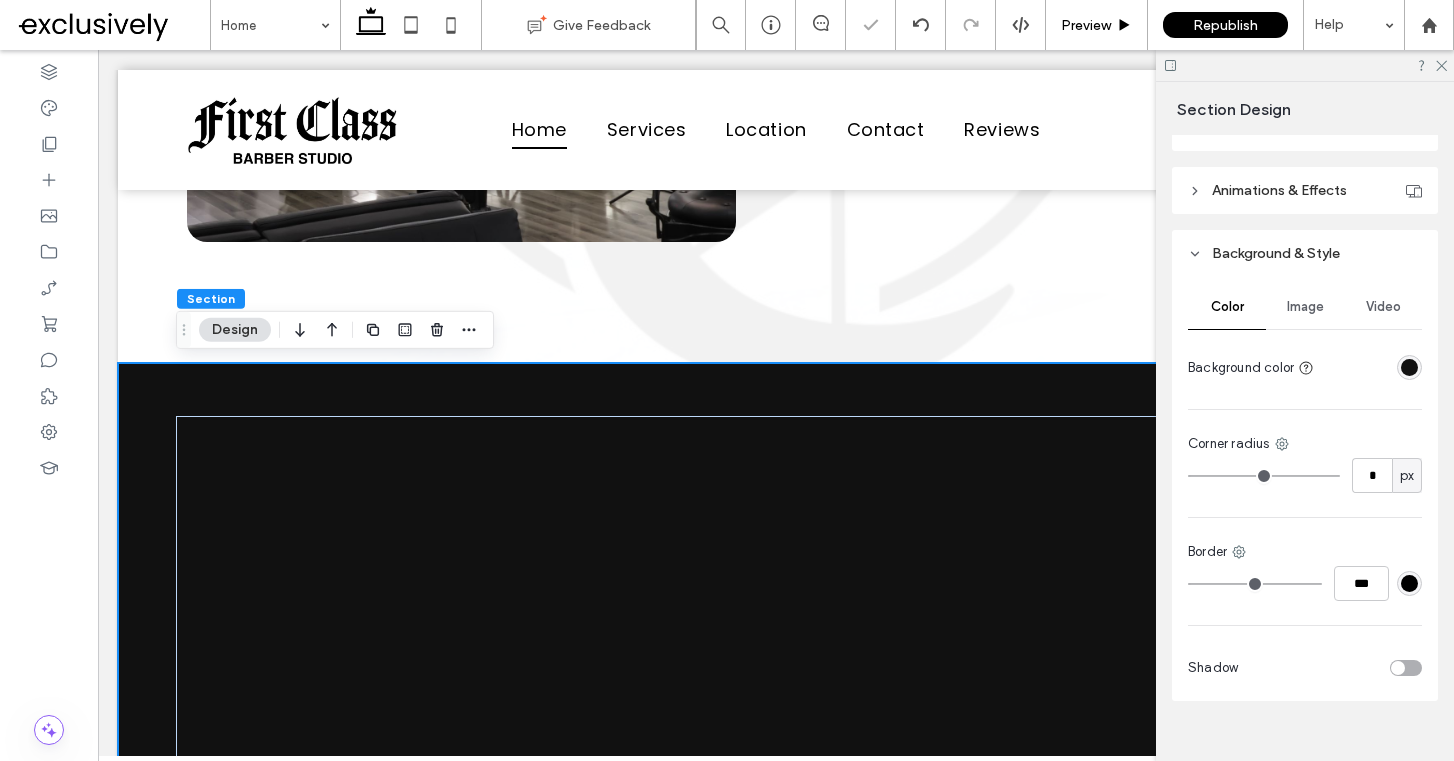 click on "Preview" at bounding box center [1086, 25] 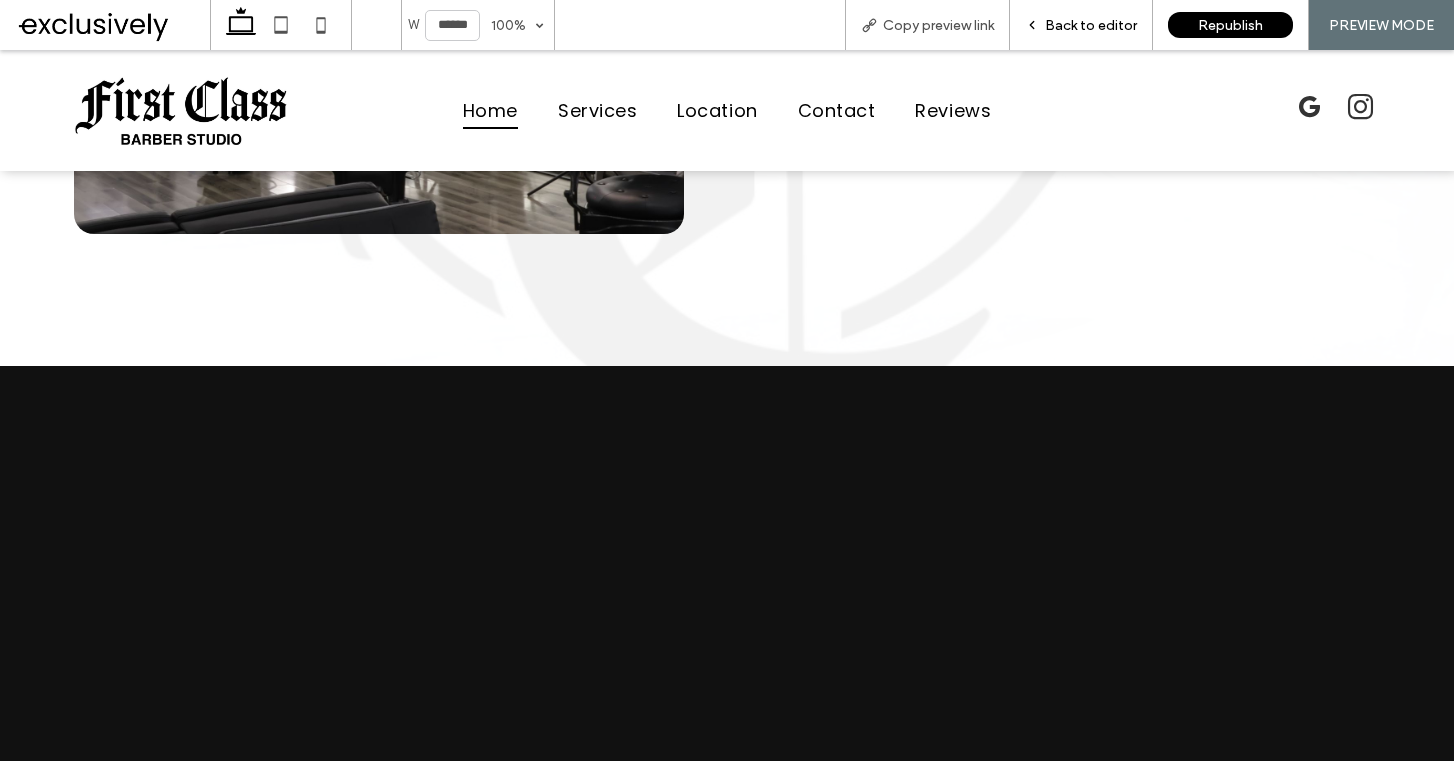 click on "Back to editor" at bounding box center (1091, 25) 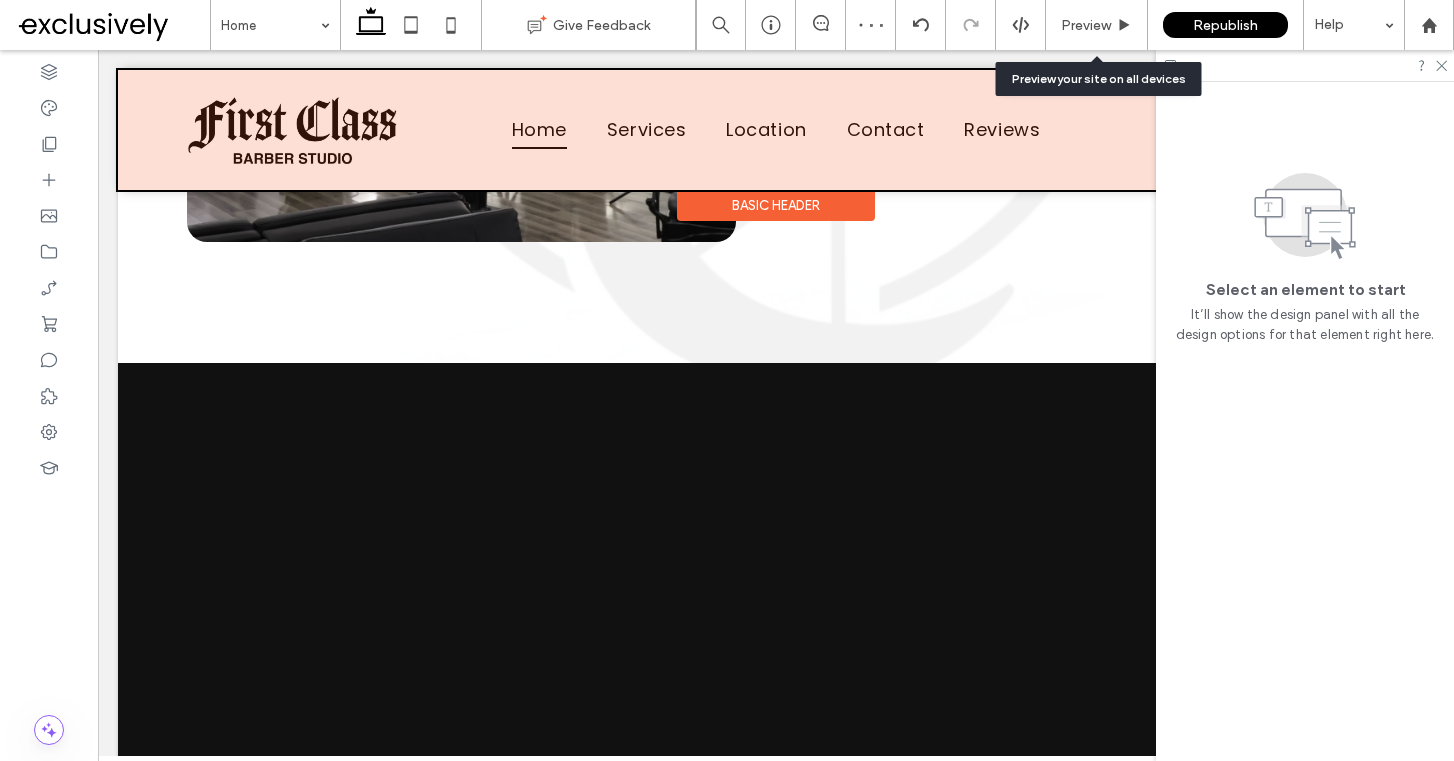 scroll, scrollTop: 1258, scrollLeft: 0, axis: vertical 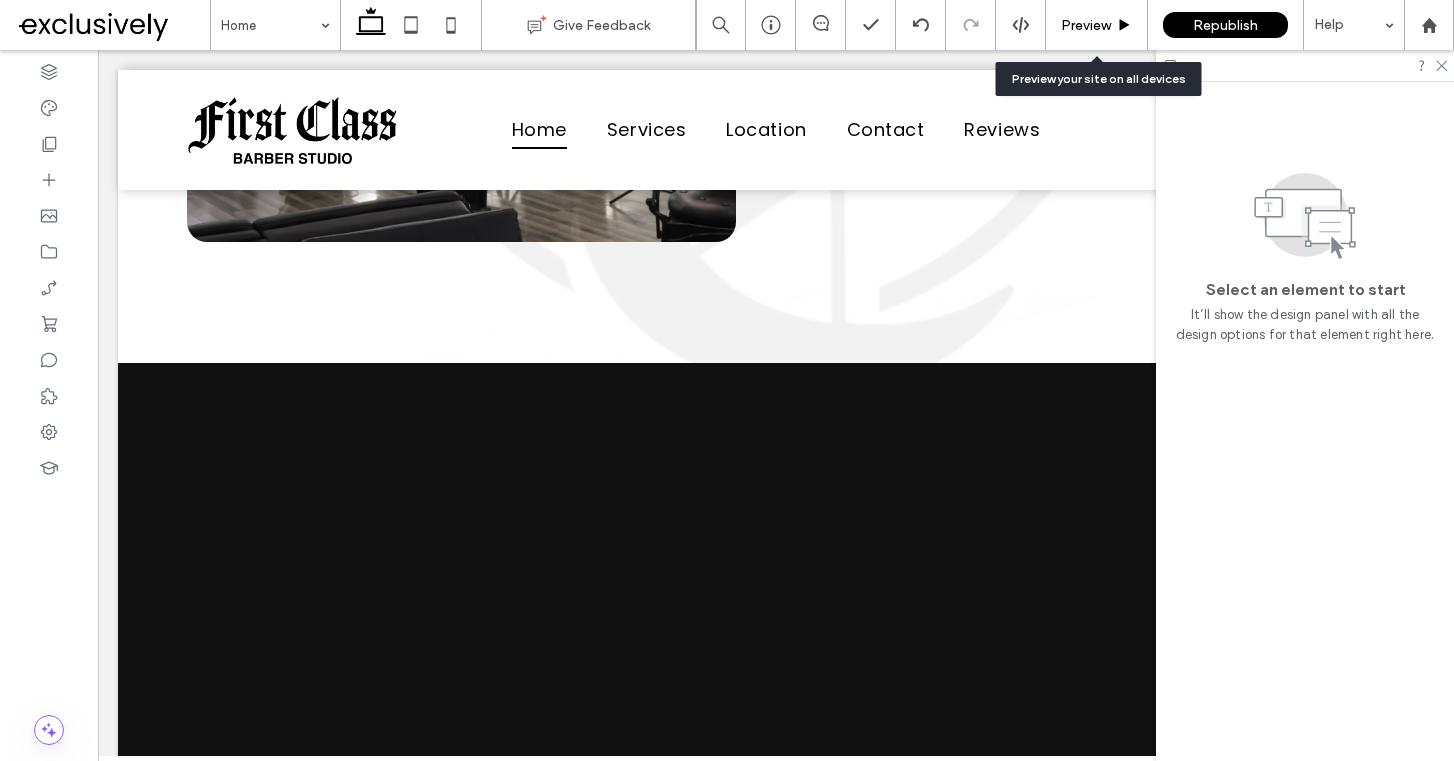 click on "Preview" at bounding box center (1096, 25) 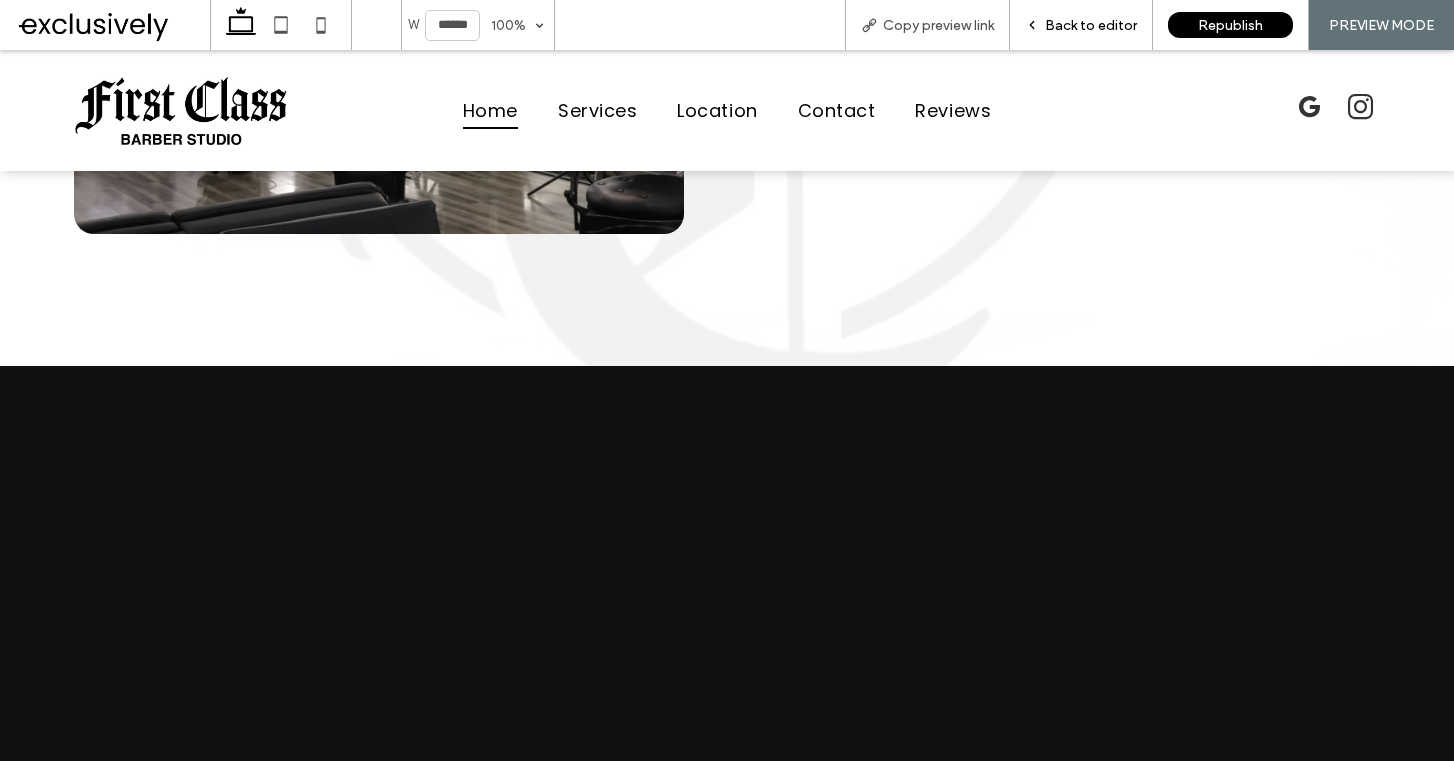 click on "Back to editor" at bounding box center [1091, 25] 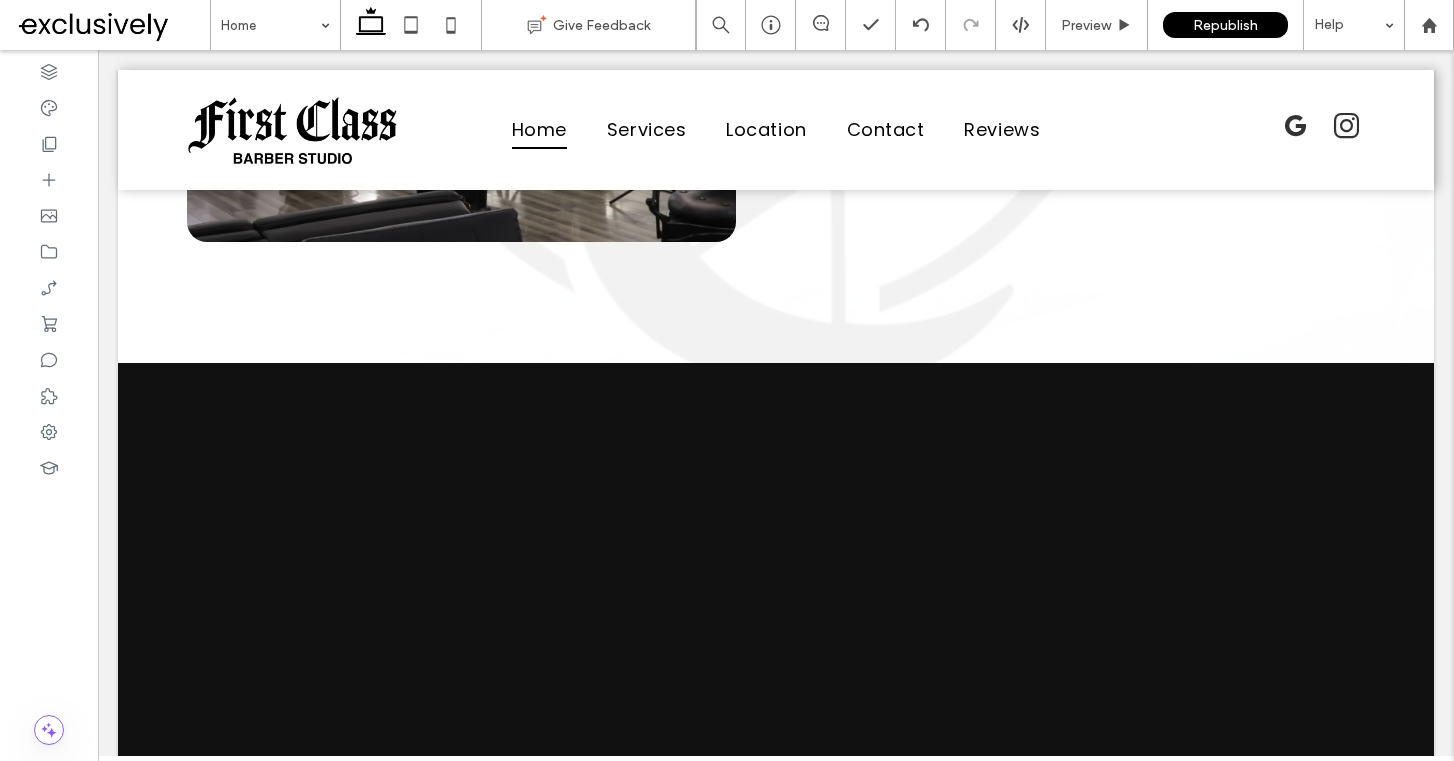 scroll, scrollTop: 1257, scrollLeft: 0, axis: vertical 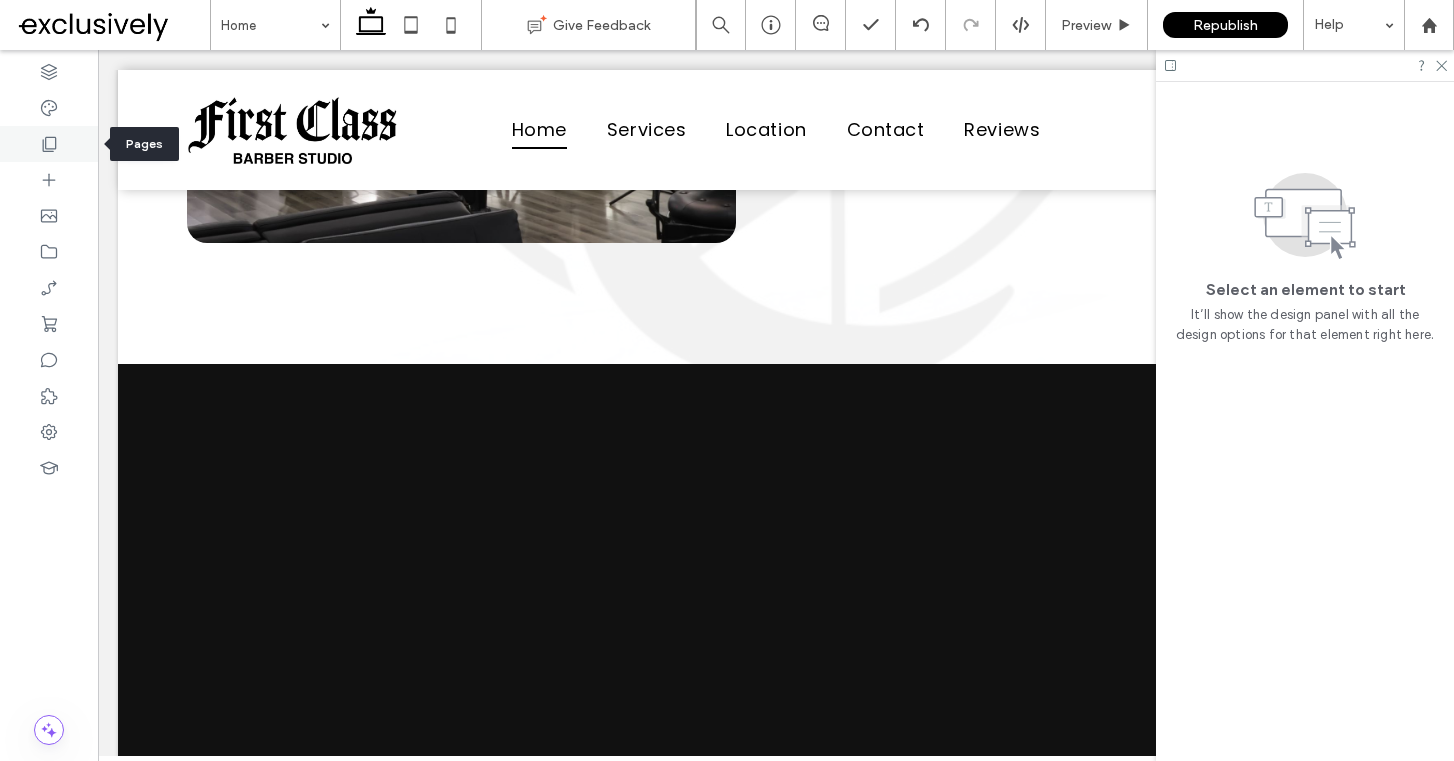 click at bounding box center (49, 144) 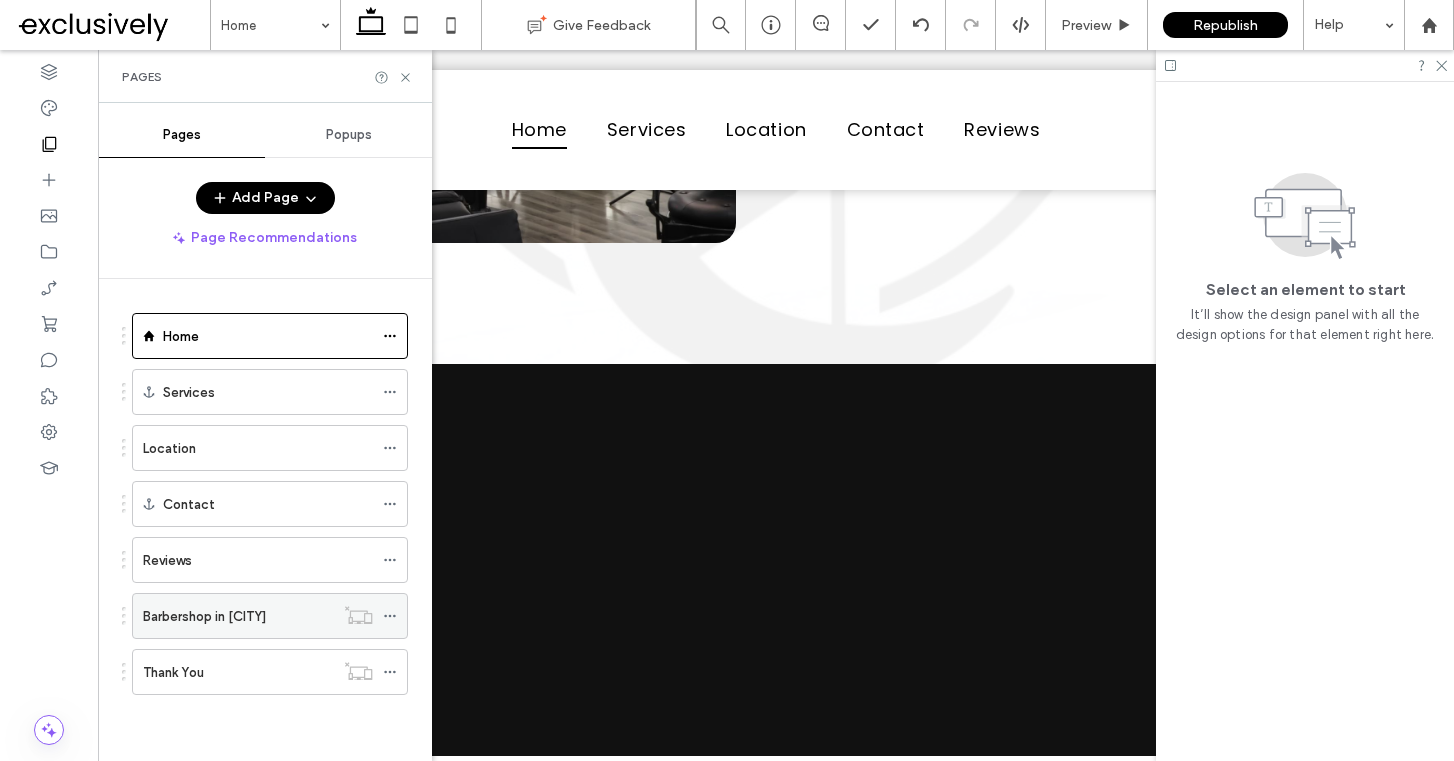 click on "Barbershop in Crest Hill" at bounding box center (204, 616) 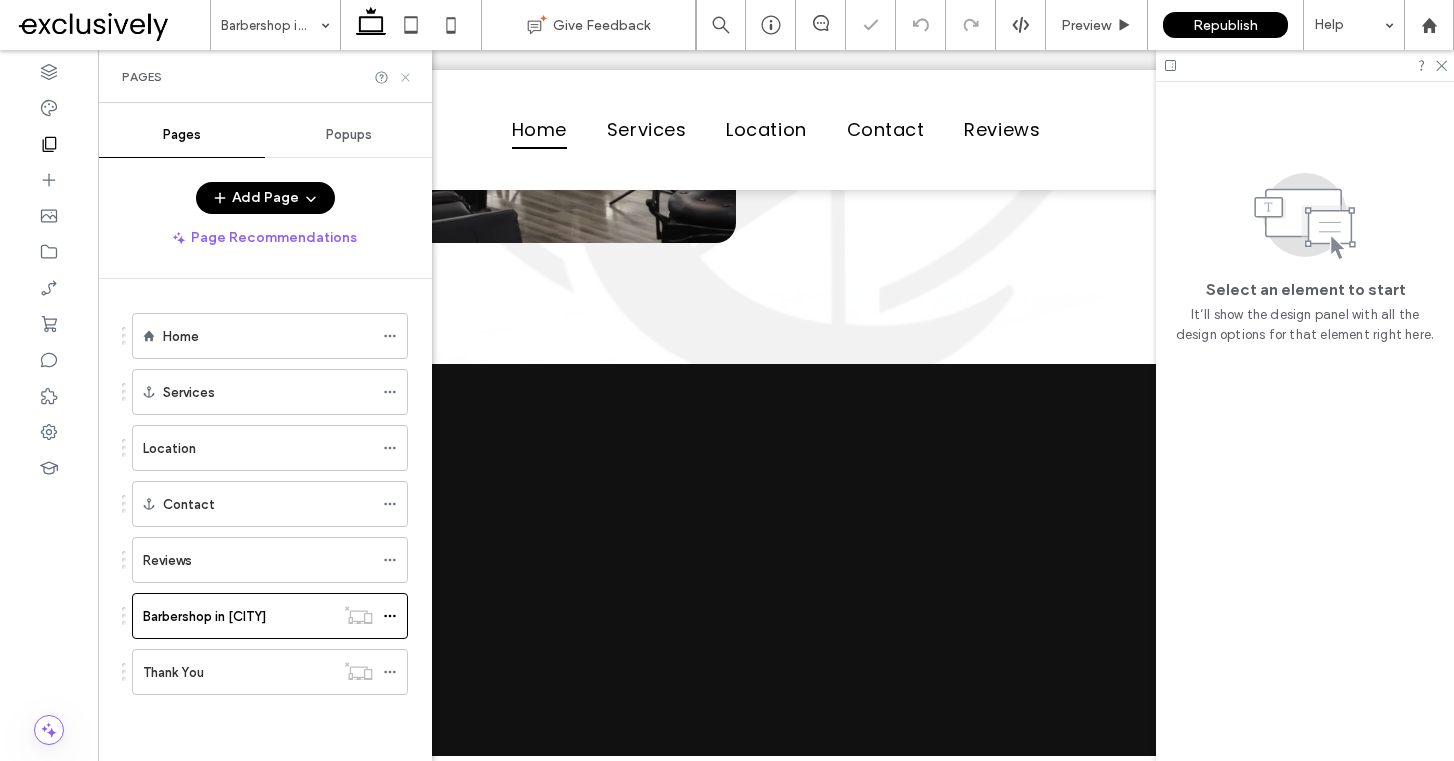drag, startPoint x: 399, startPoint y: 79, endPoint x: 329, endPoint y: 132, distance: 87.80091 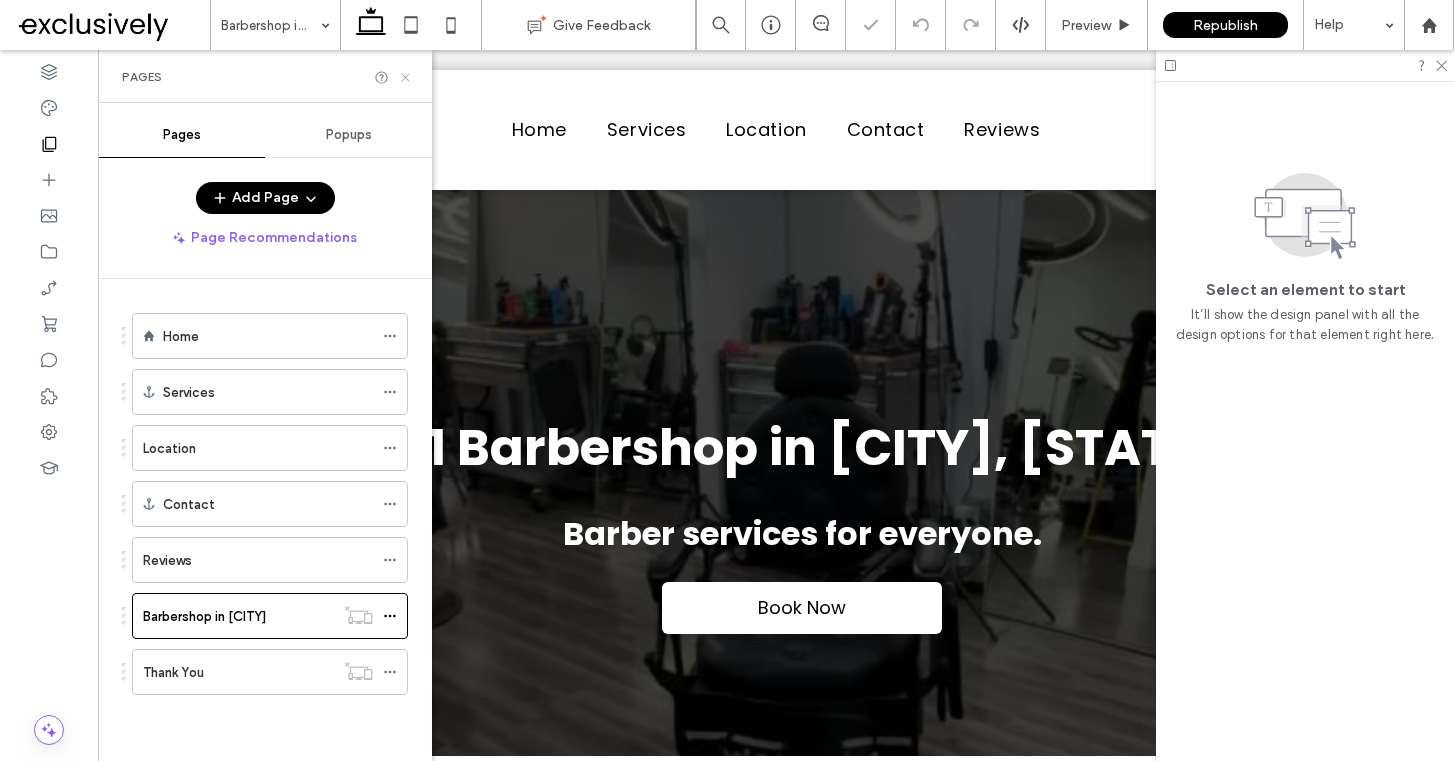 scroll, scrollTop: 0, scrollLeft: 0, axis: both 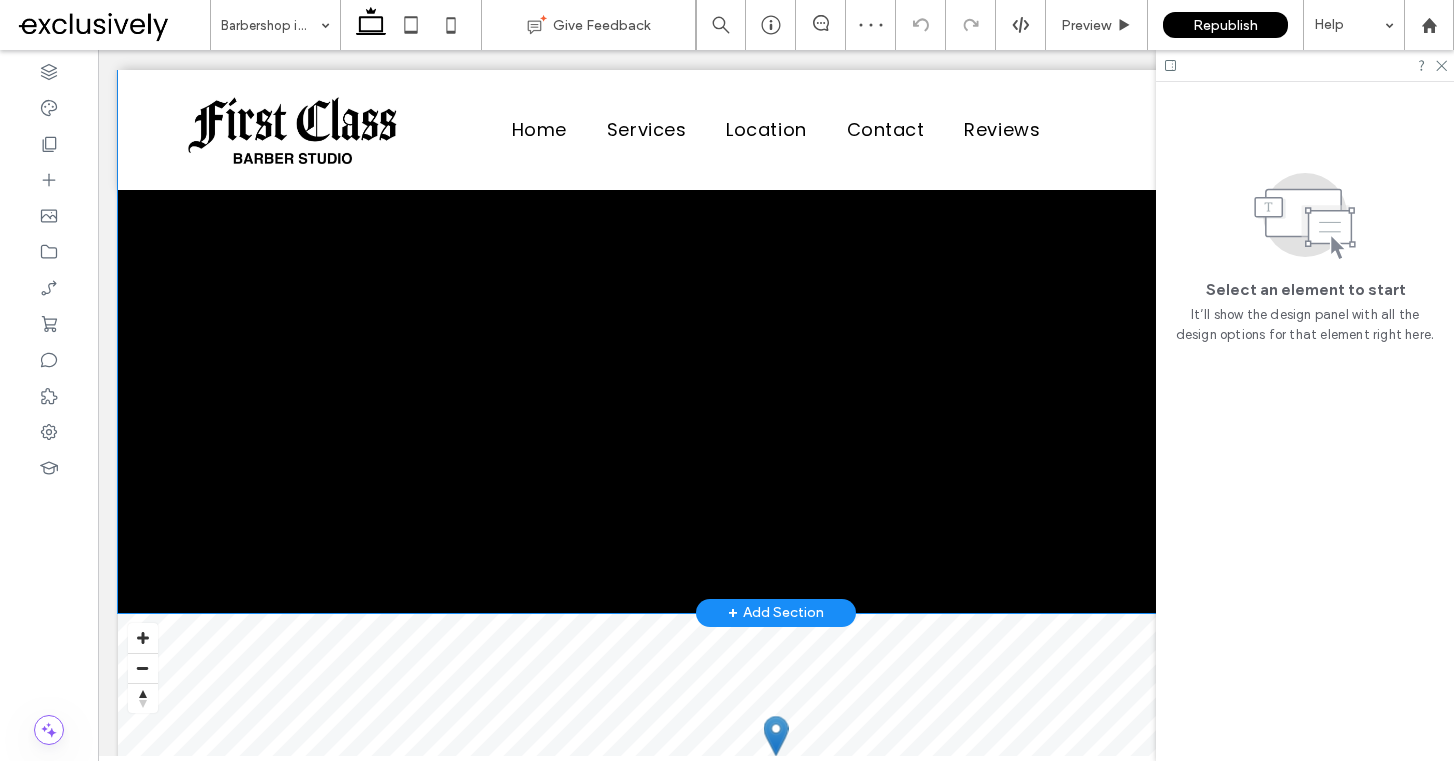 click at bounding box center (776, 228) 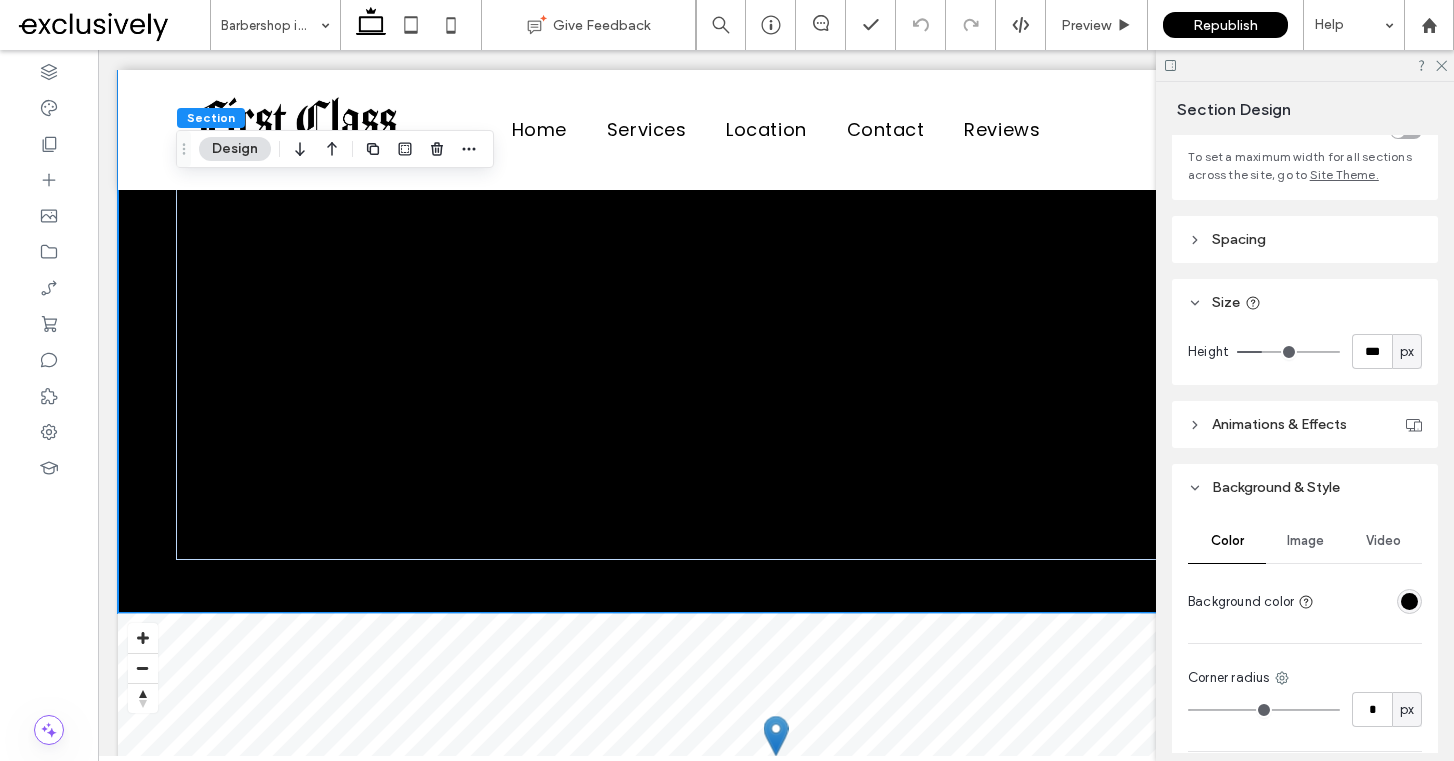 scroll, scrollTop: 144, scrollLeft: 0, axis: vertical 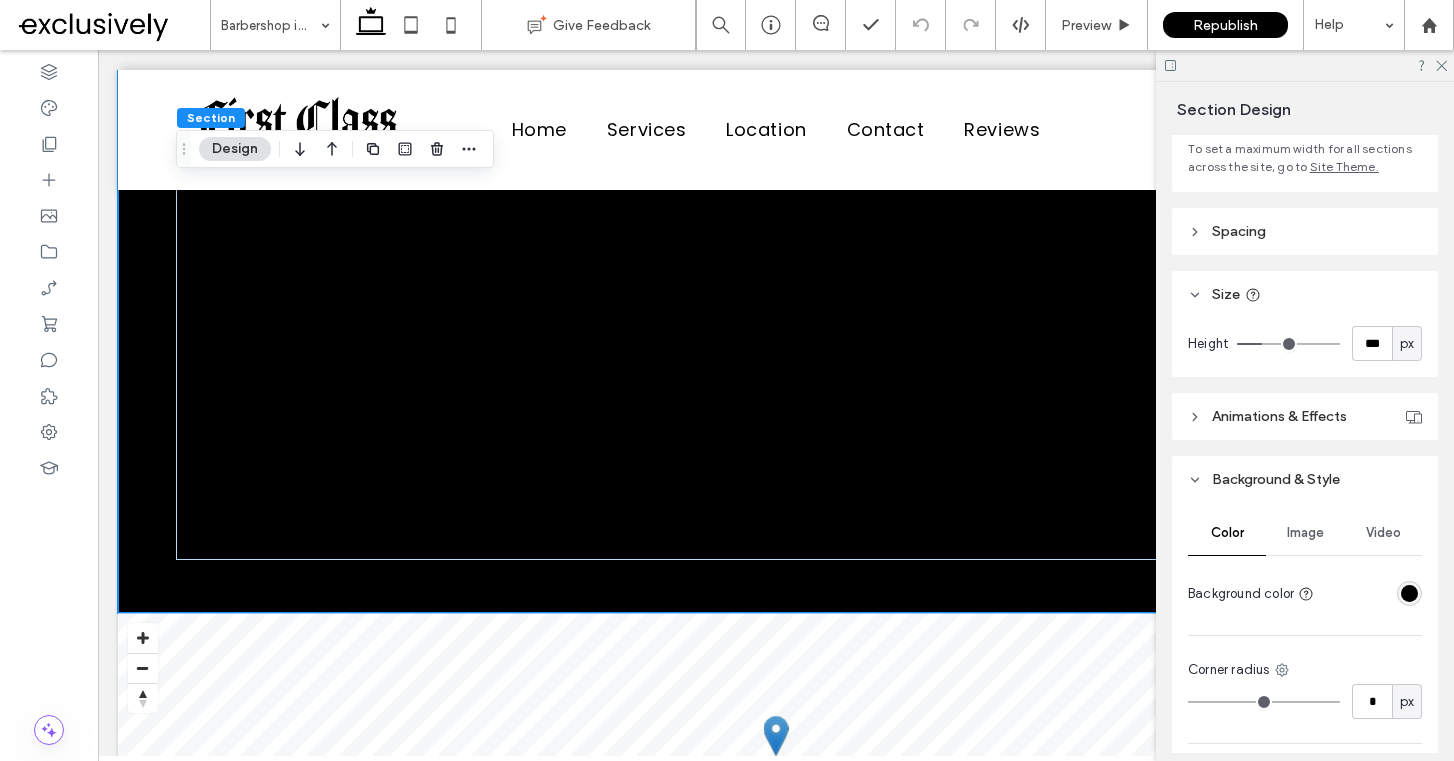 click at bounding box center [1409, 593] 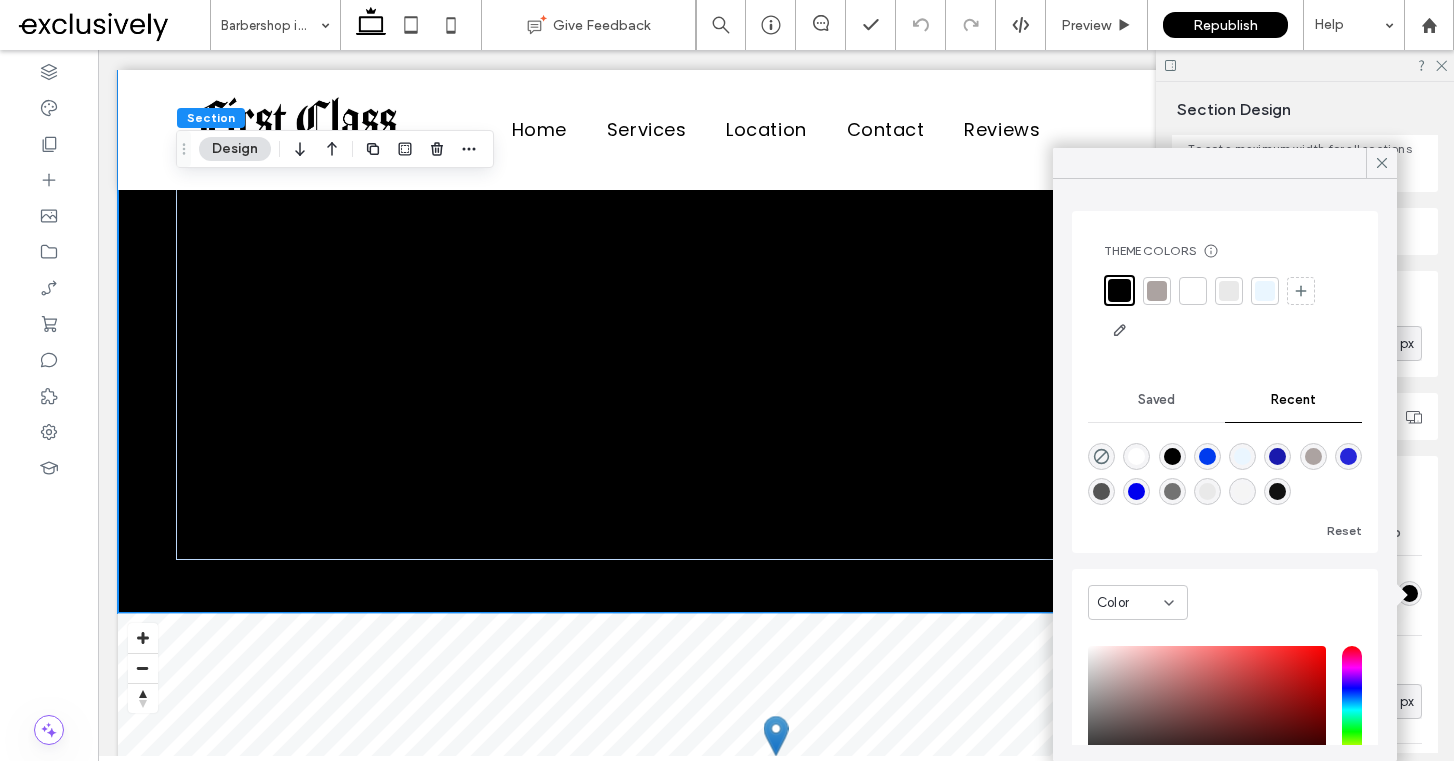 scroll, scrollTop: 156, scrollLeft: 0, axis: vertical 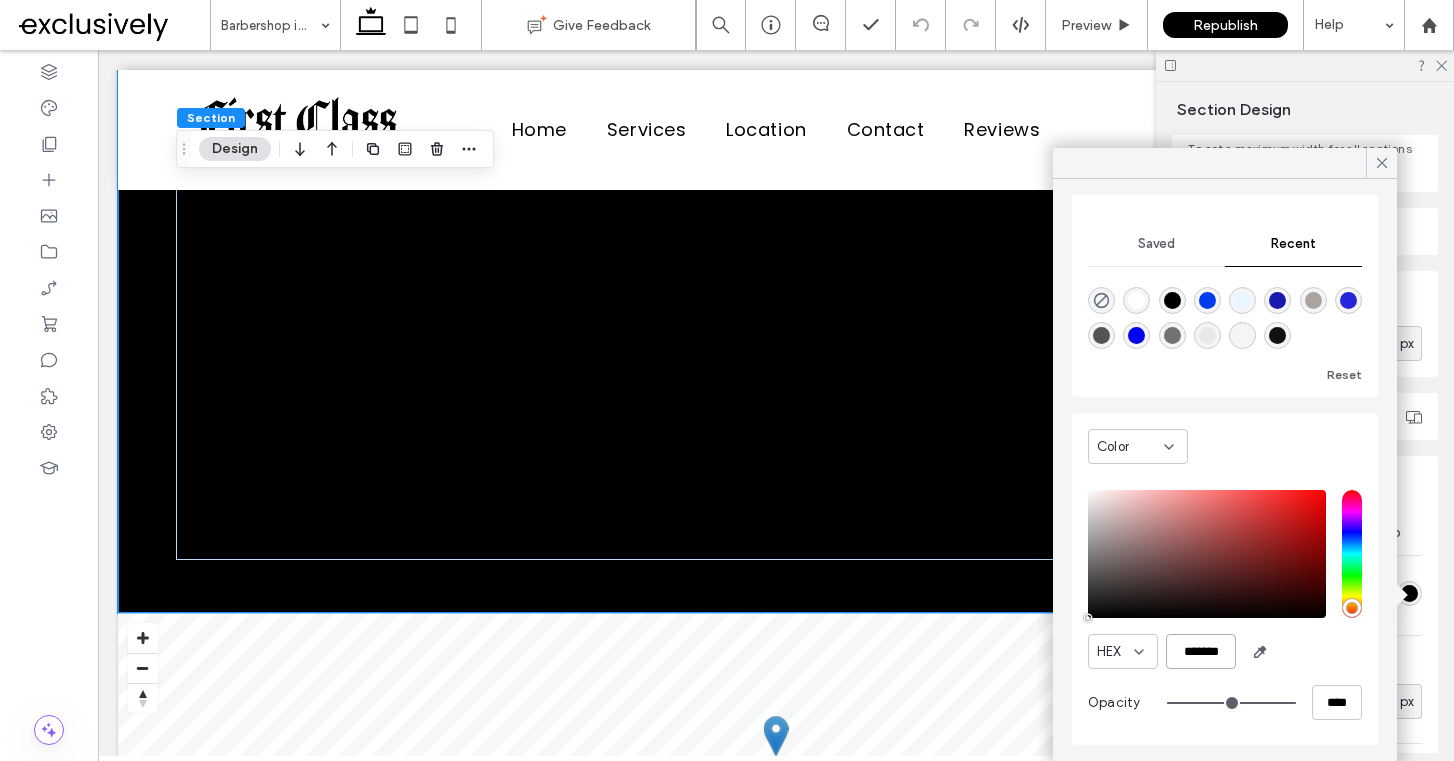 click on "*******" at bounding box center (1201, 651) 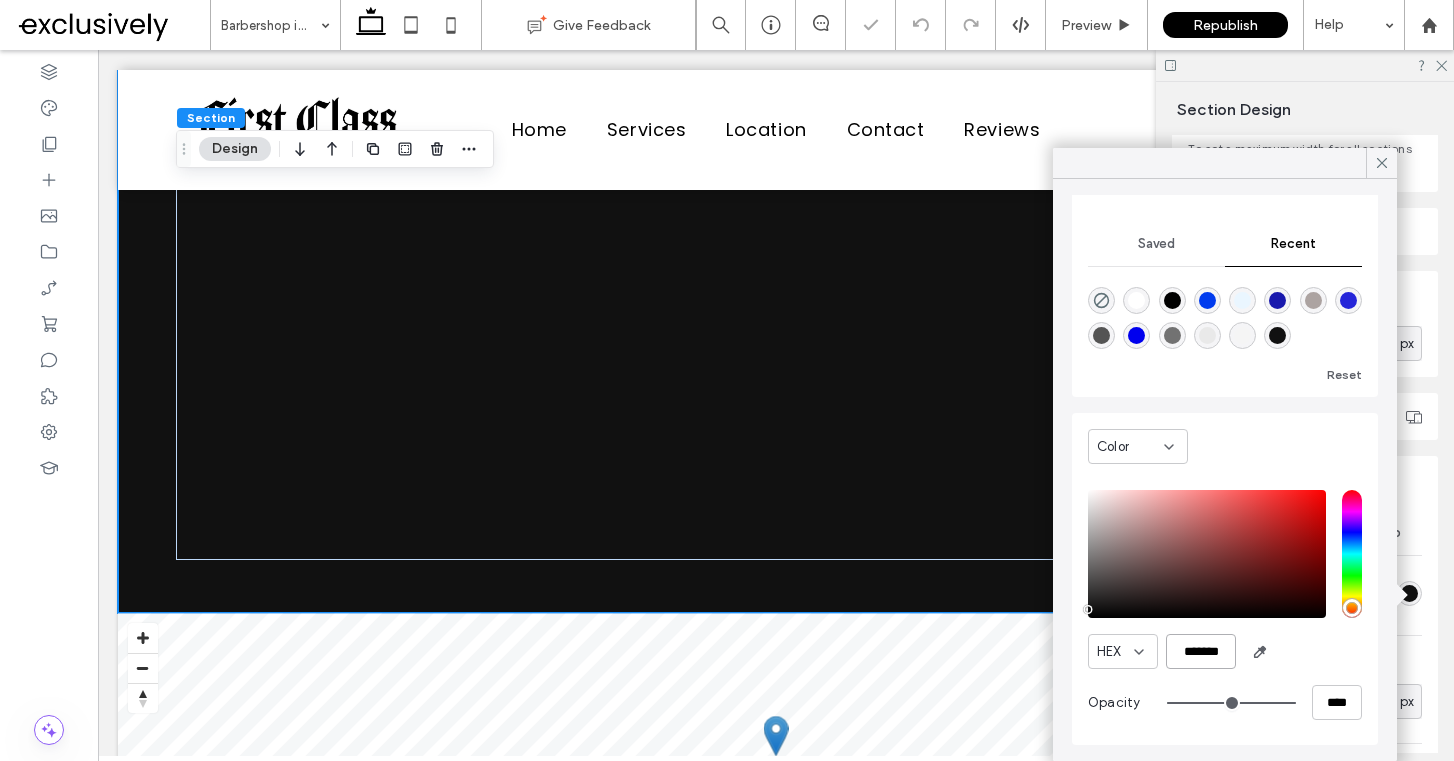 type on "*******" 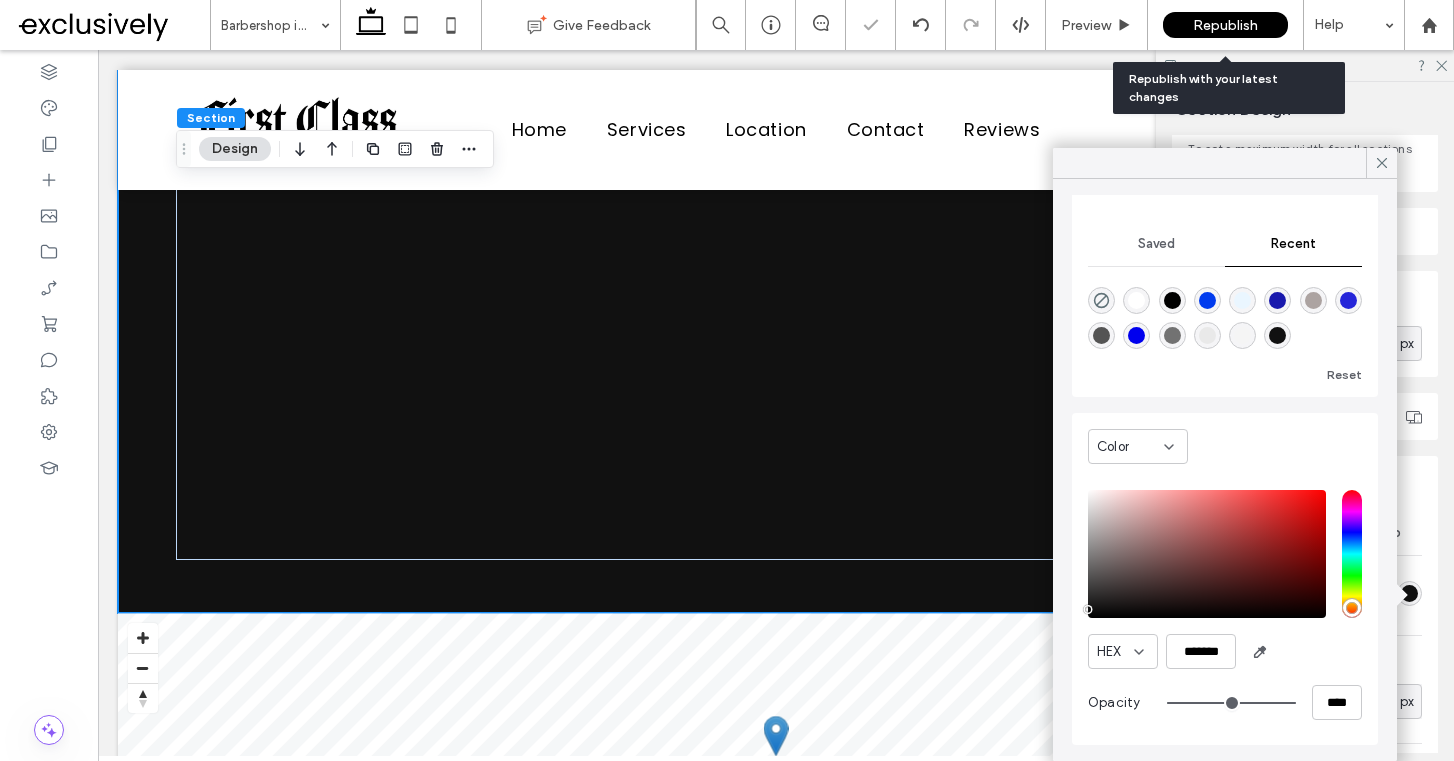 click on "Republish" at bounding box center (1225, 25) 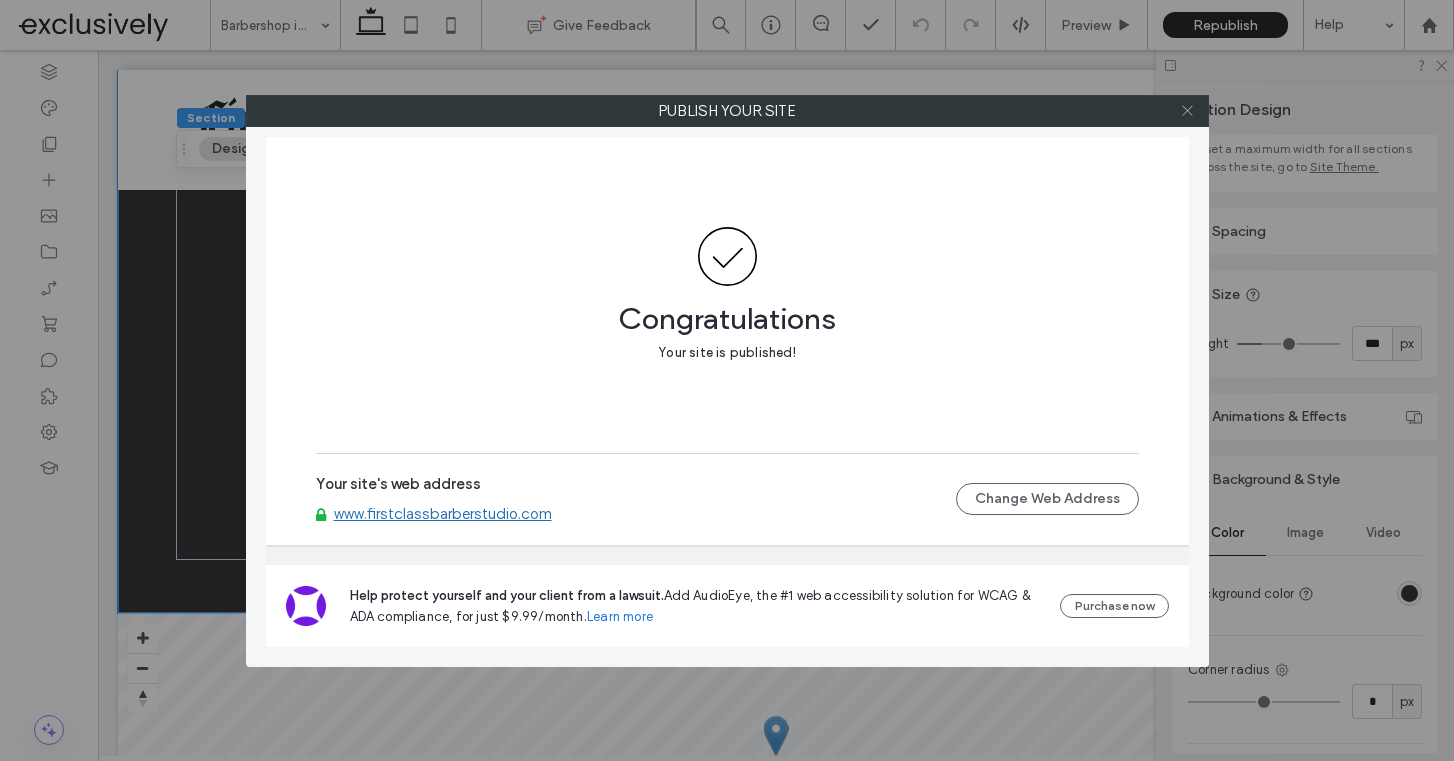 click 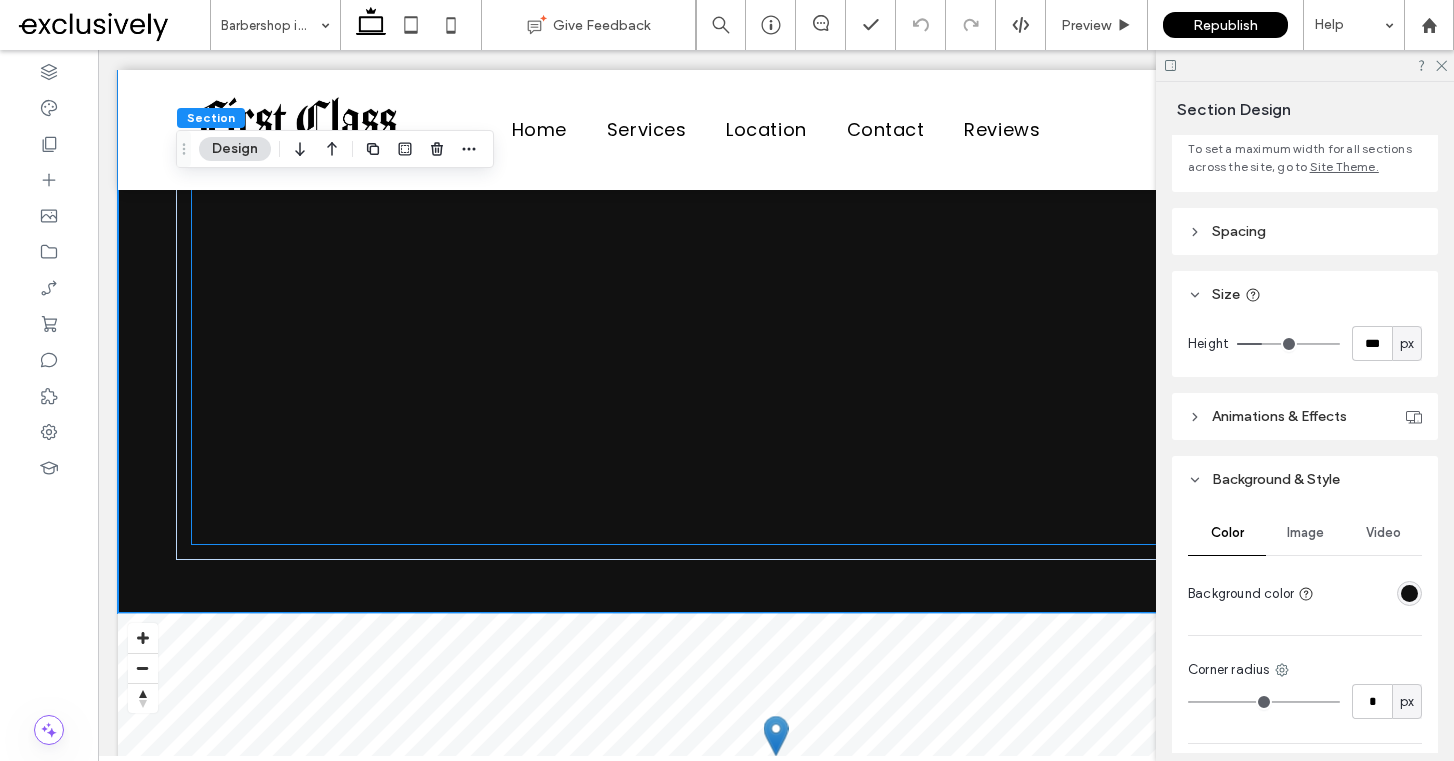 scroll, scrollTop: 3303, scrollLeft: 0, axis: vertical 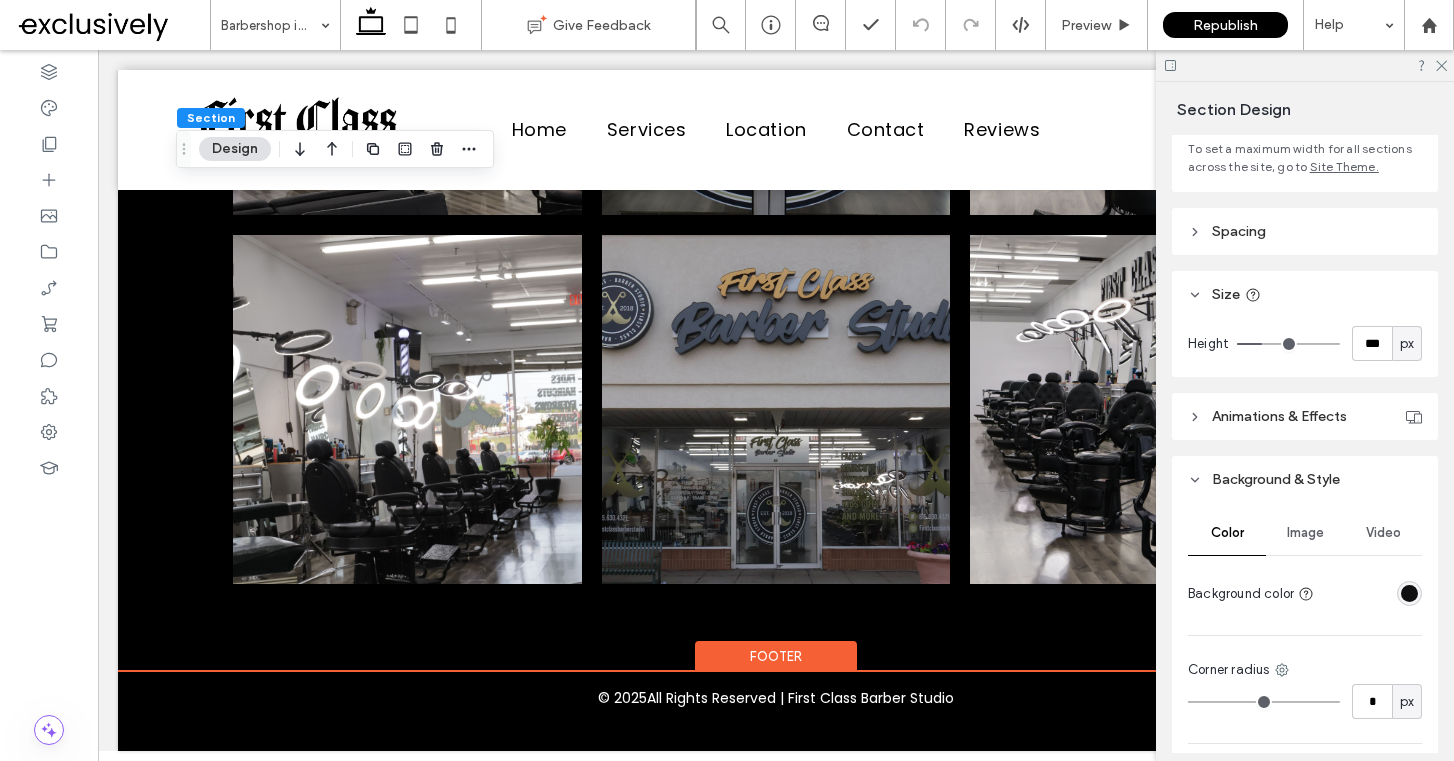 click on "Footer" at bounding box center [776, 656] 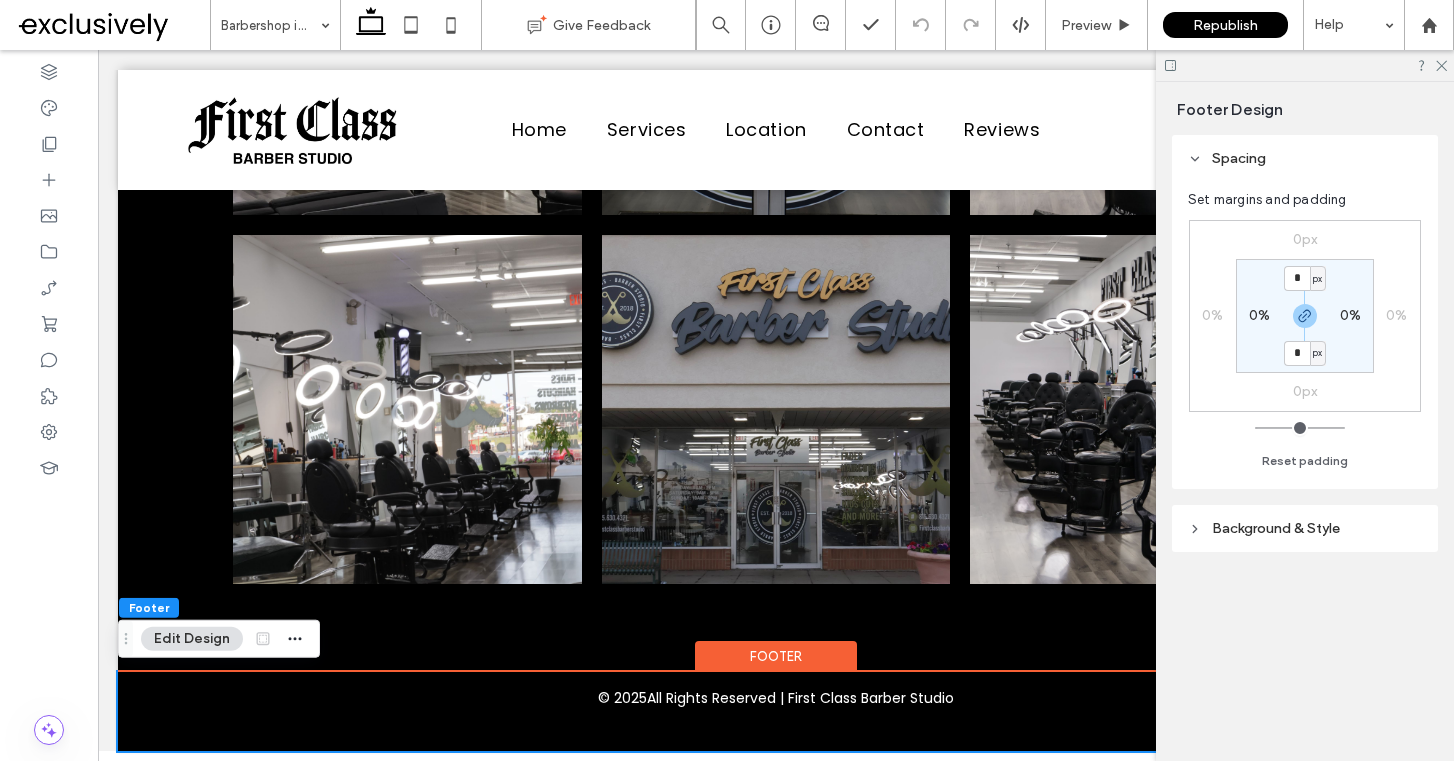 click on "Background & Style" at bounding box center [1276, 528] 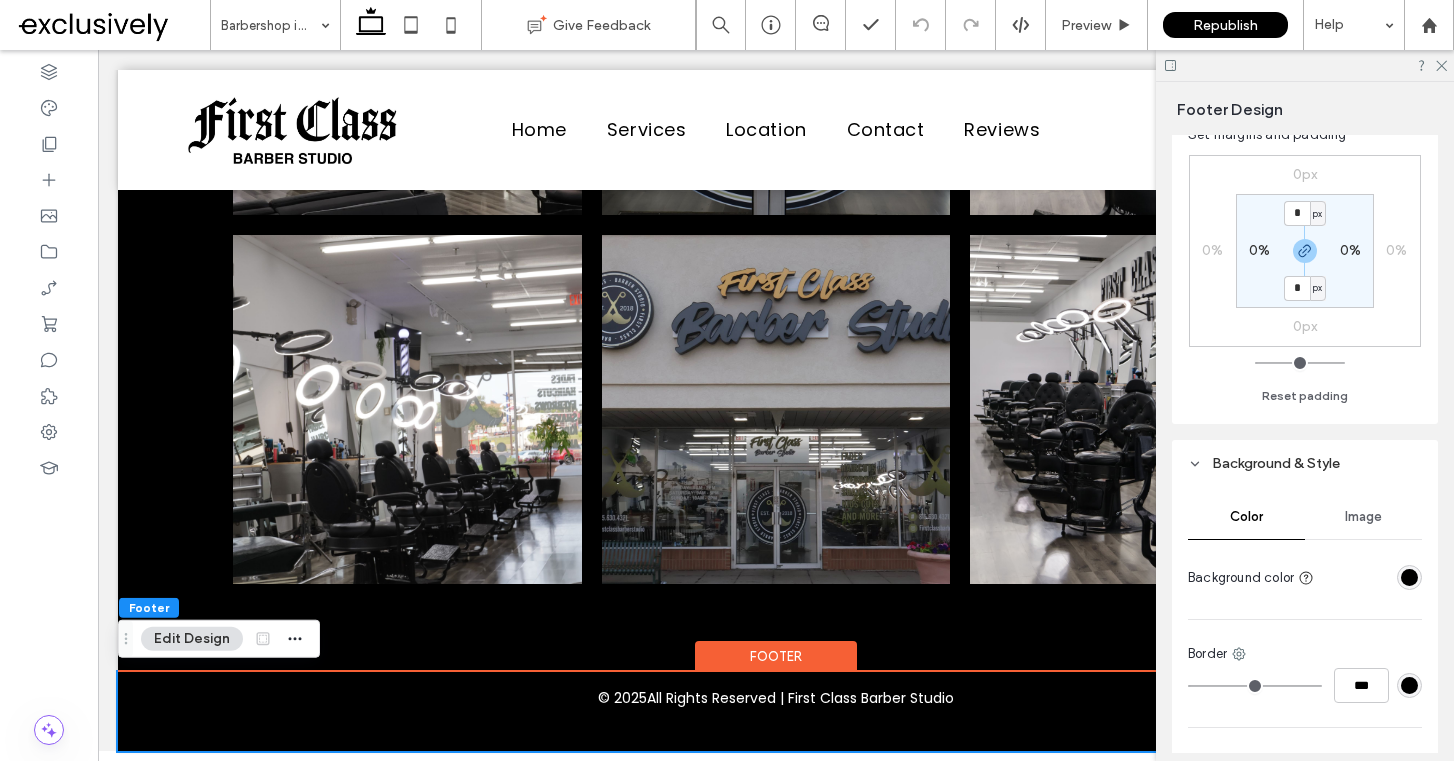 scroll, scrollTop: 0, scrollLeft: 0, axis: both 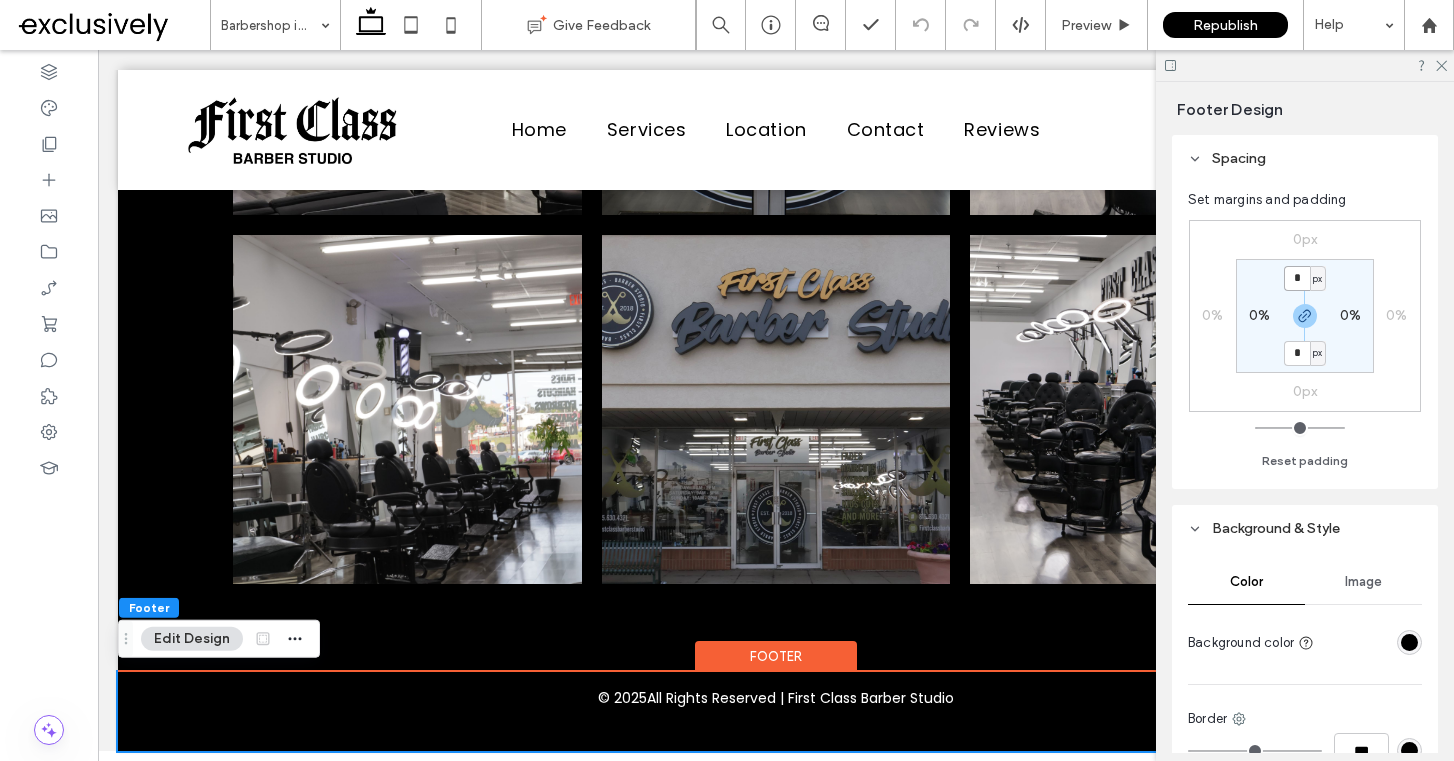 click on "*" at bounding box center [1297, 278] 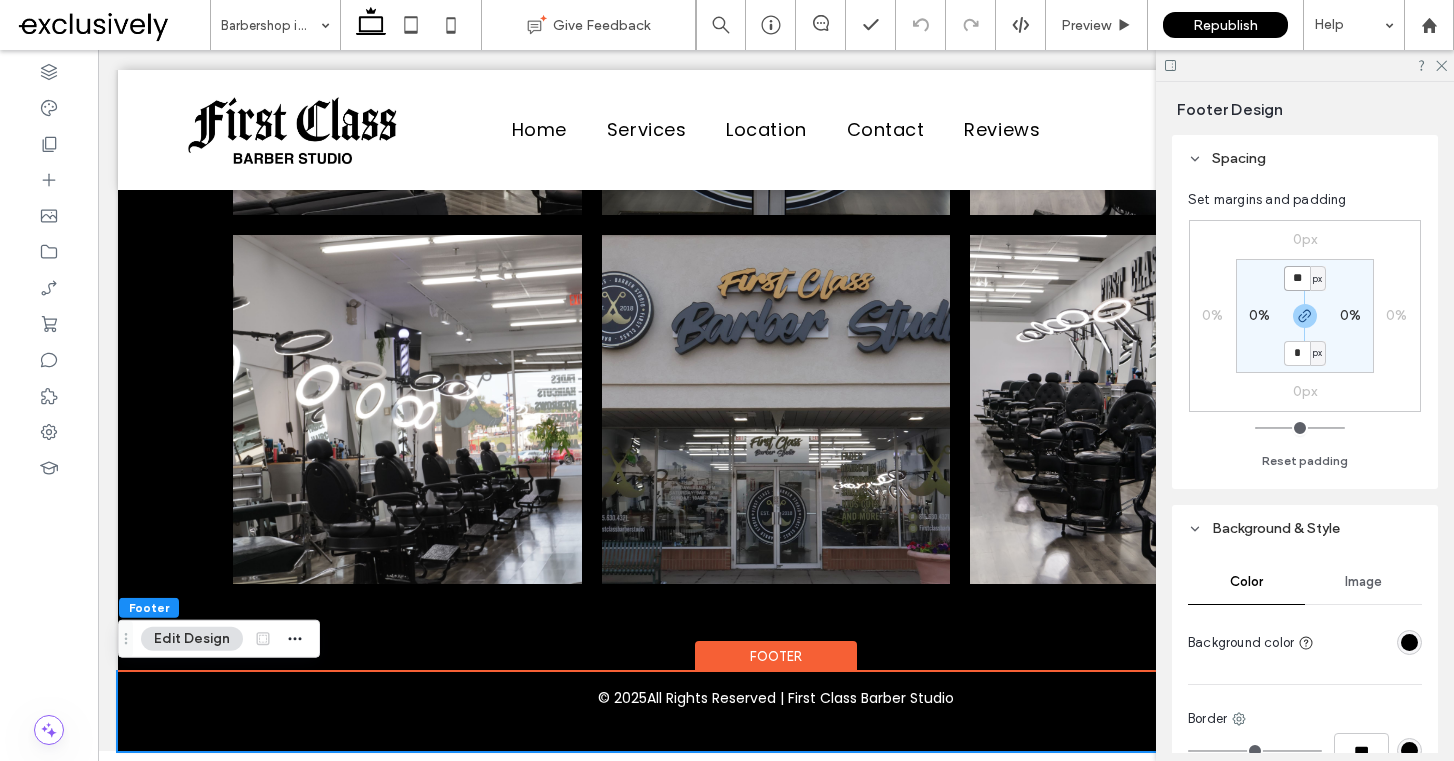 type on "**" 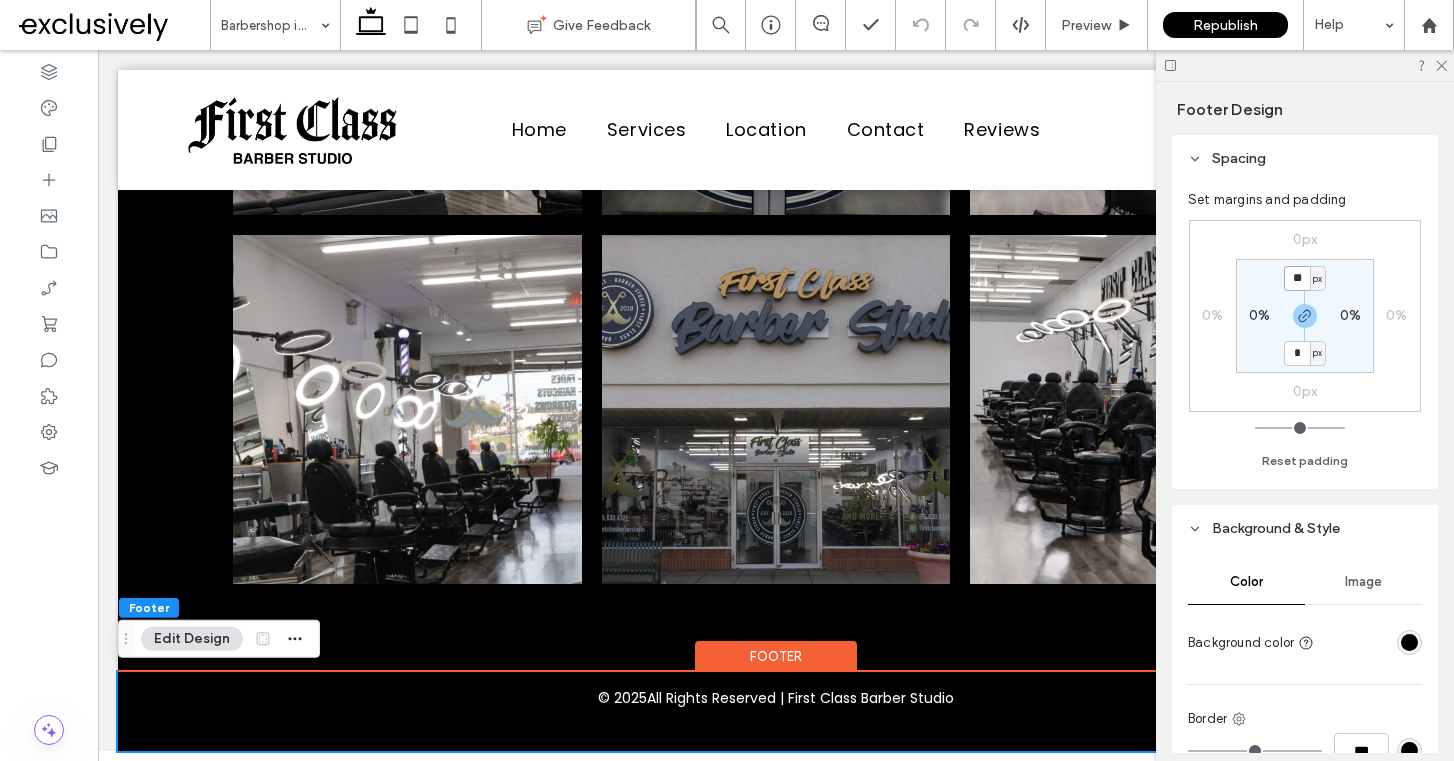 type on "**" 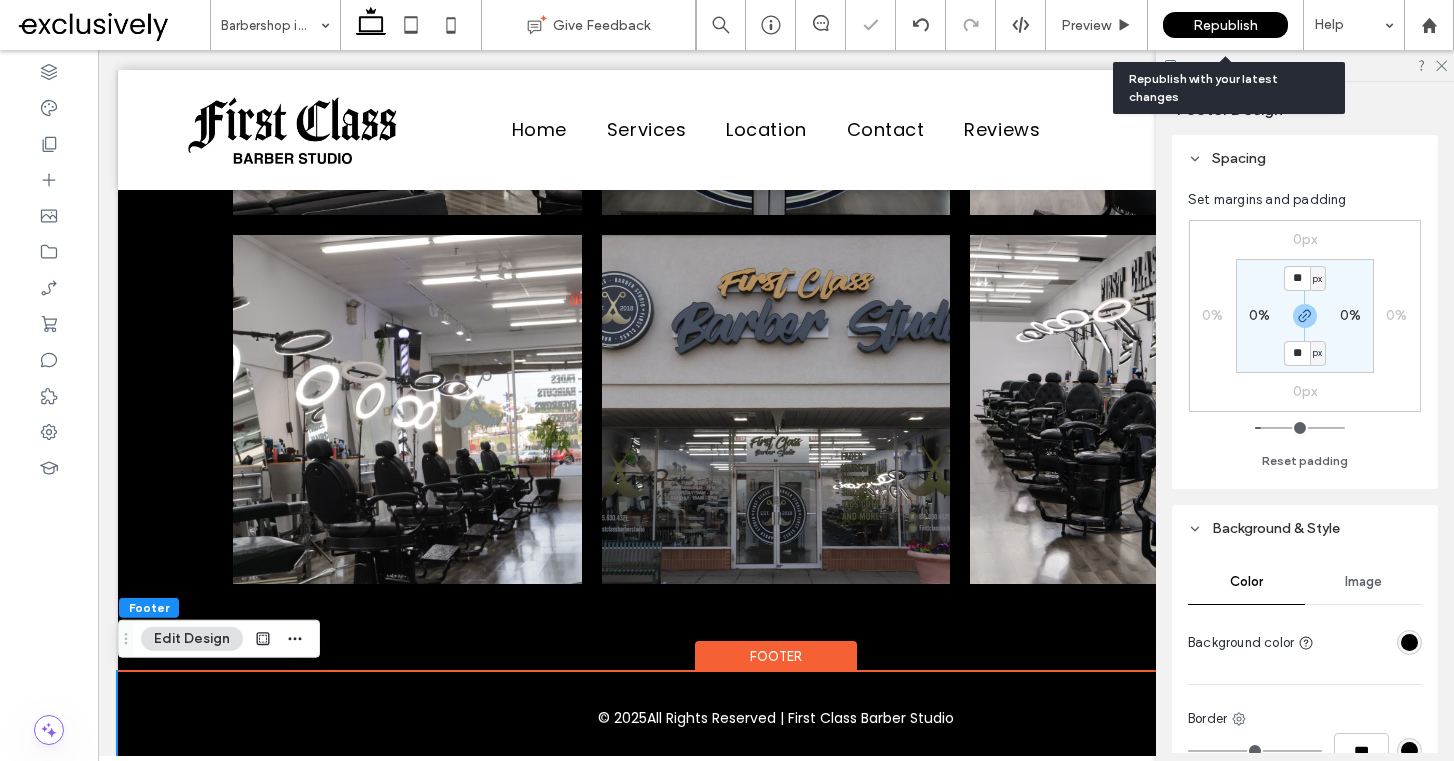 click on "Republish" at bounding box center (1225, 25) 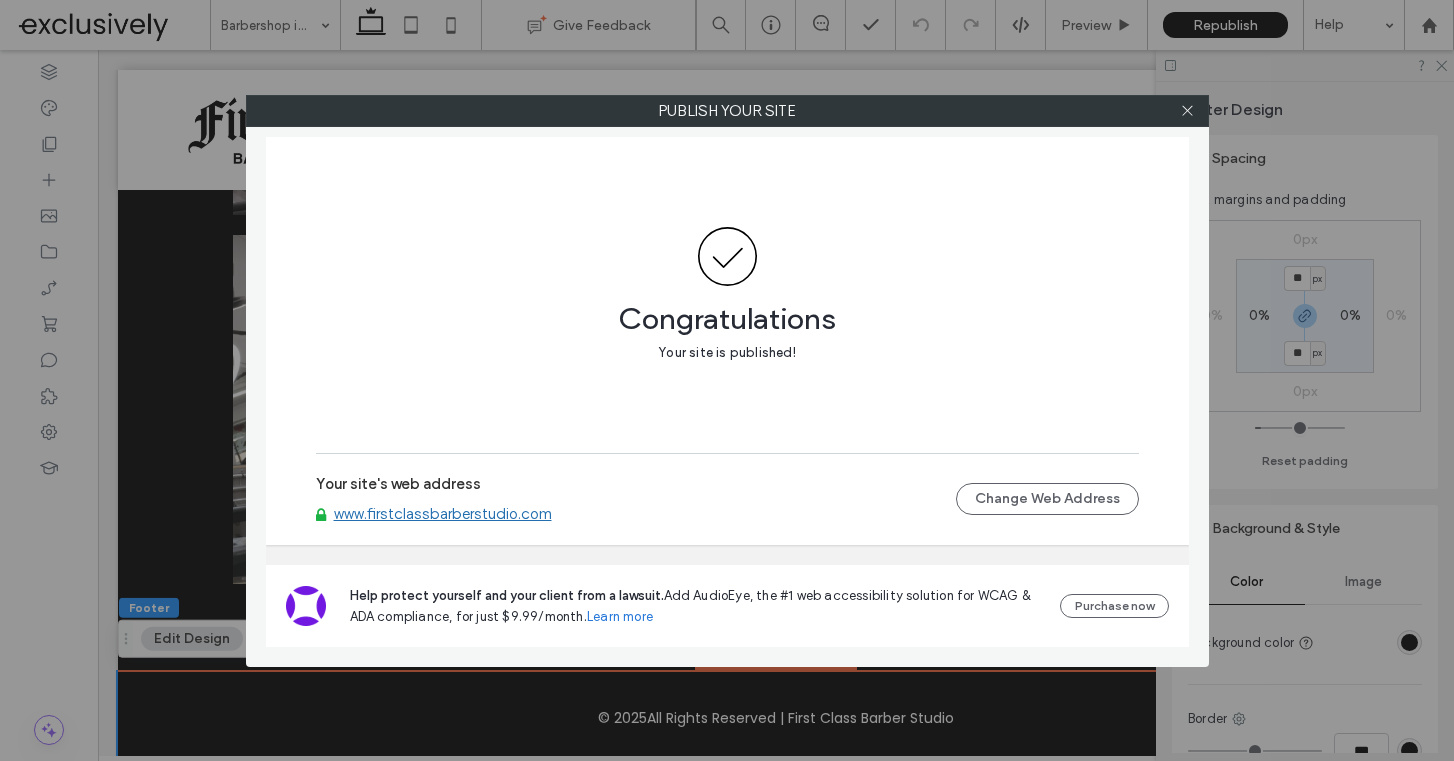 click on "Congratulations Your site is published!" at bounding box center [727, 295] 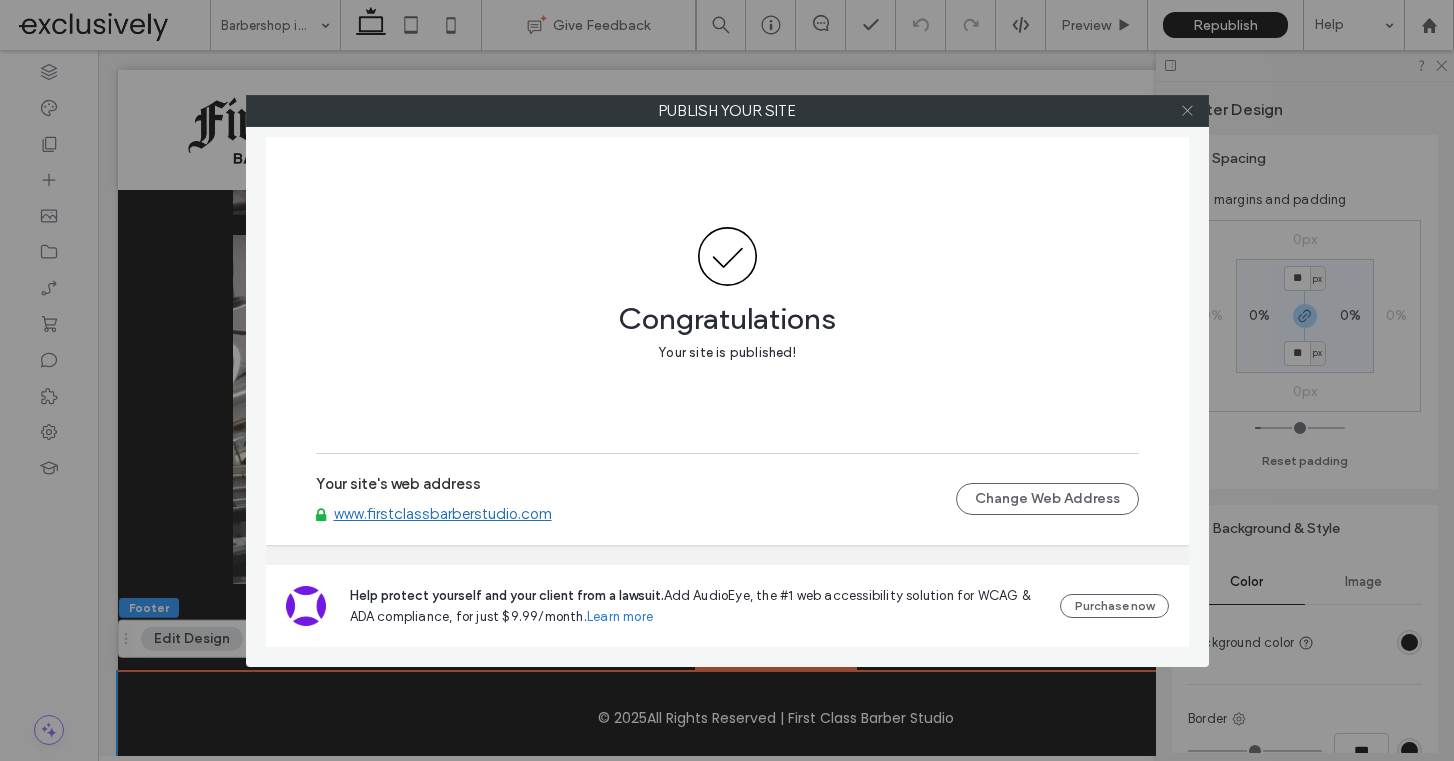 click 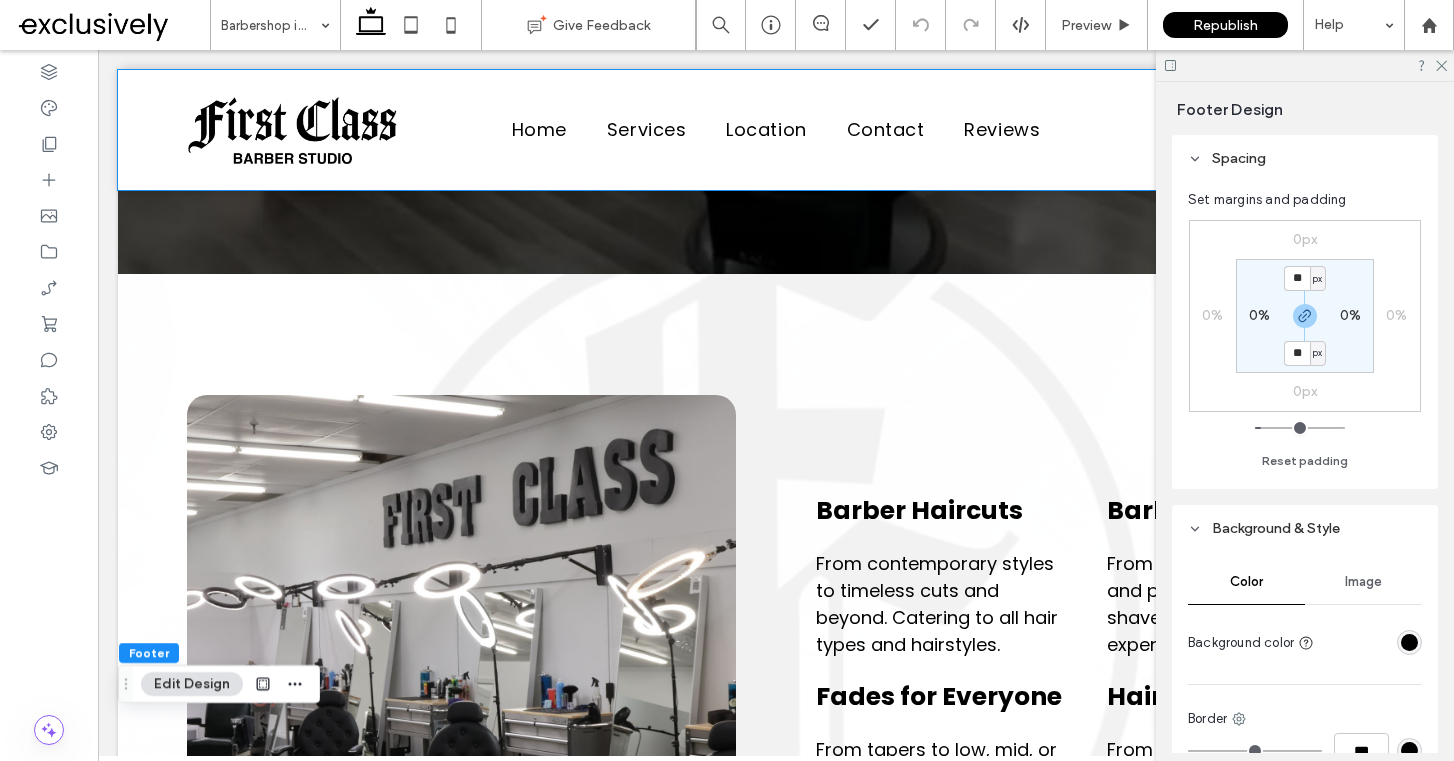 scroll, scrollTop: 387, scrollLeft: 0, axis: vertical 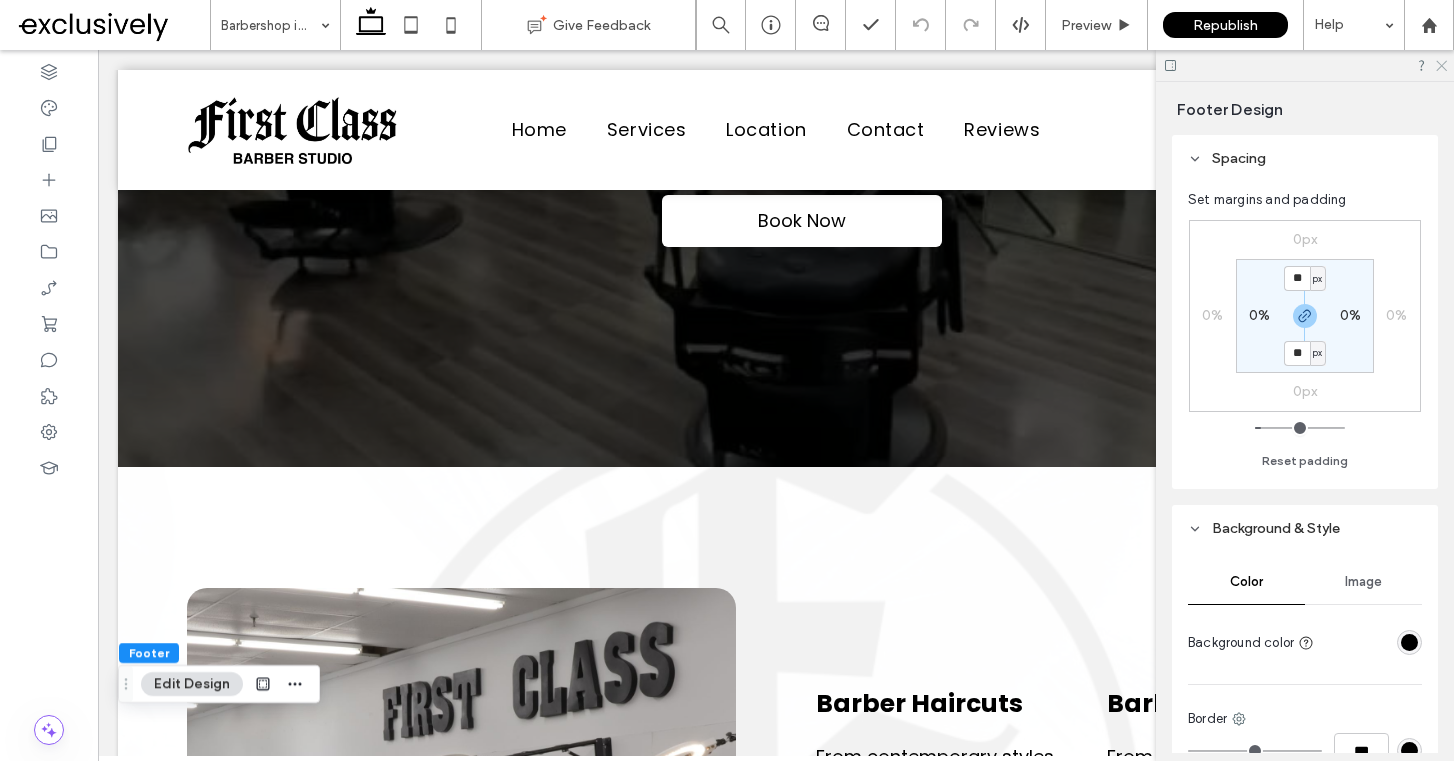 click 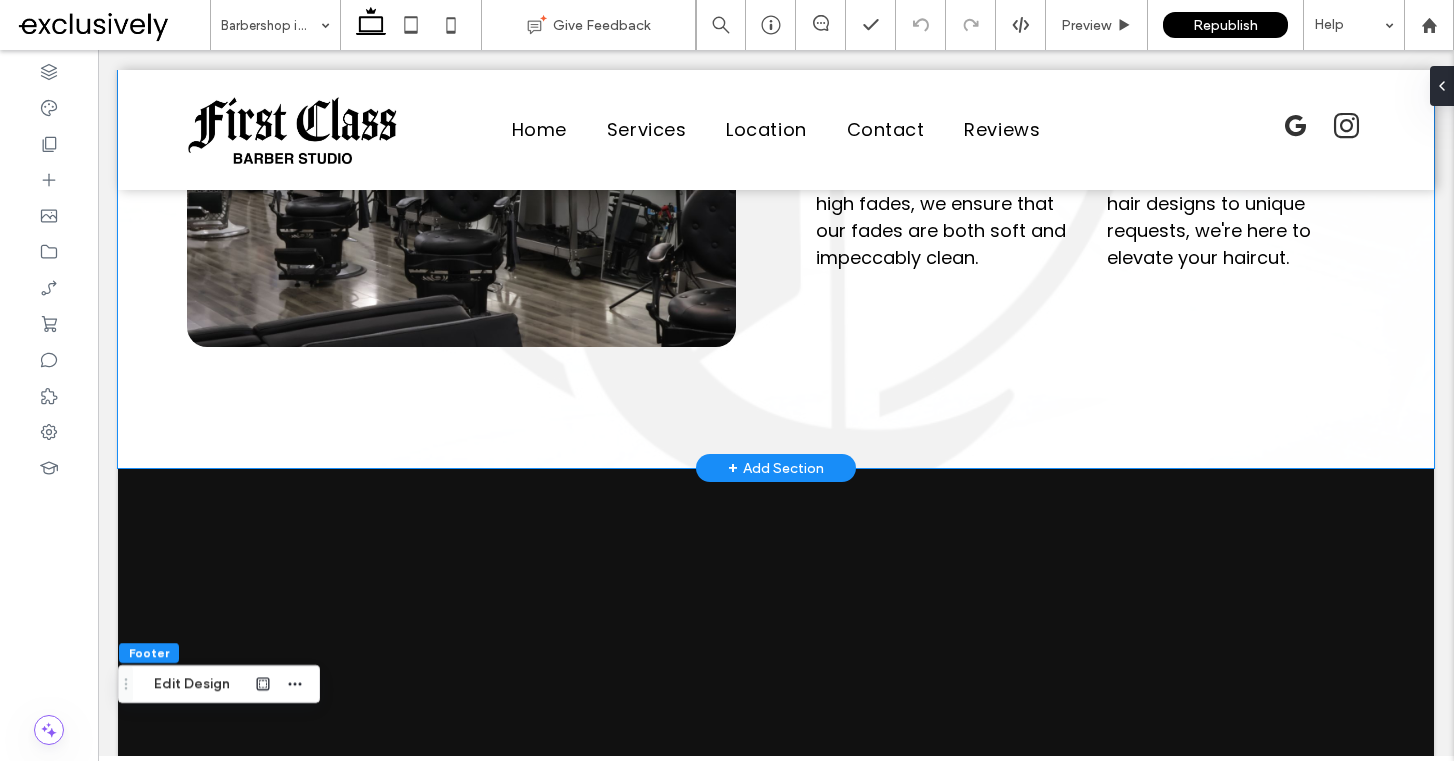 scroll, scrollTop: 1181, scrollLeft: 0, axis: vertical 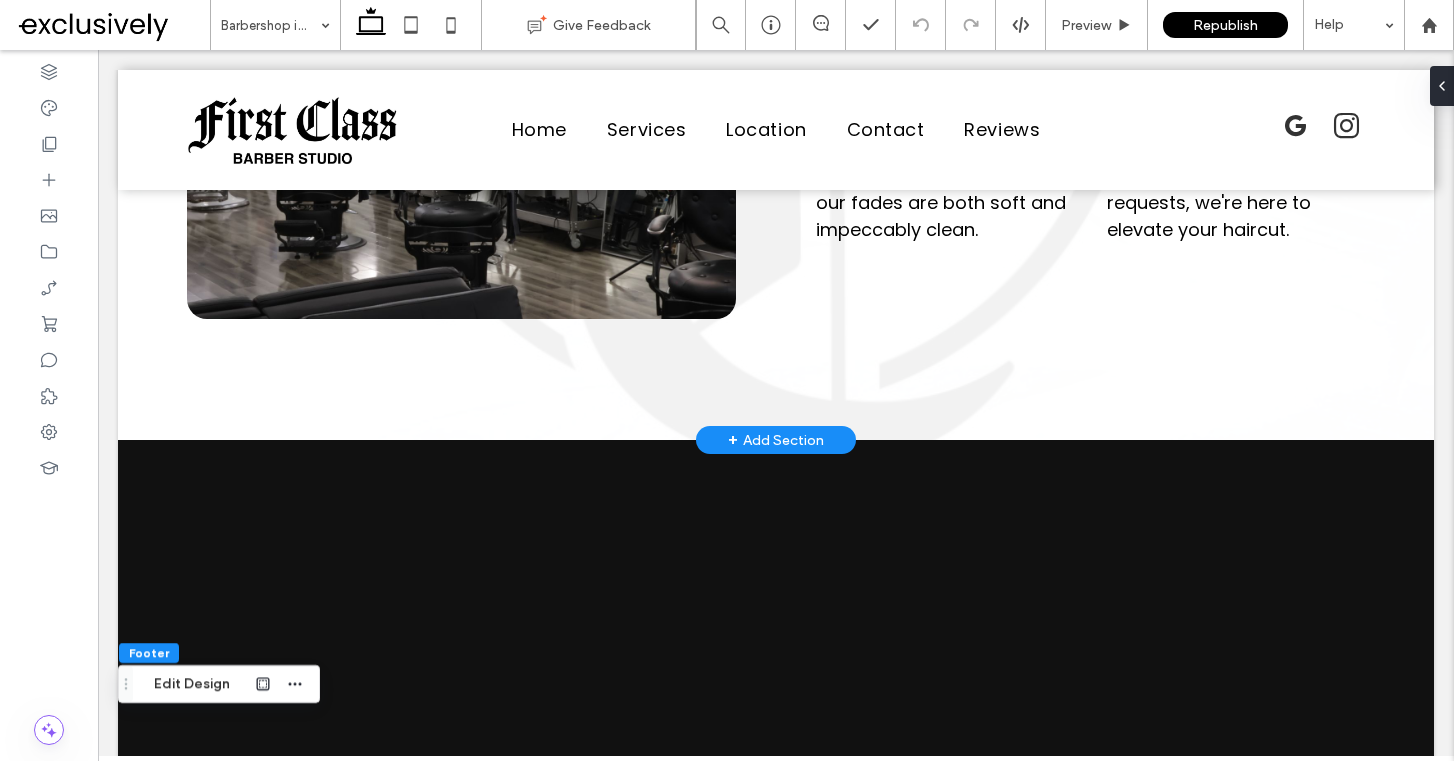 click on "+ Add Section" at bounding box center [776, 440] 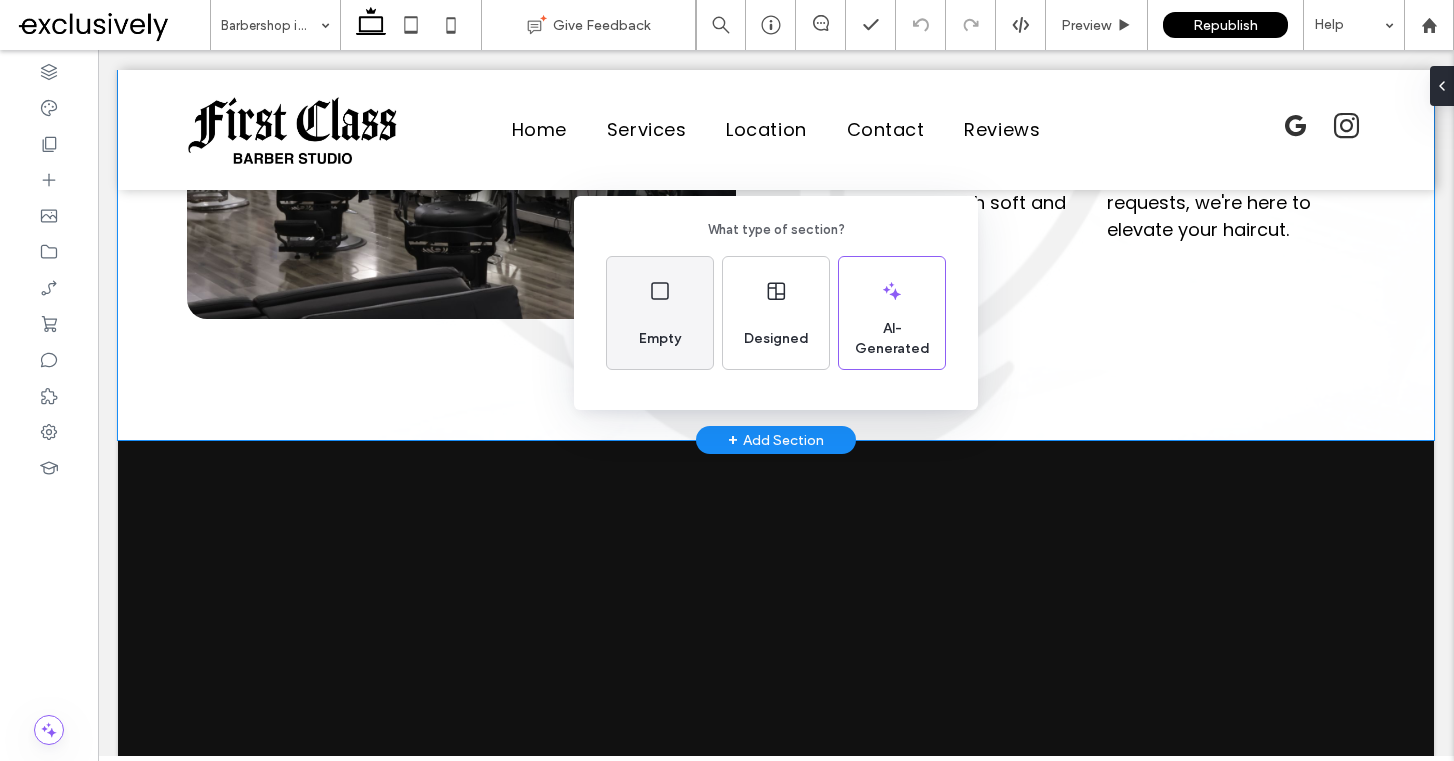 click on "Empty" at bounding box center (660, 313) 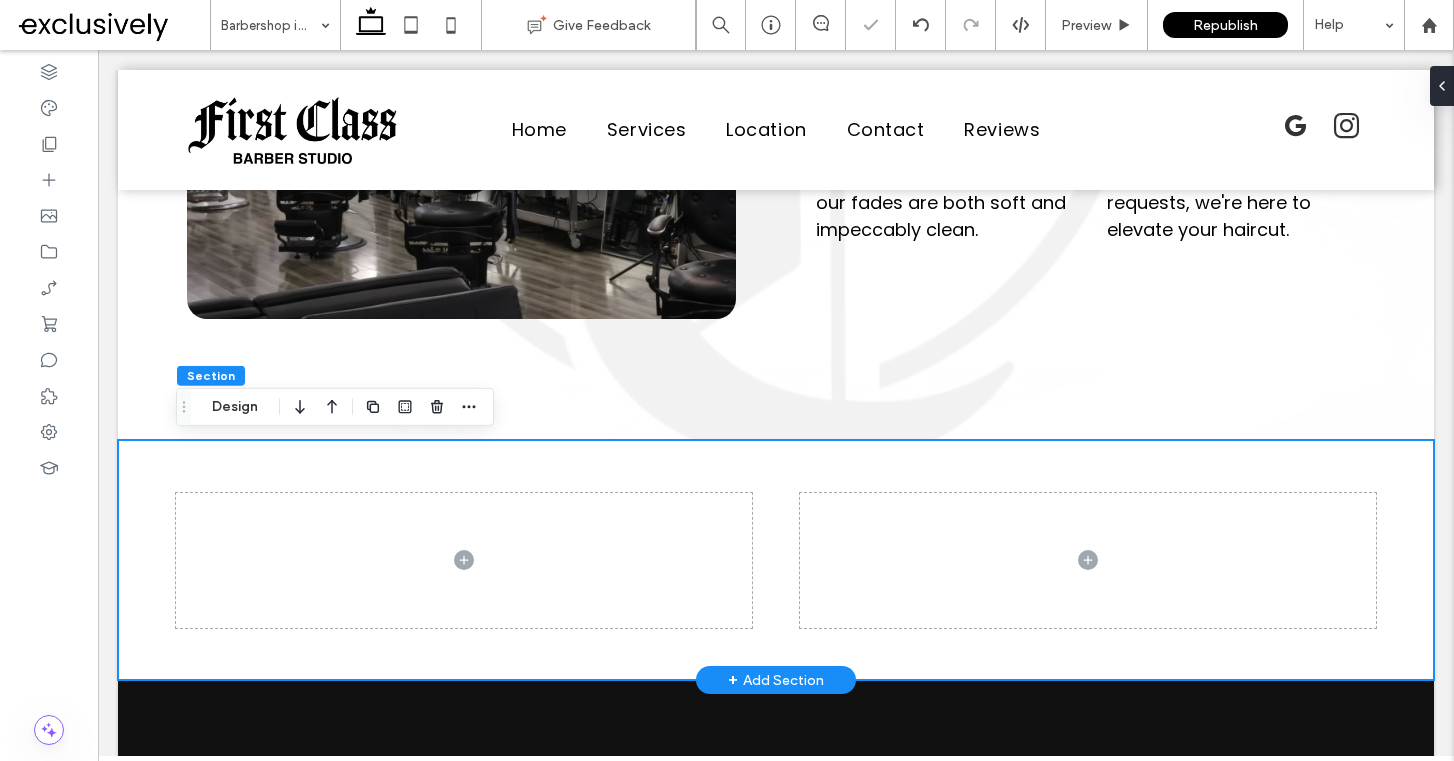 click at bounding box center [776, 560] 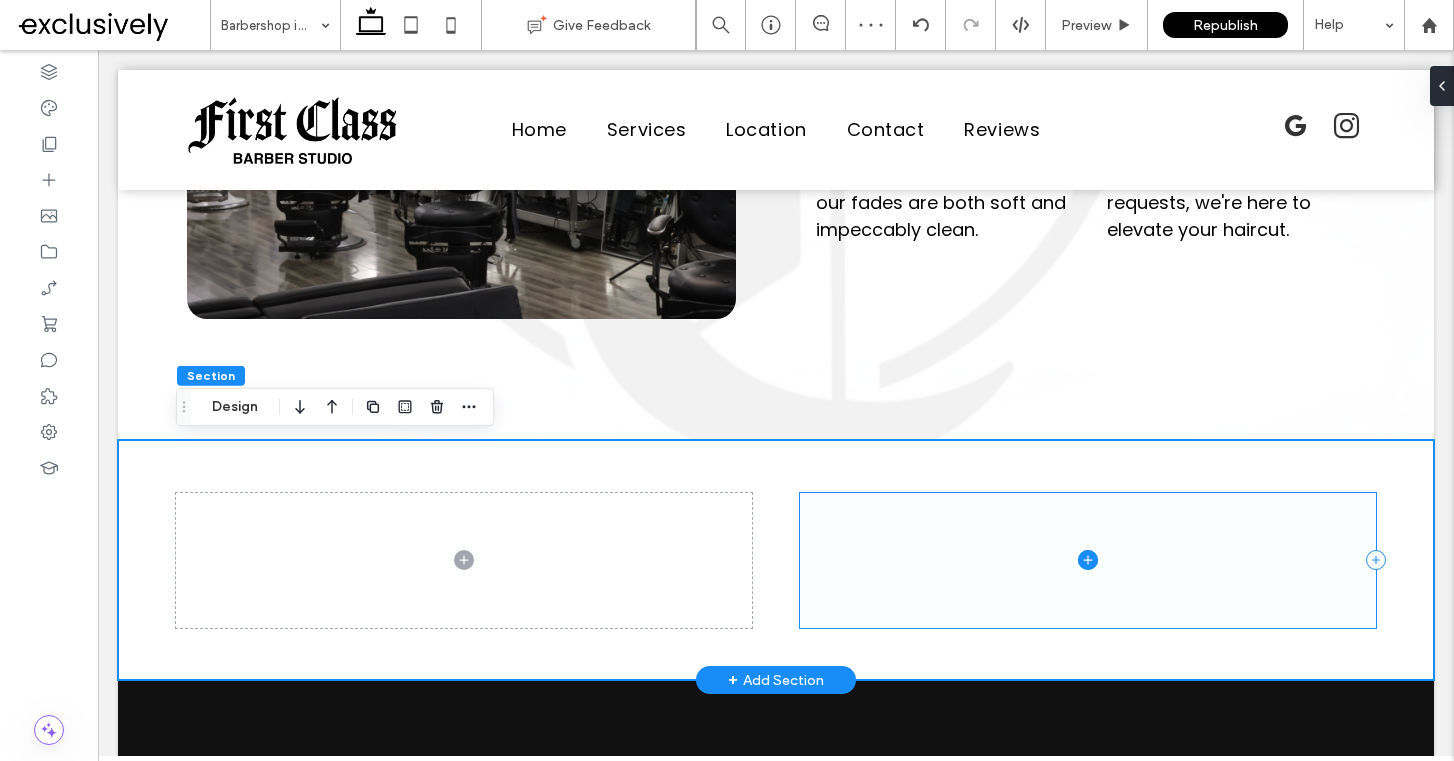 click at bounding box center [1088, 560] 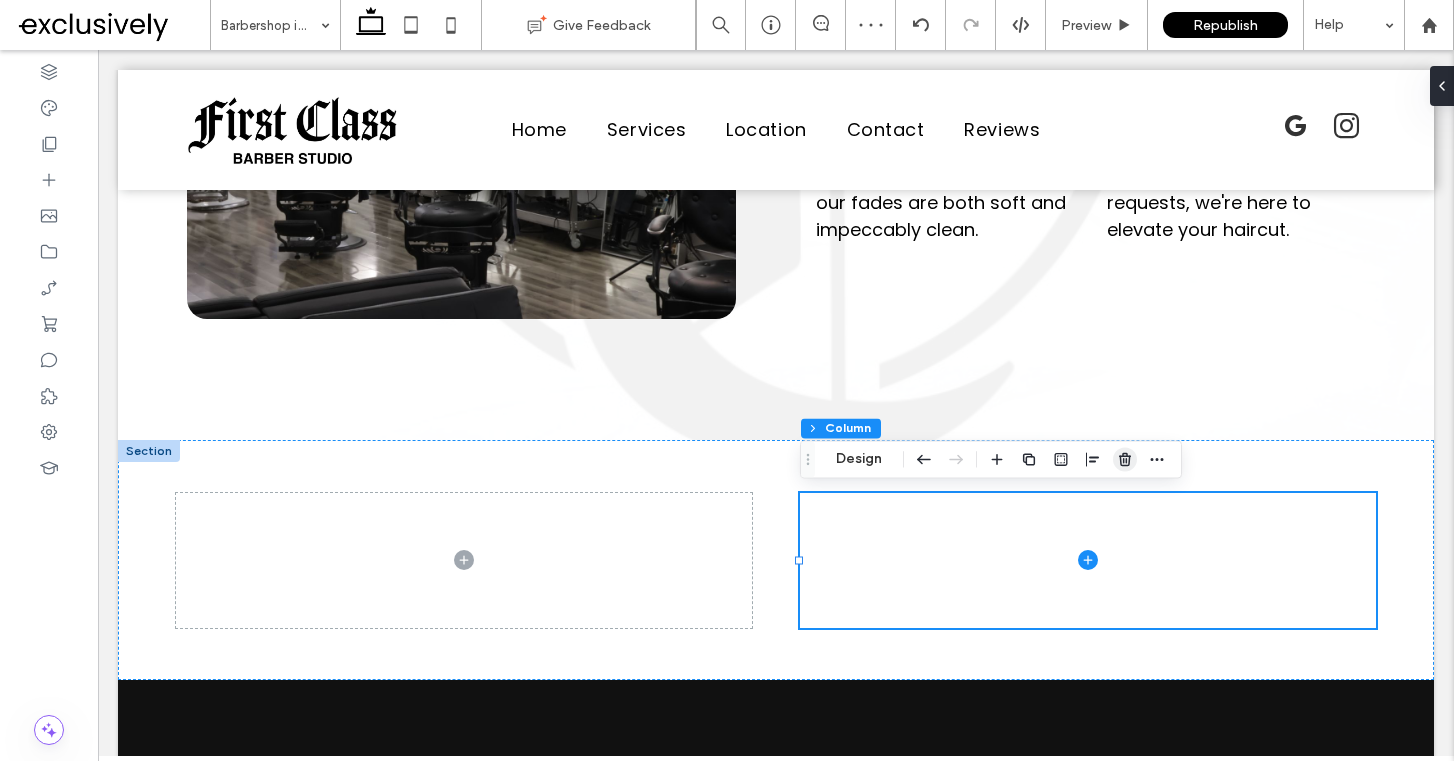 click 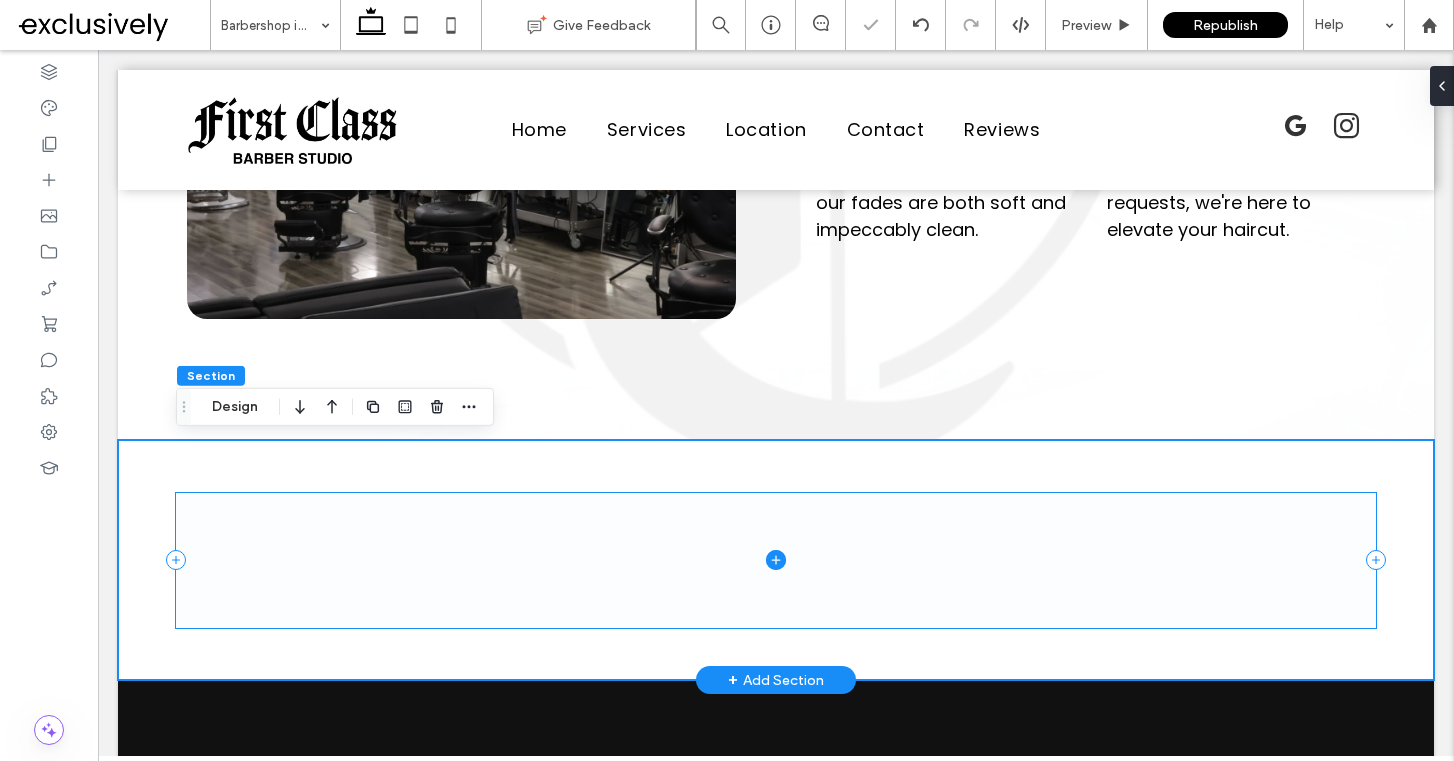 click 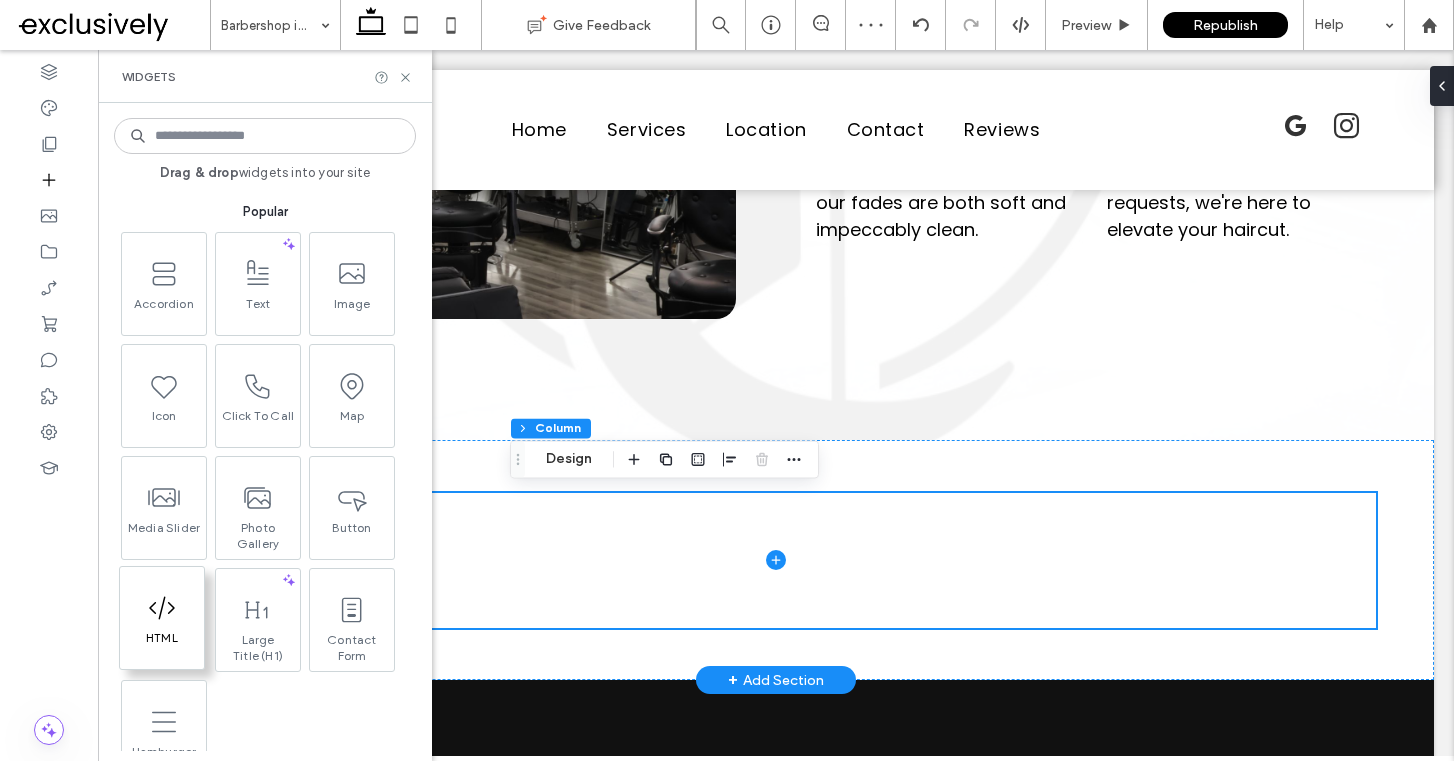 click at bounding box center [162, 607] 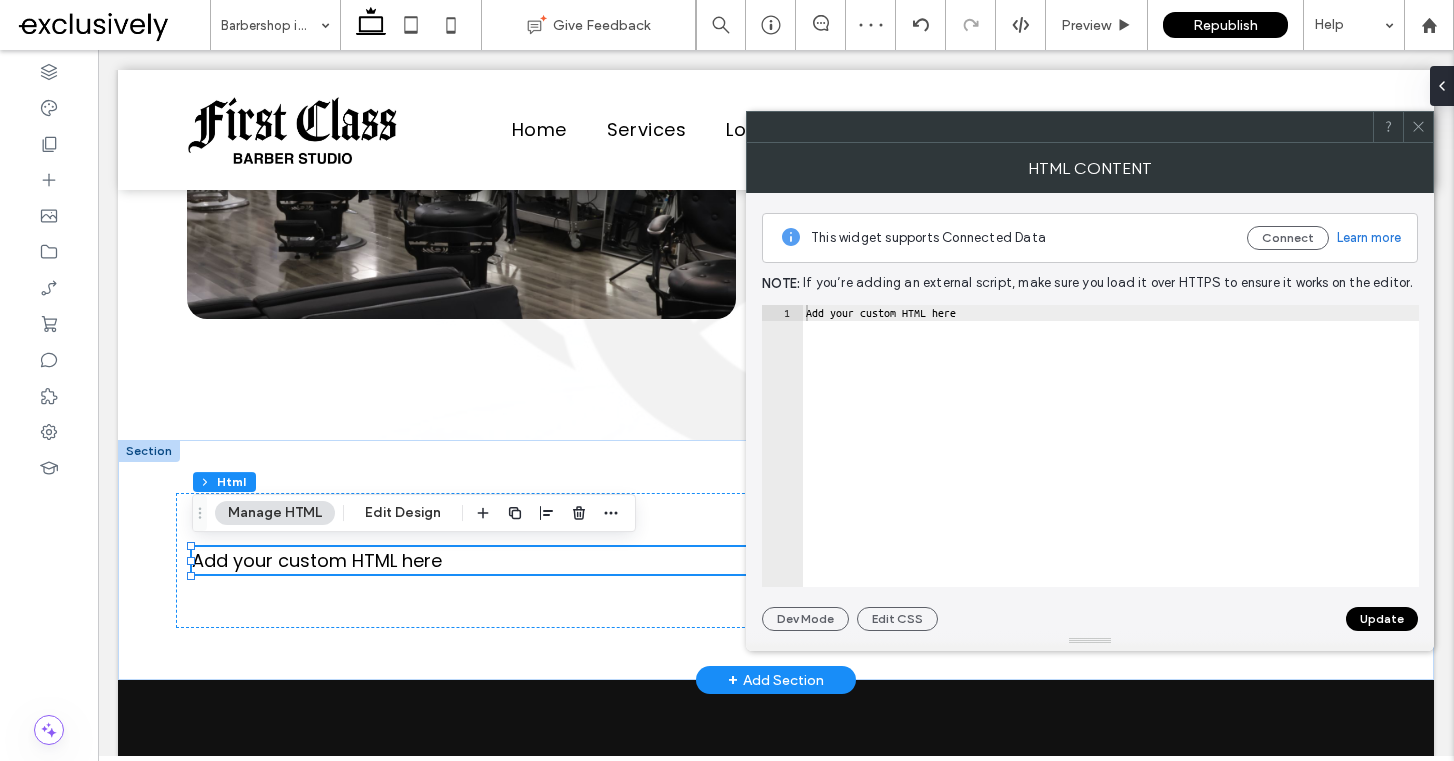 click on "Add your custom HTML here" at bounding box center [1110, 462] 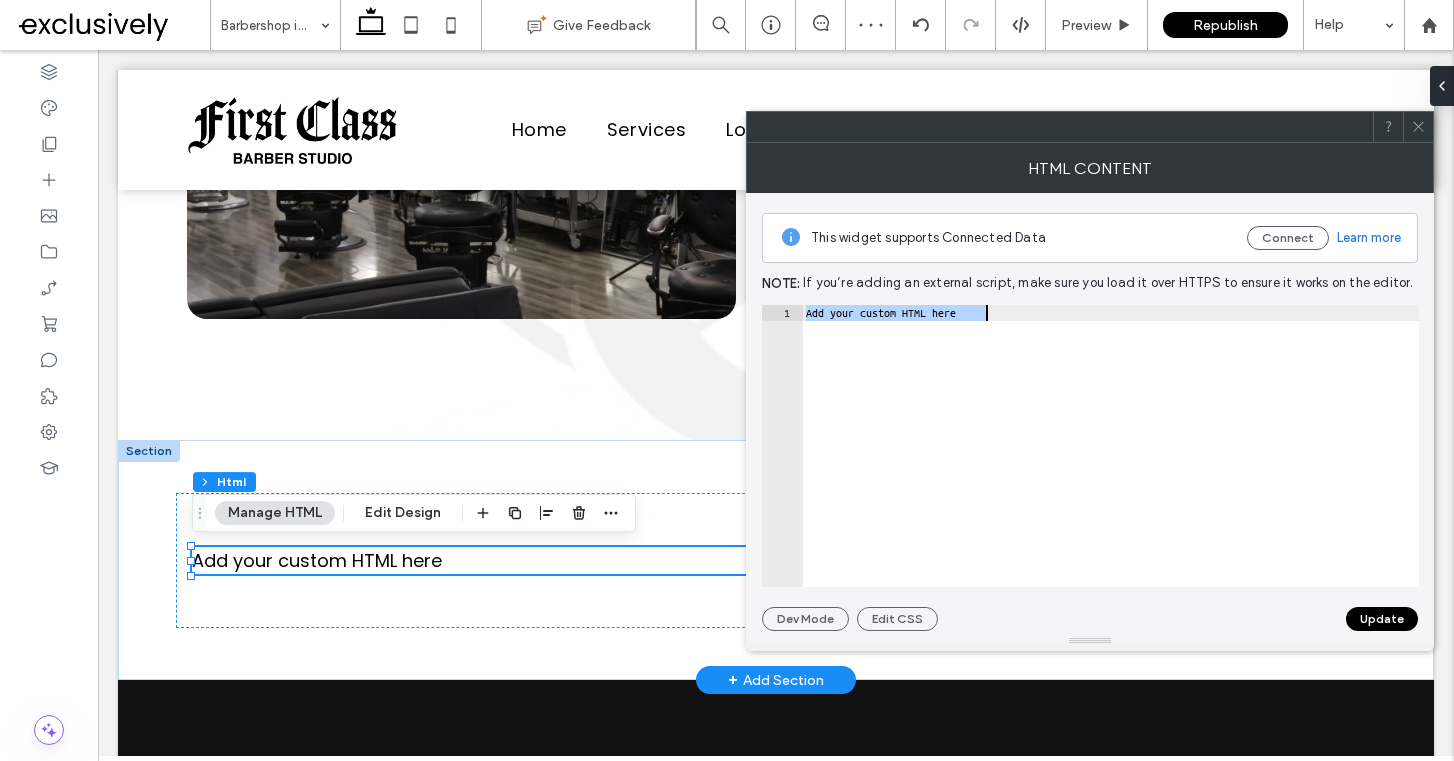 paste on "**********" 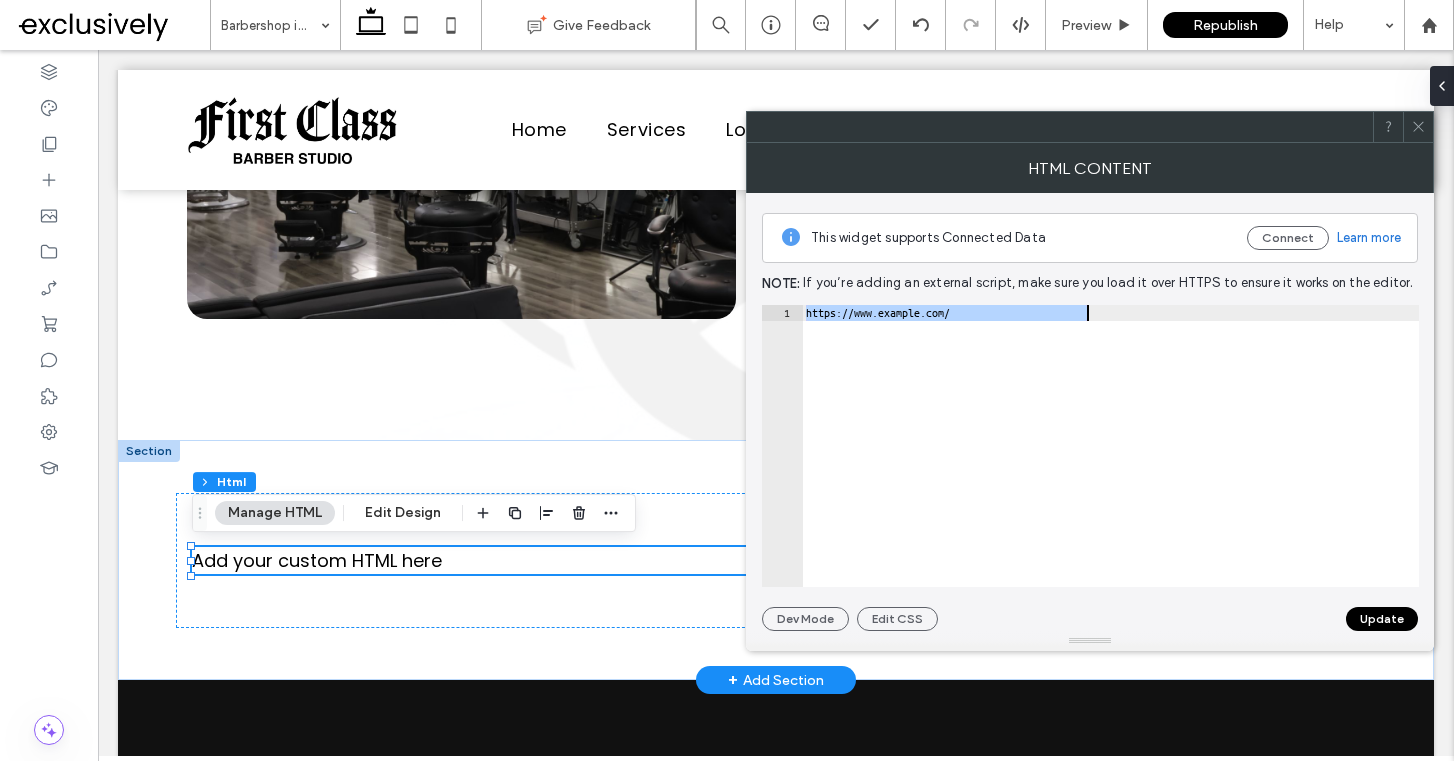 click at bounding box center (1418, 127) 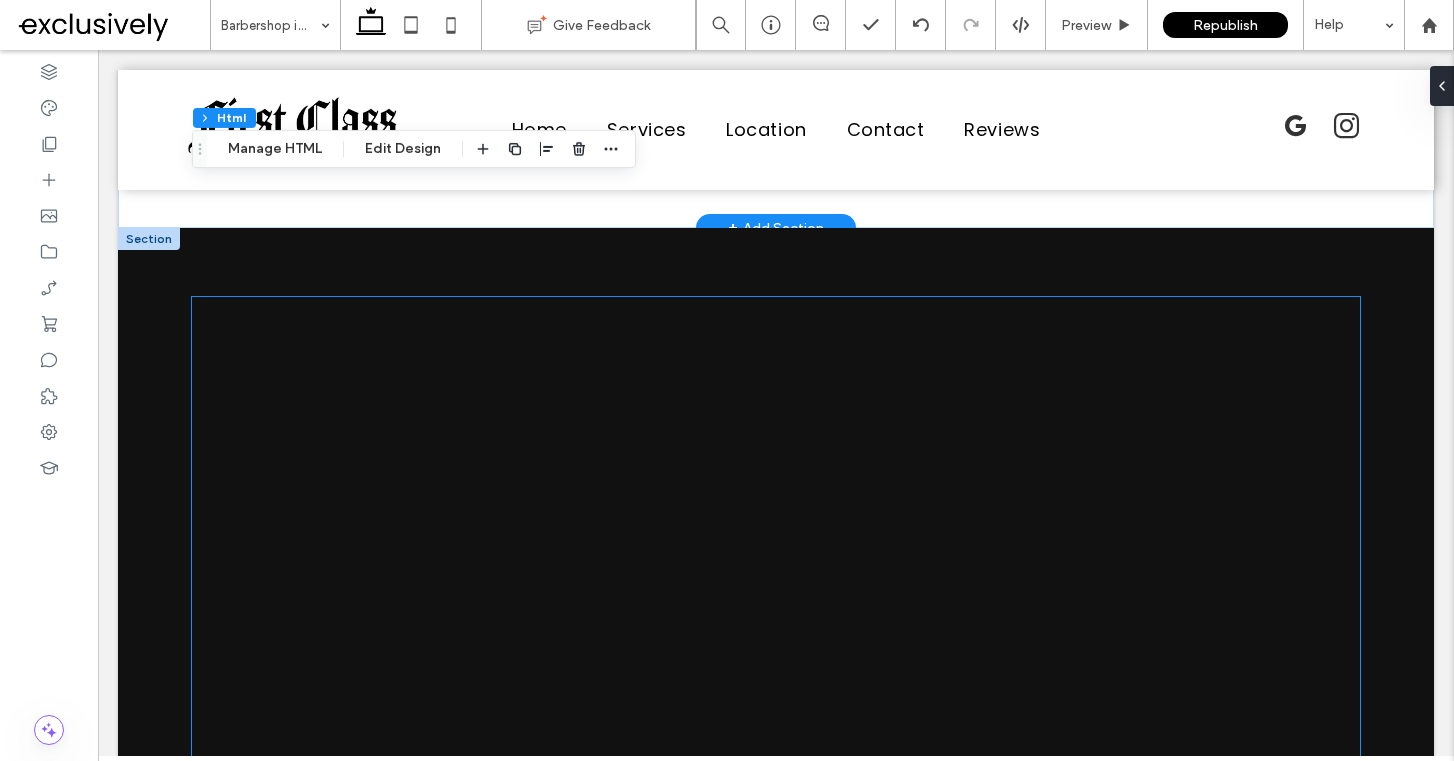 scroll, scrollTop: 1374, scrollLeft: 0, axis: vertical 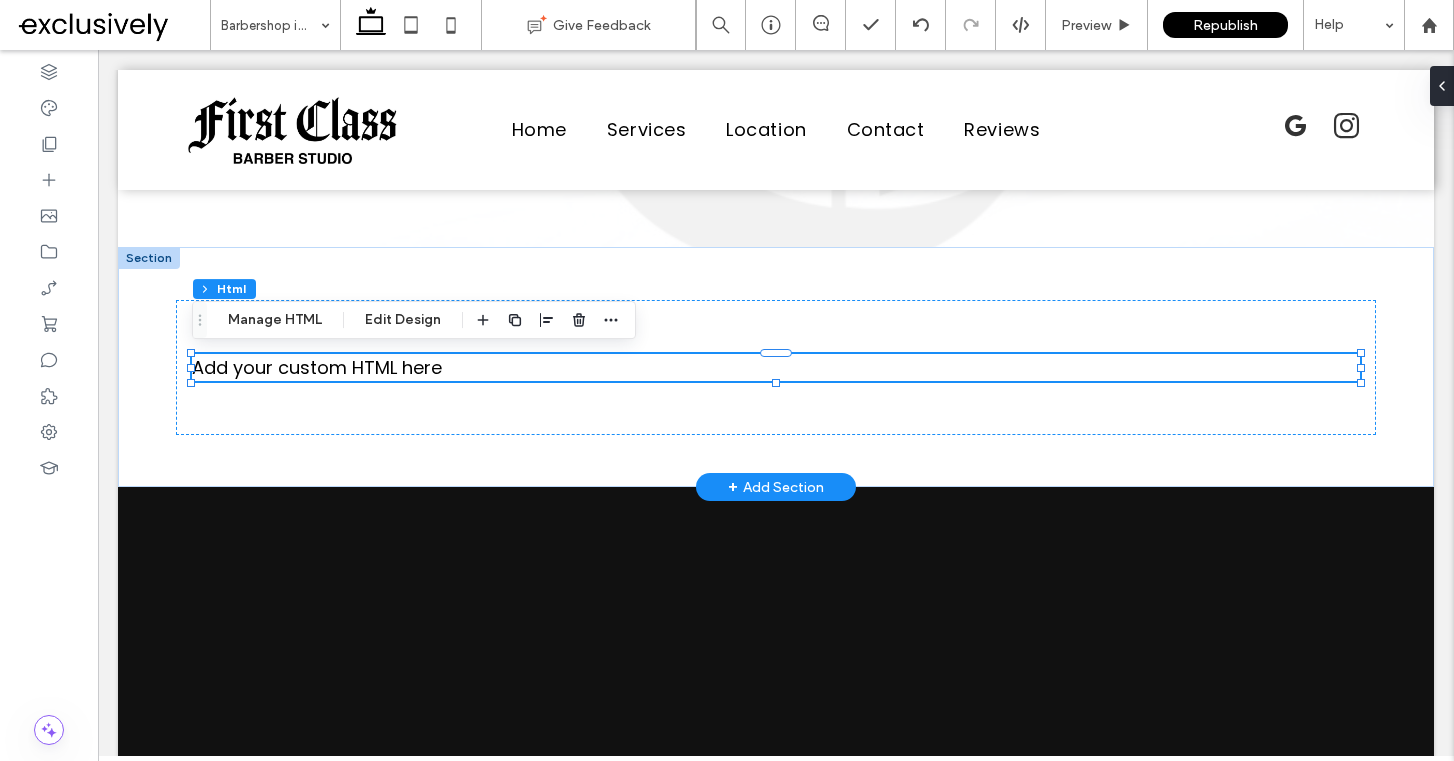 click at bounding box center [149, 258] 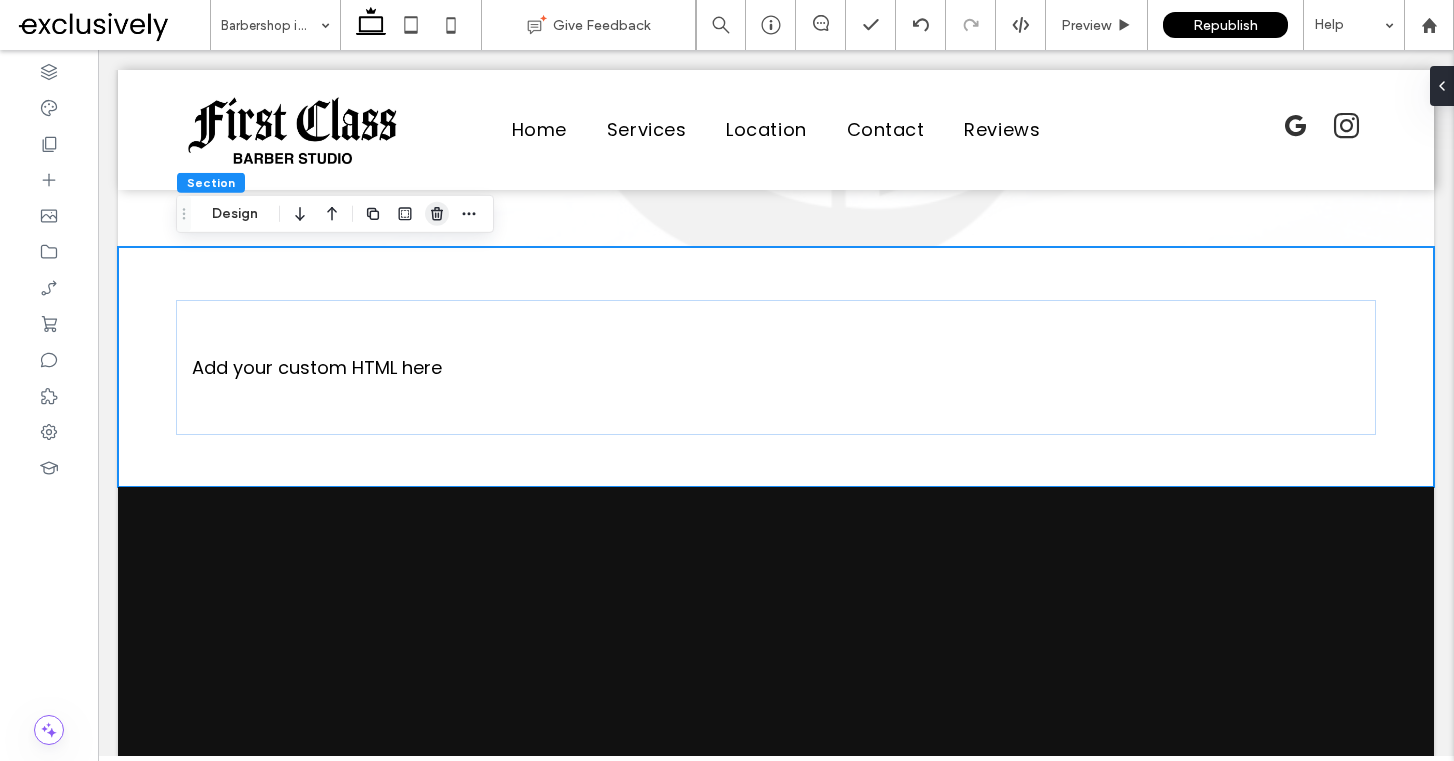 click 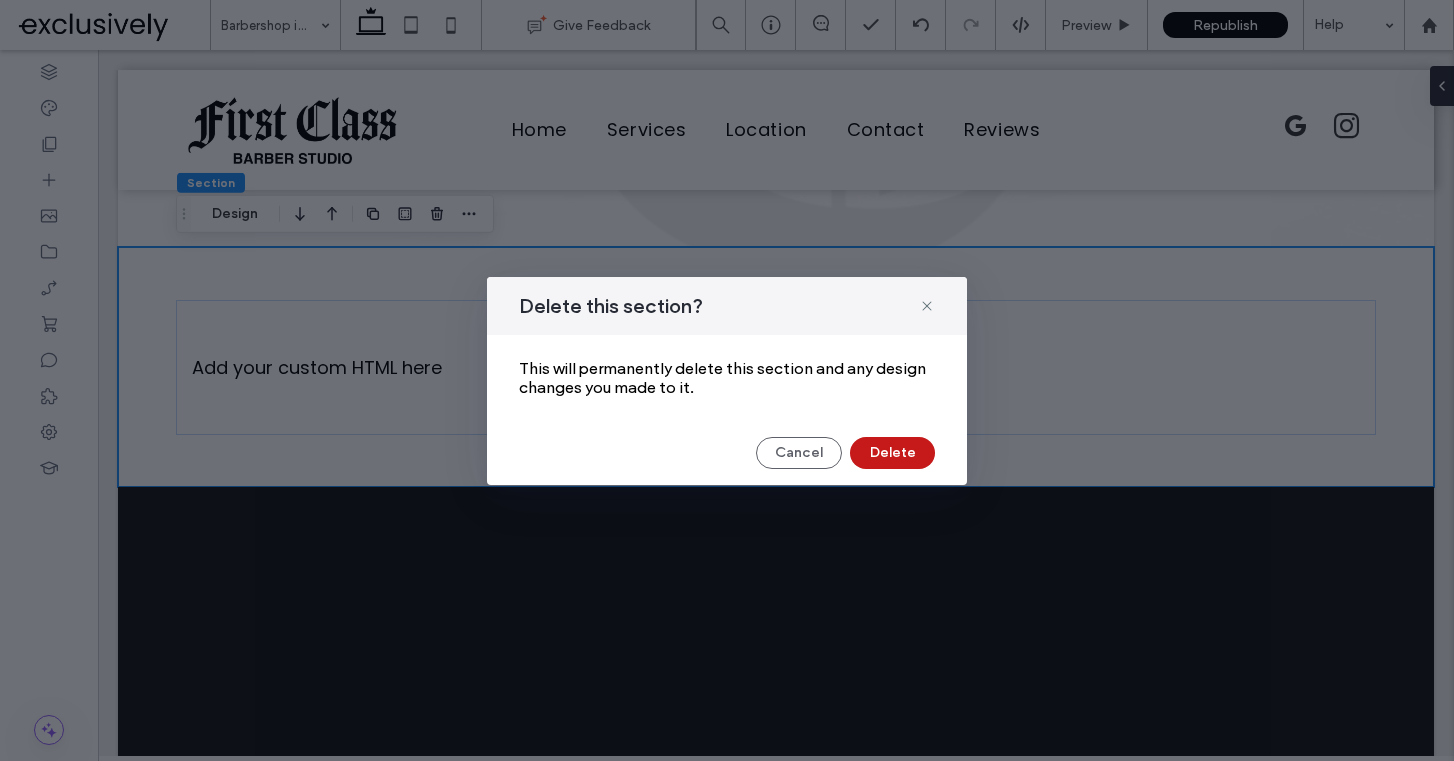 click on "Delete" at bounding box center [892, 453] 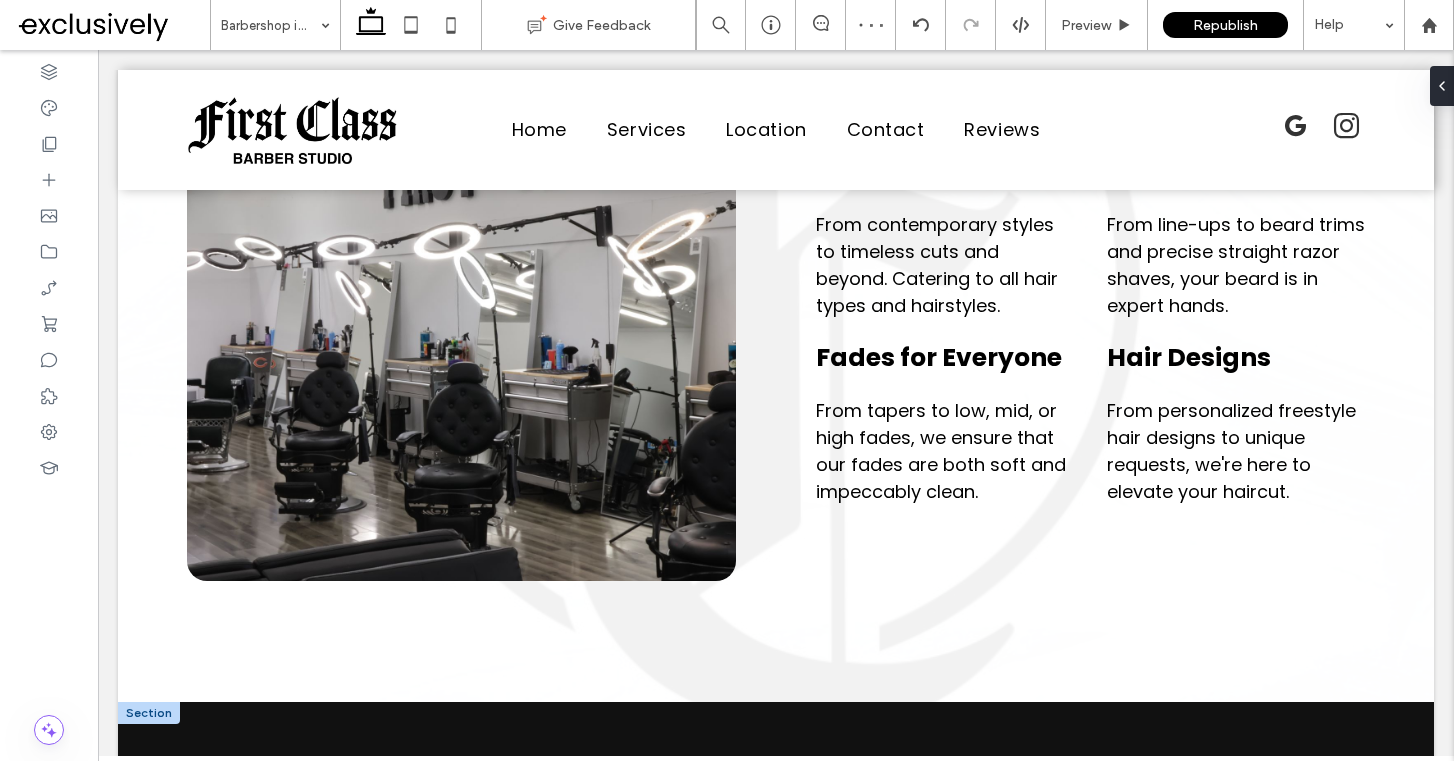 scroll, scrollTop: 817, scrollLeft: 0, axis: vertical 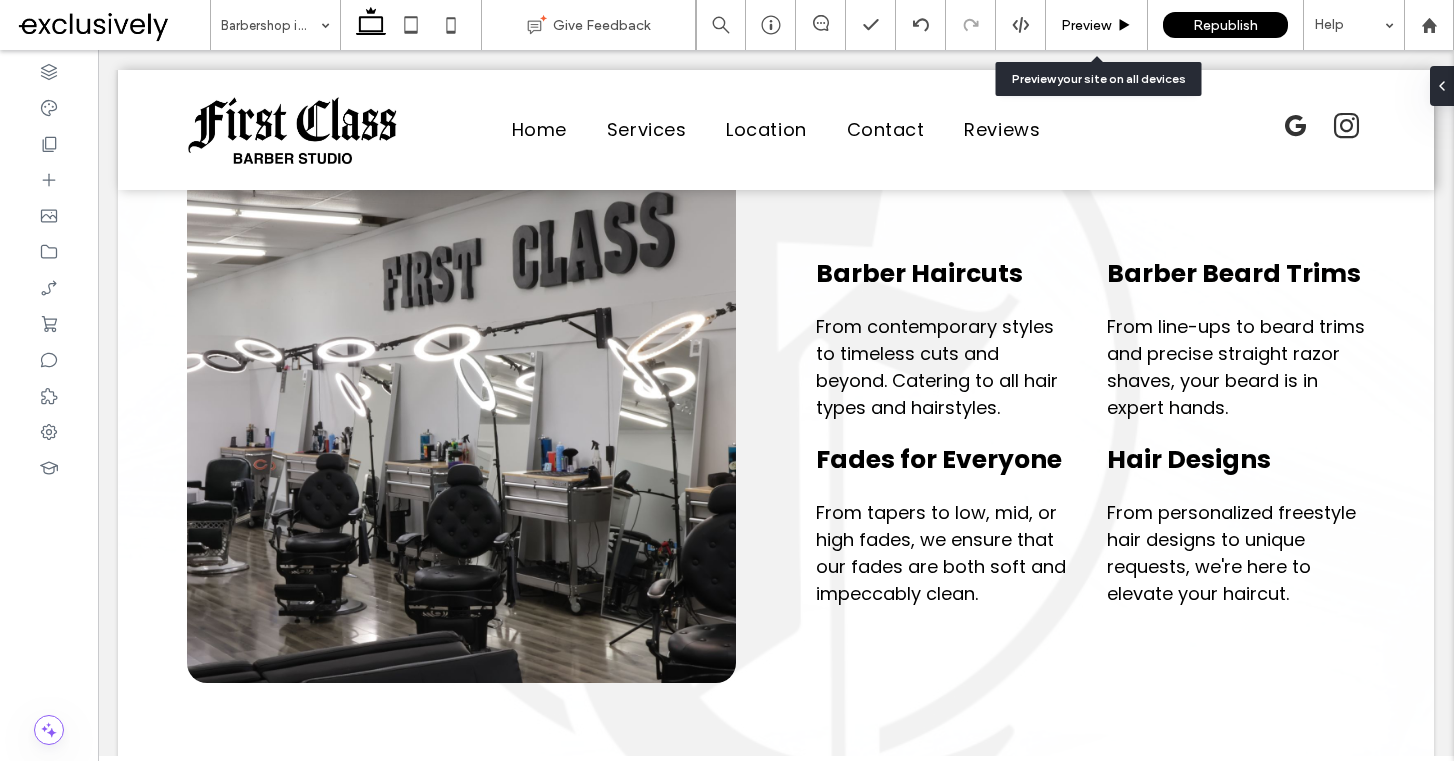 click 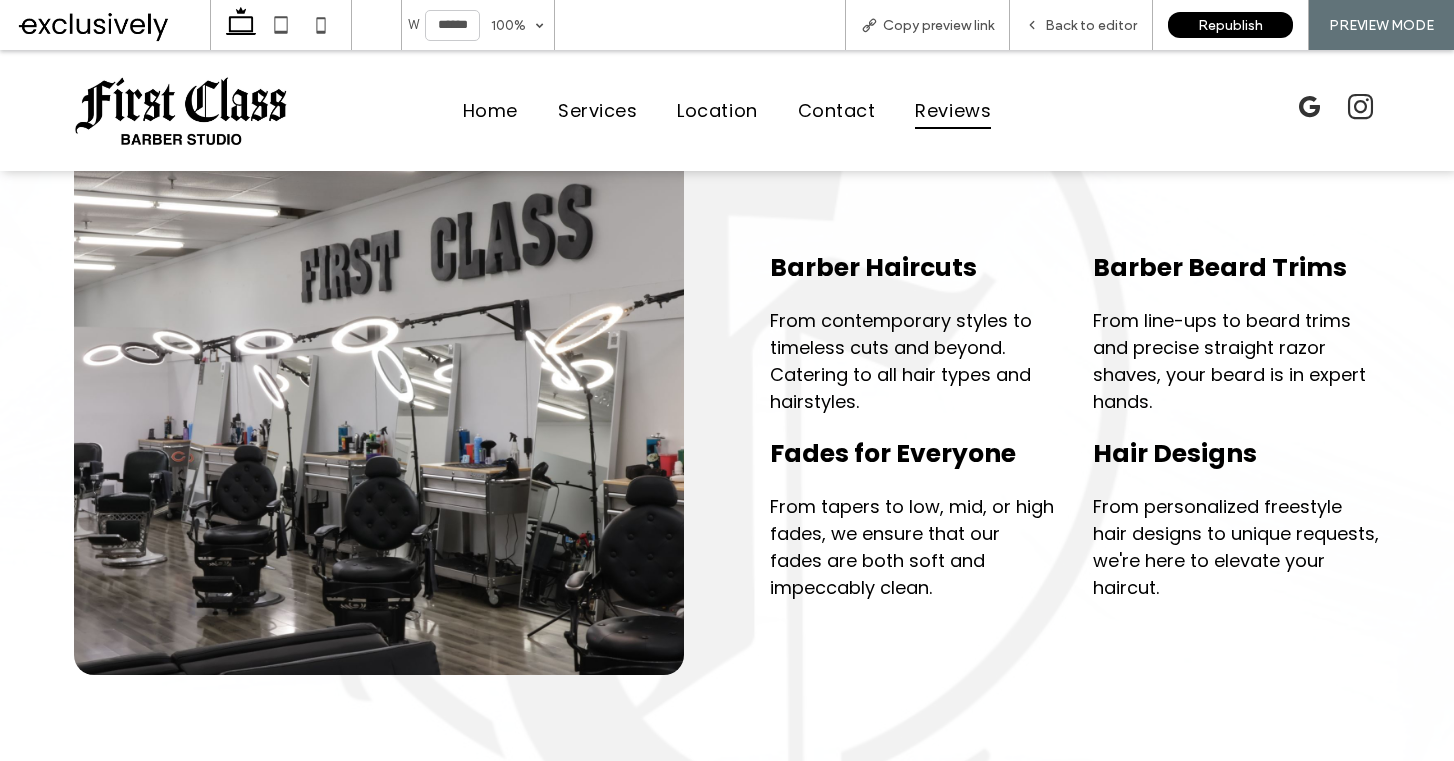 click on "Reviews" at bounding box center [953, 110] 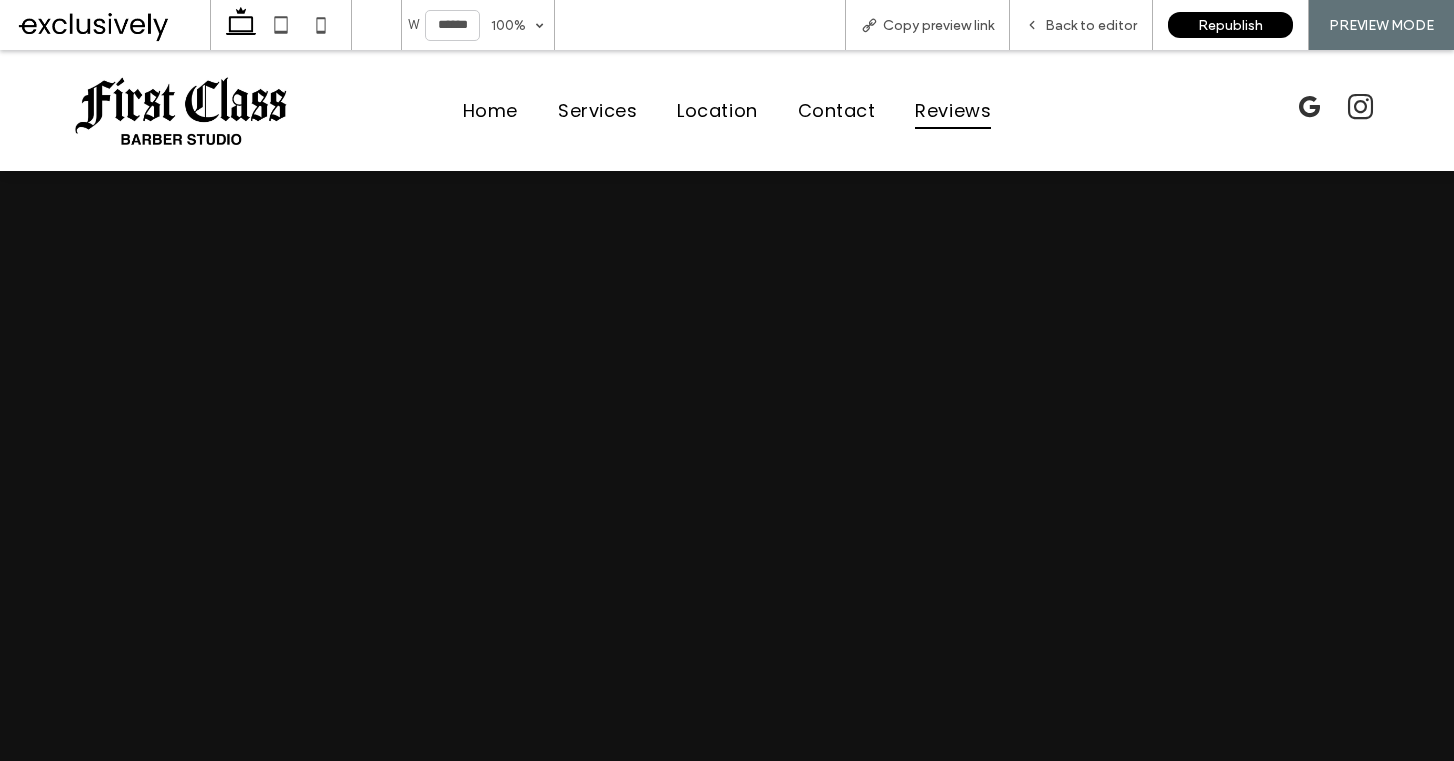 scroll, scrollTop: 0, scrollLeft: 0, axis: both 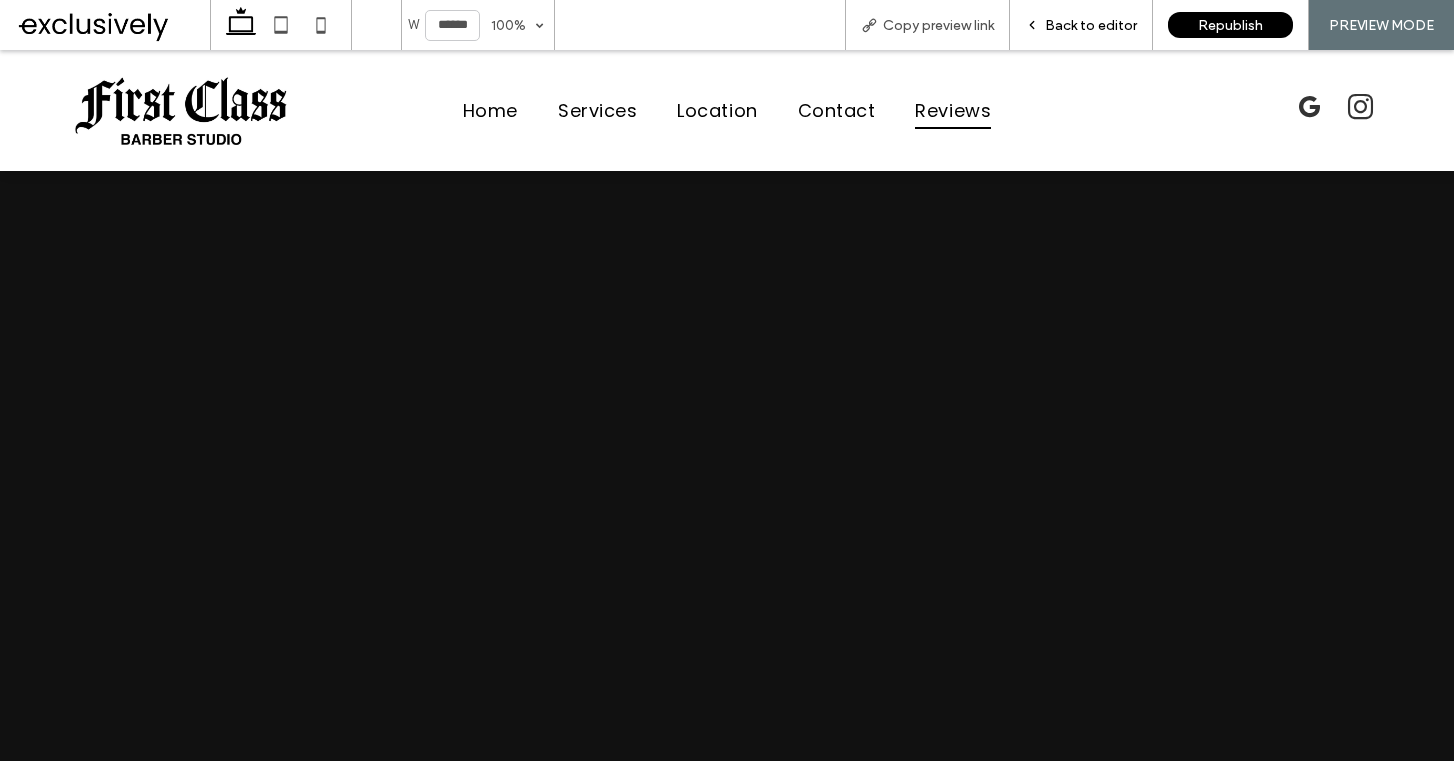 click on "Back to editor" at bounding box center (1091, 25) 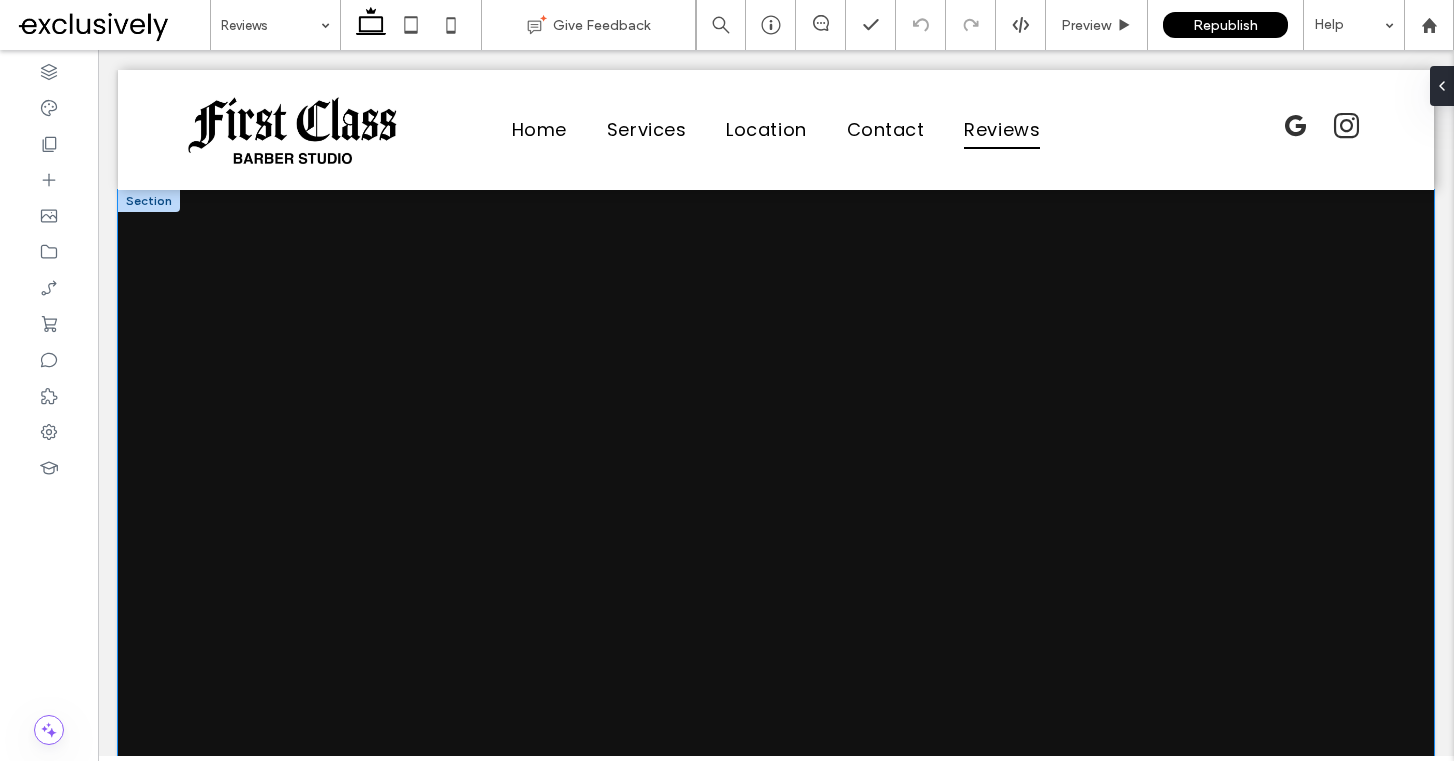 click at bounding box center [776, 573] 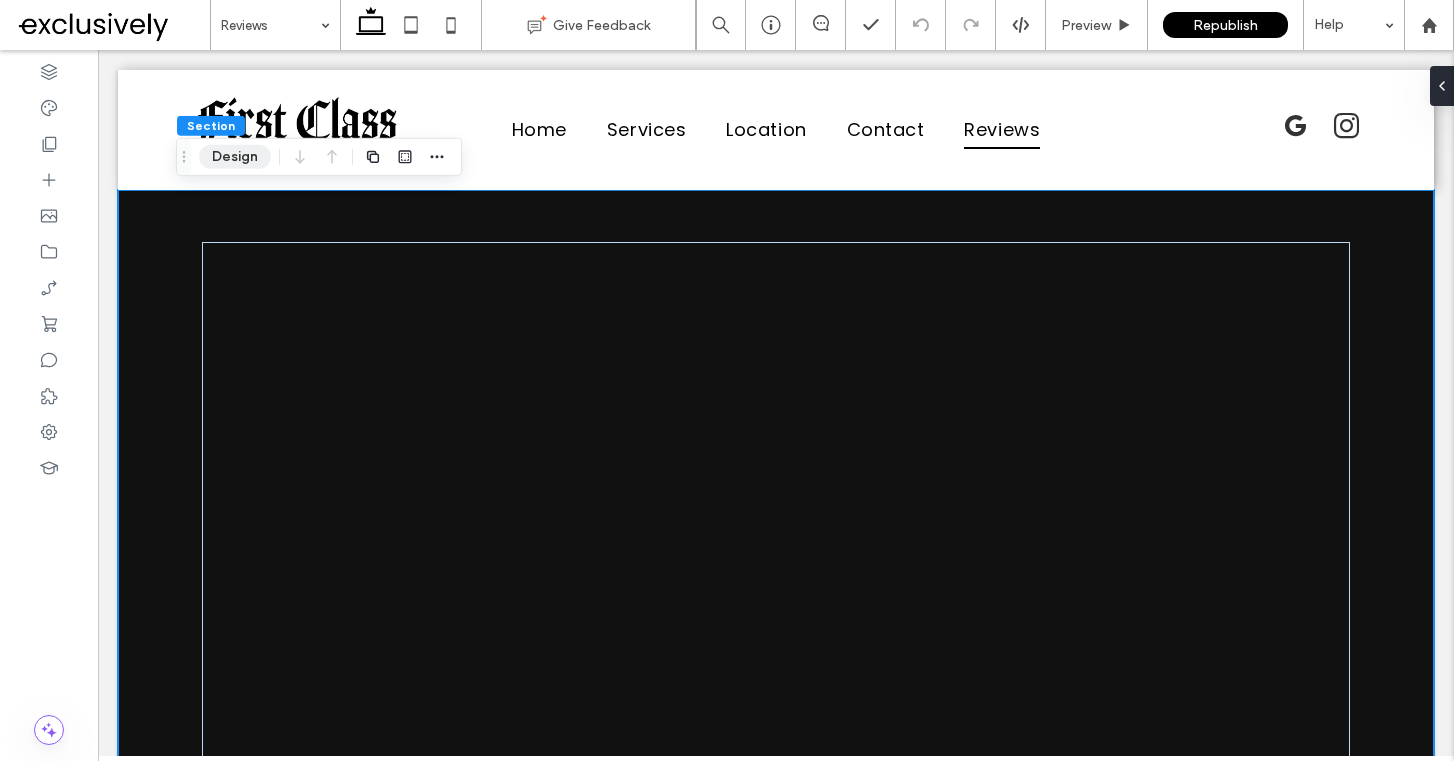 click on "Design" at bounding box center [235, 157] 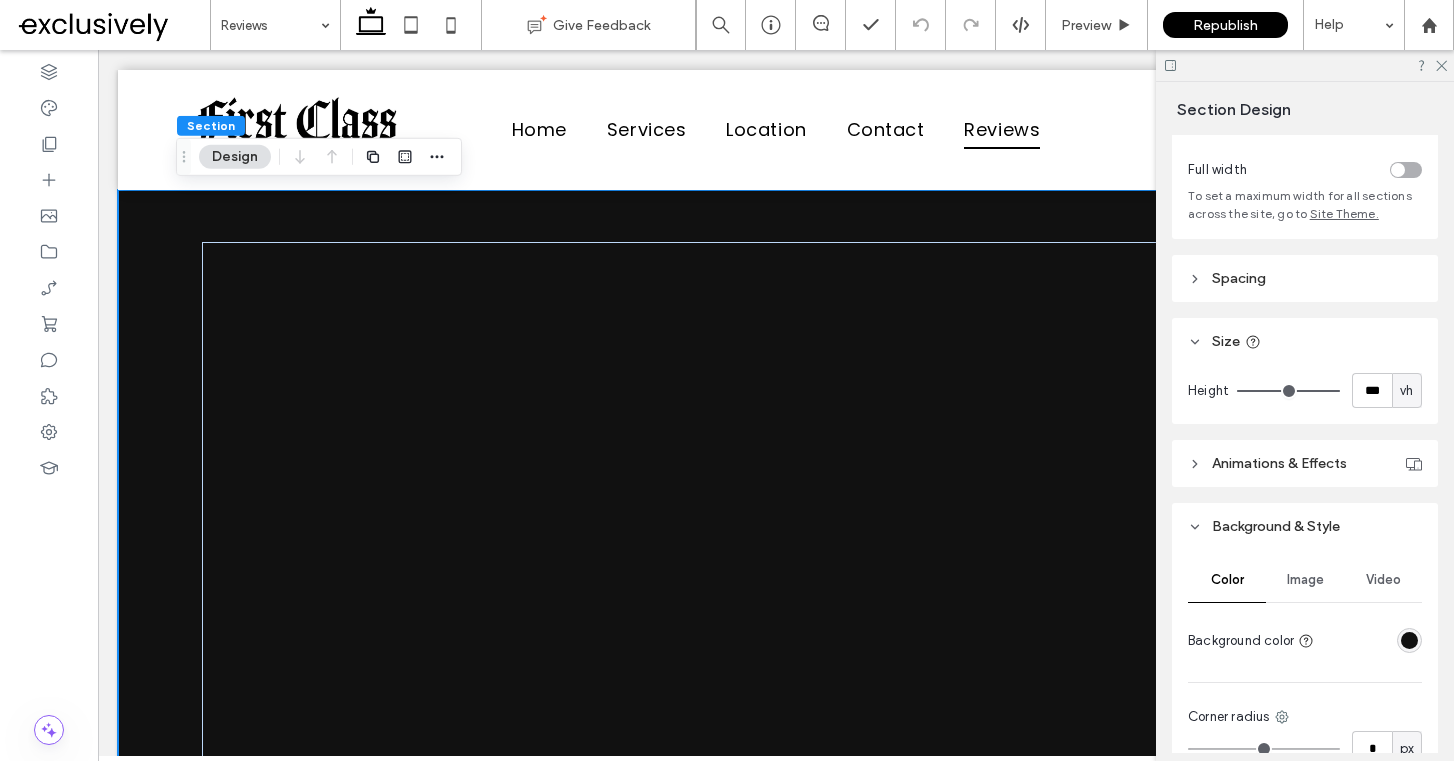 scroll, scrollTop: 121, scrollLeft: 0, axis: vertical 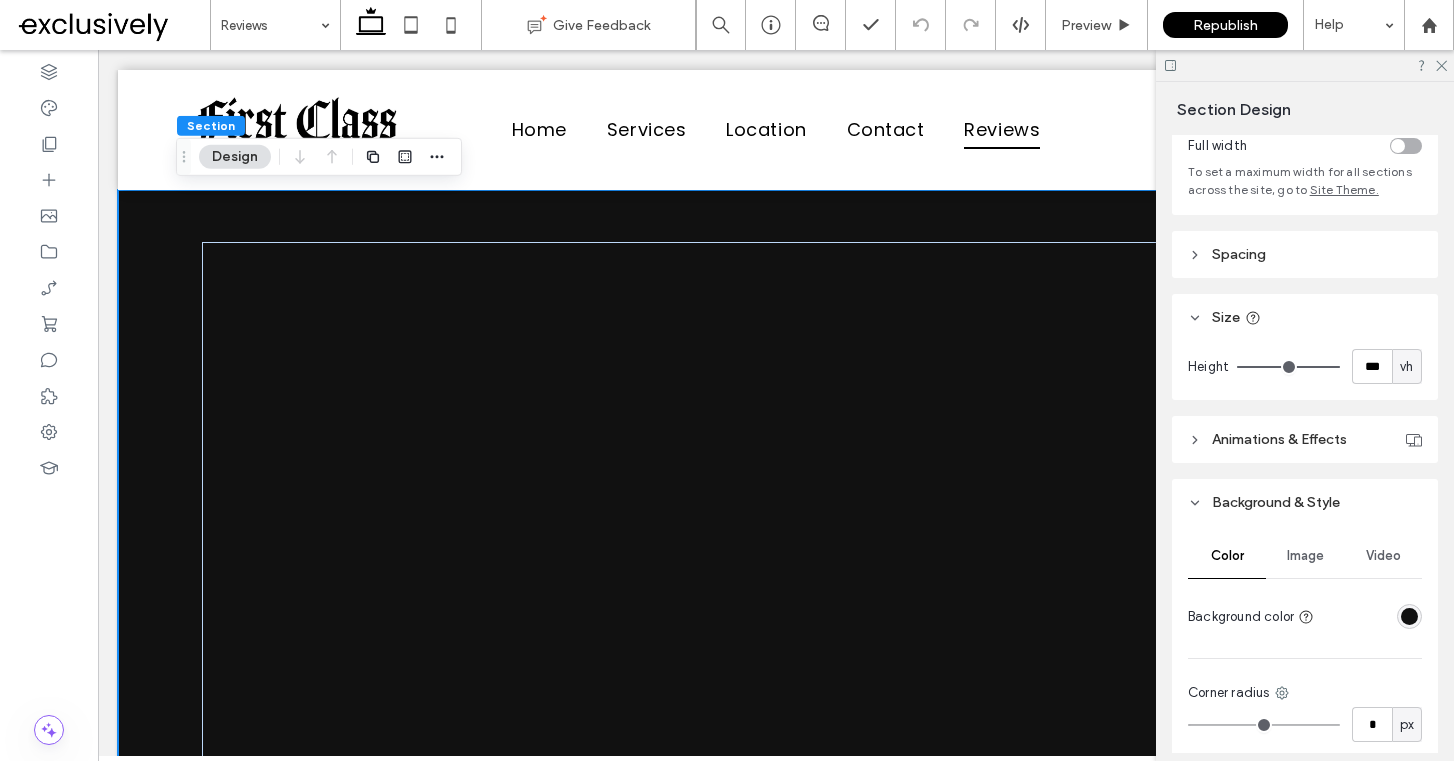 click on "vh" at bounding box center [1406, 367] 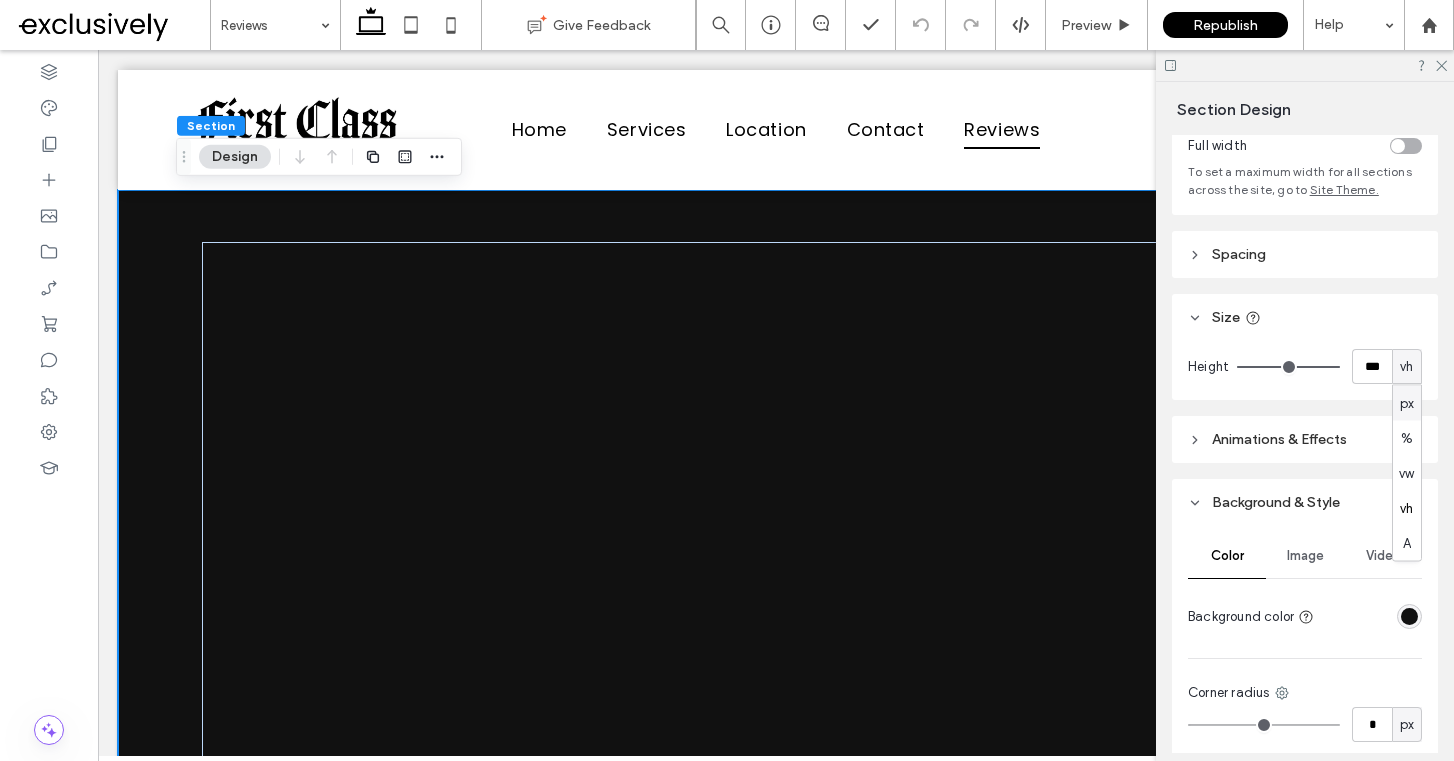 click on "Layout Full width To set a maximum width for all sections across the site, go to   Site Theme. Spacing Spacing between columns ** Padding (inner spacing) 0px 0% 0px 0% * % 2% * % 2% Reset padding Size Height *** vh Animations & Effects Choose a trigger None Background & Style Color Image Video Background color Corner radius * px Border *** Shadow" at bounding box center (1311, 444) 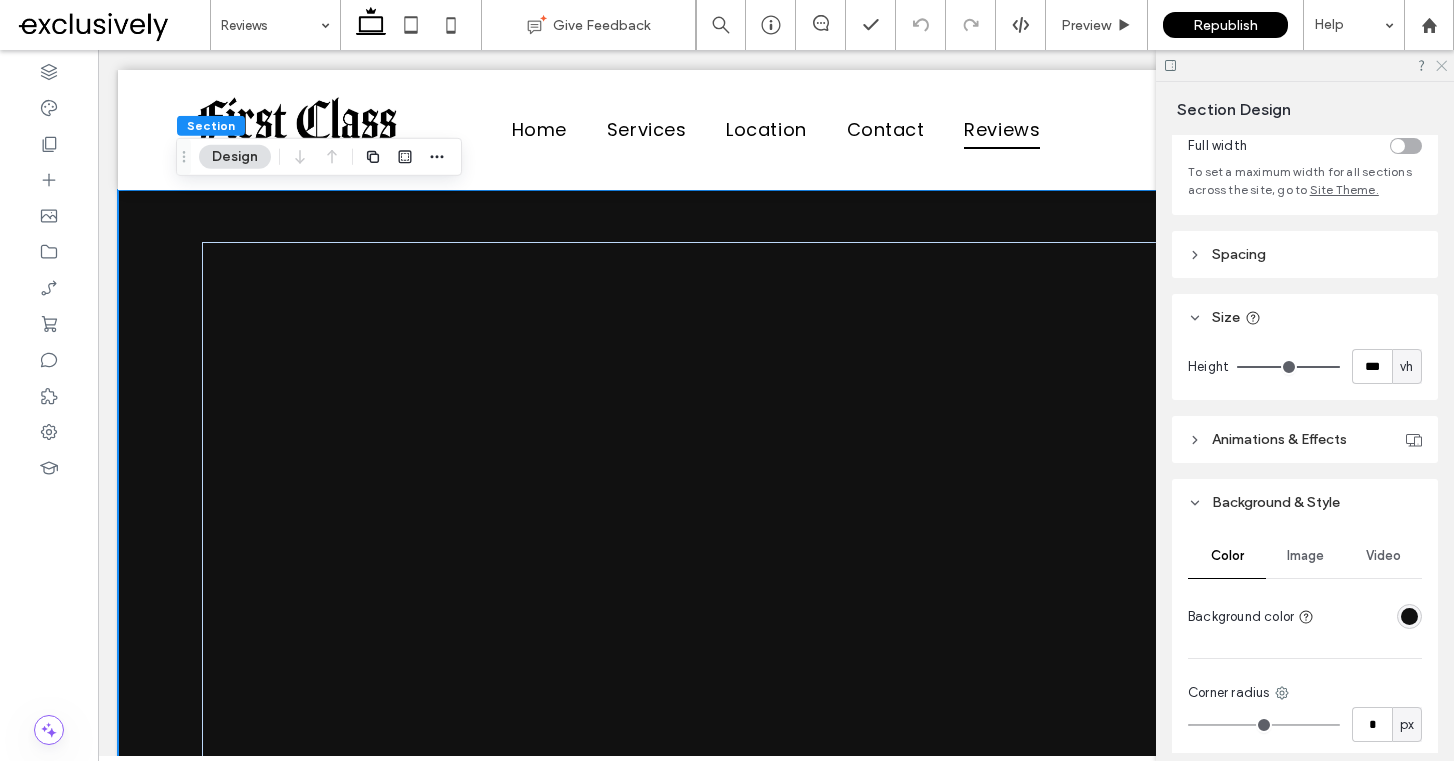 click 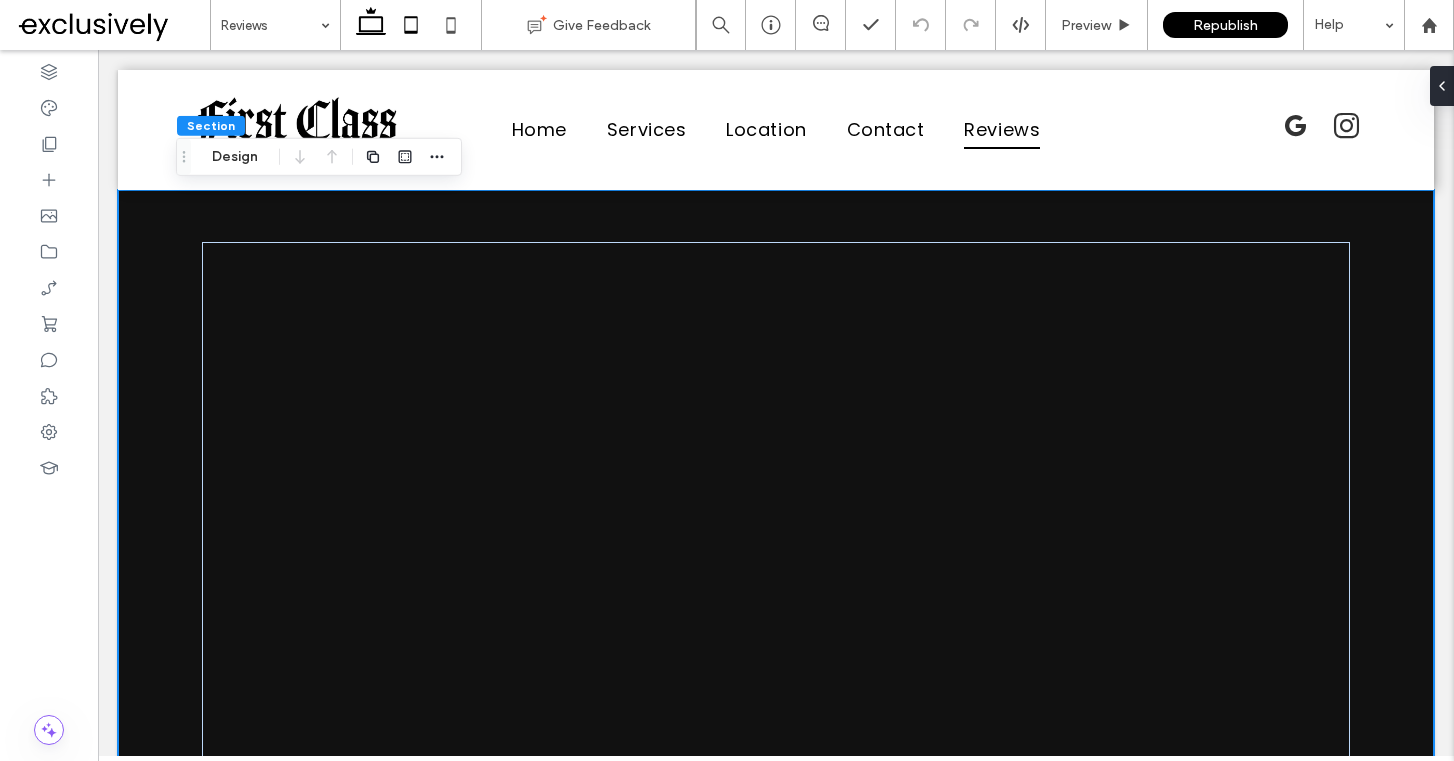 click 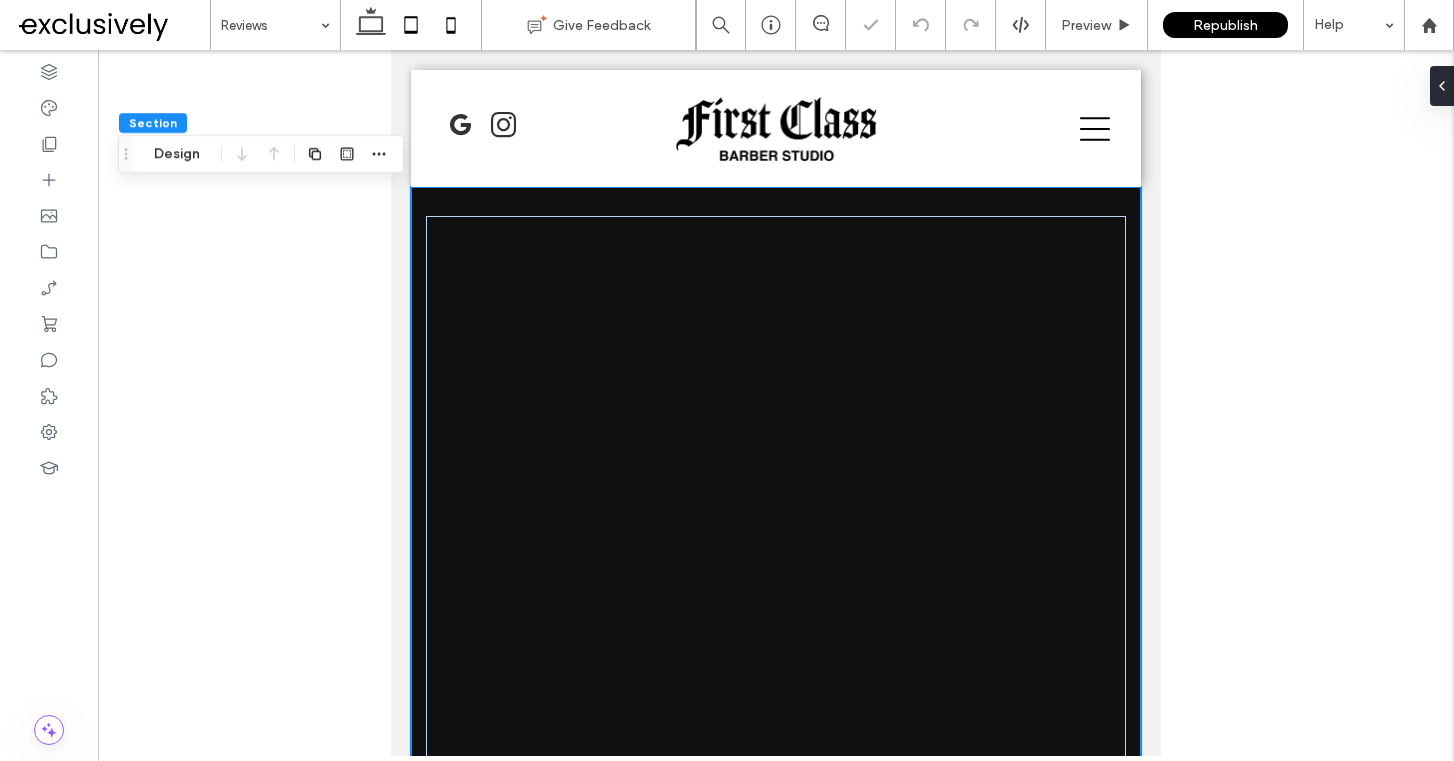 click 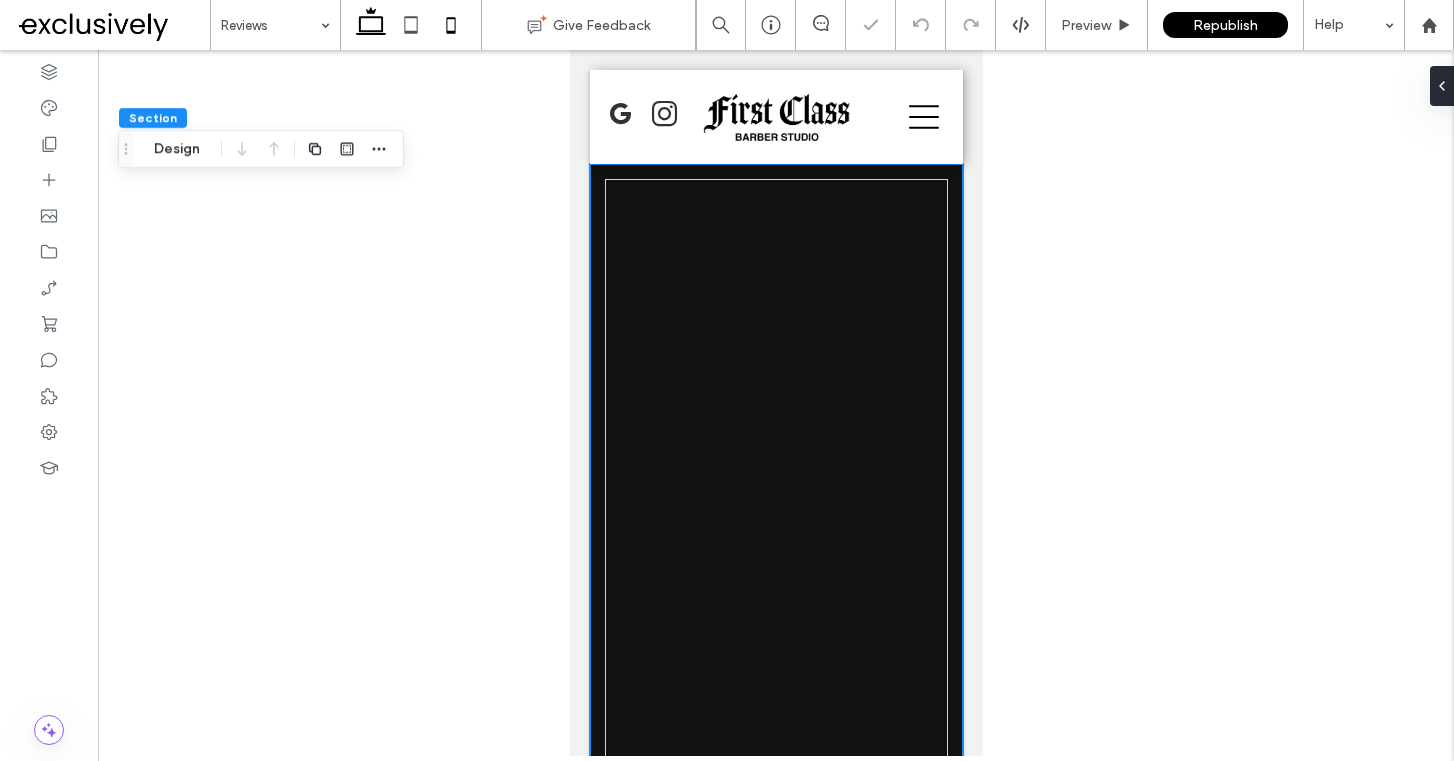 click 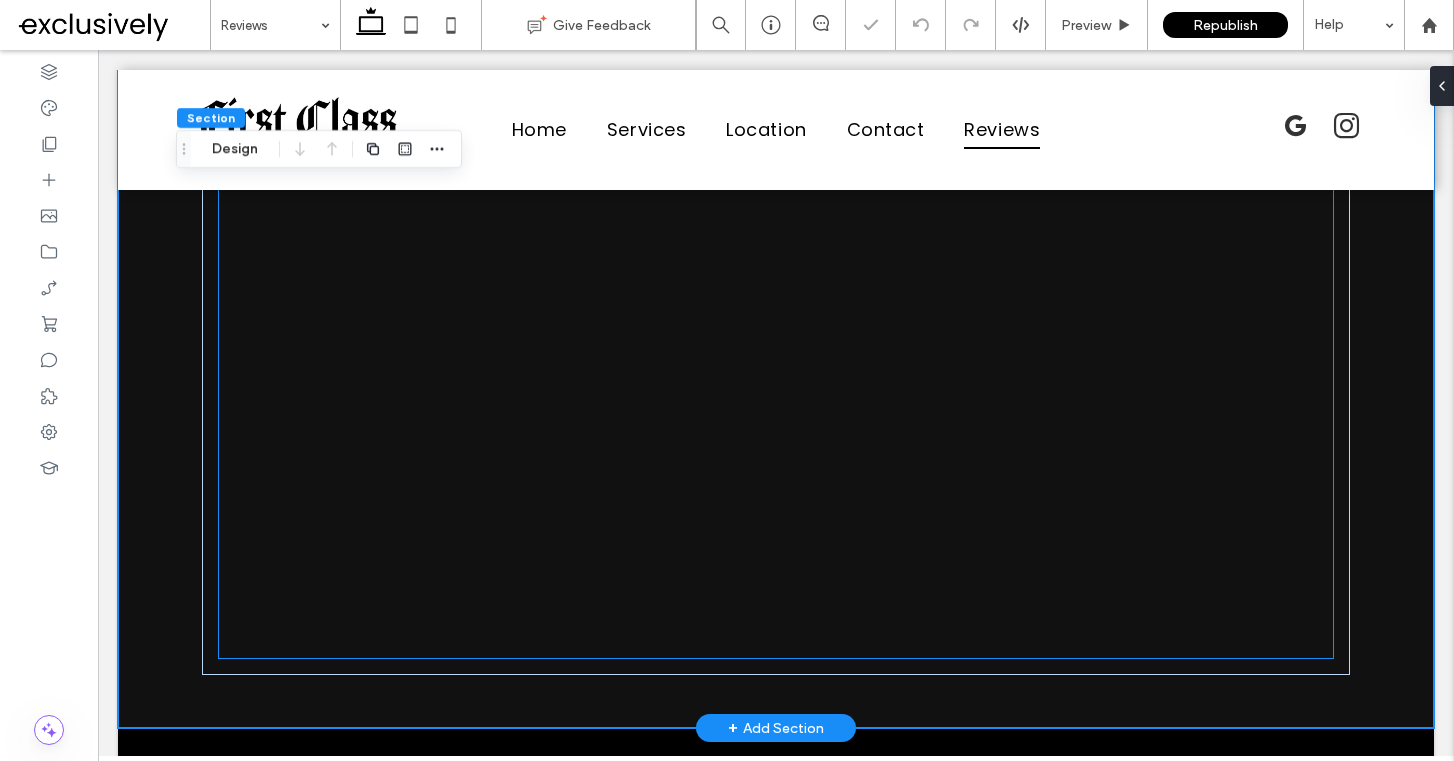 scroll, scrollTop: 325, scrollLeft: 0, axis: vertical 